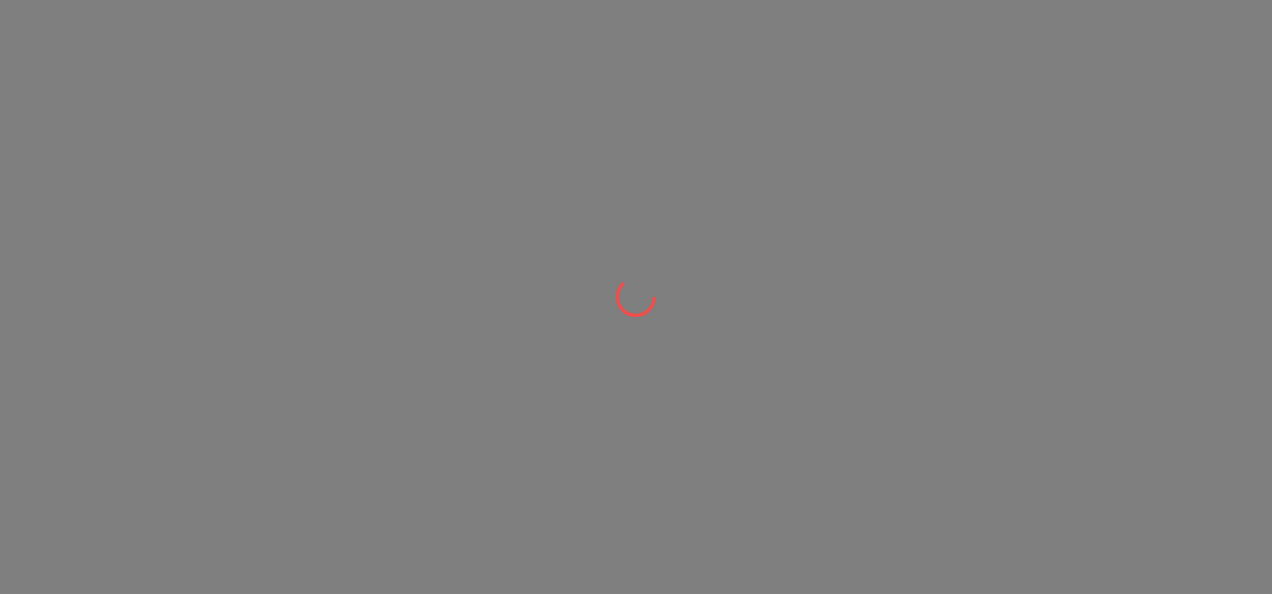 scroll, scrollTop: 0, scrollLeft: 0, axis: both 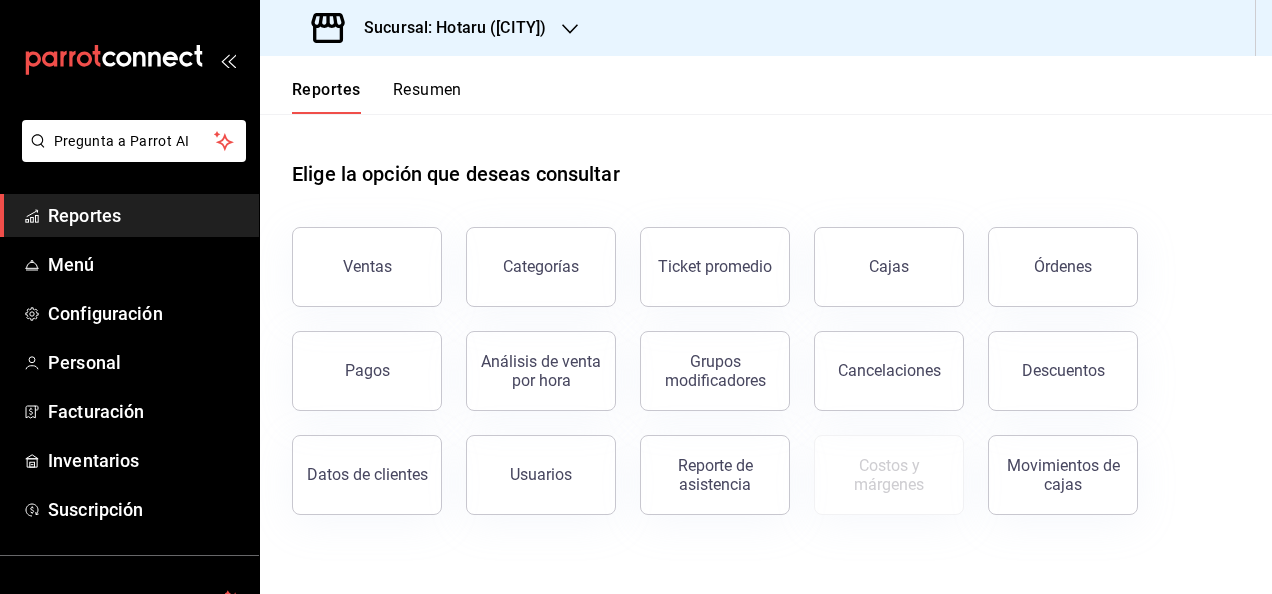 click 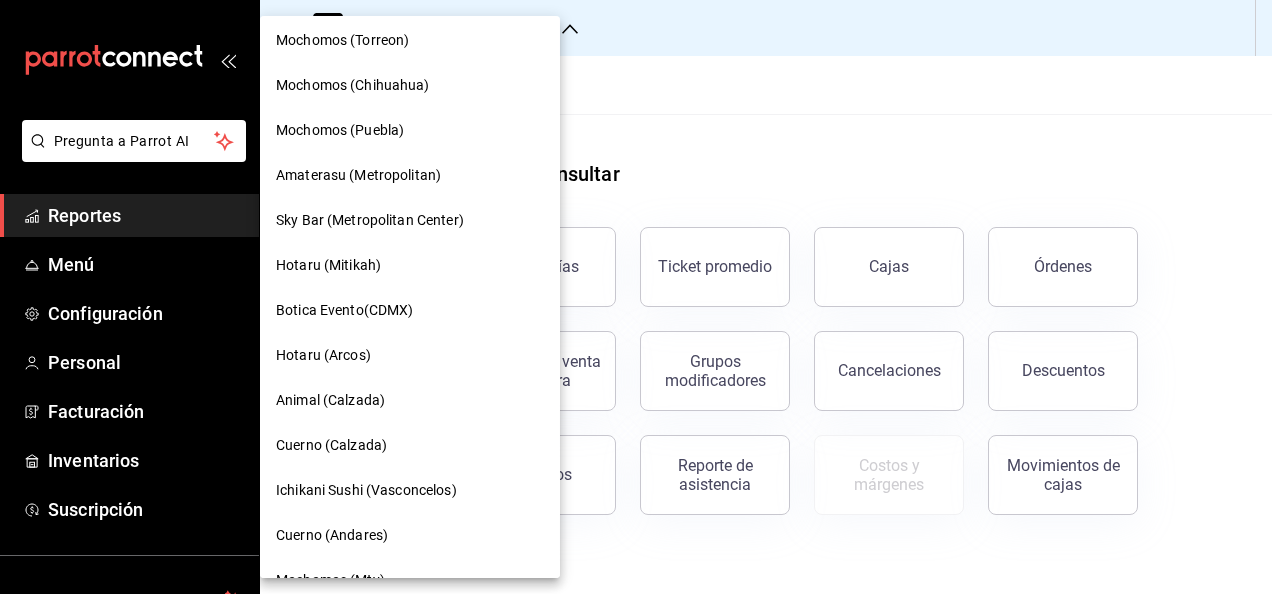scroll, scrollTop: 509, scrollLeft: 0, axis: vertical 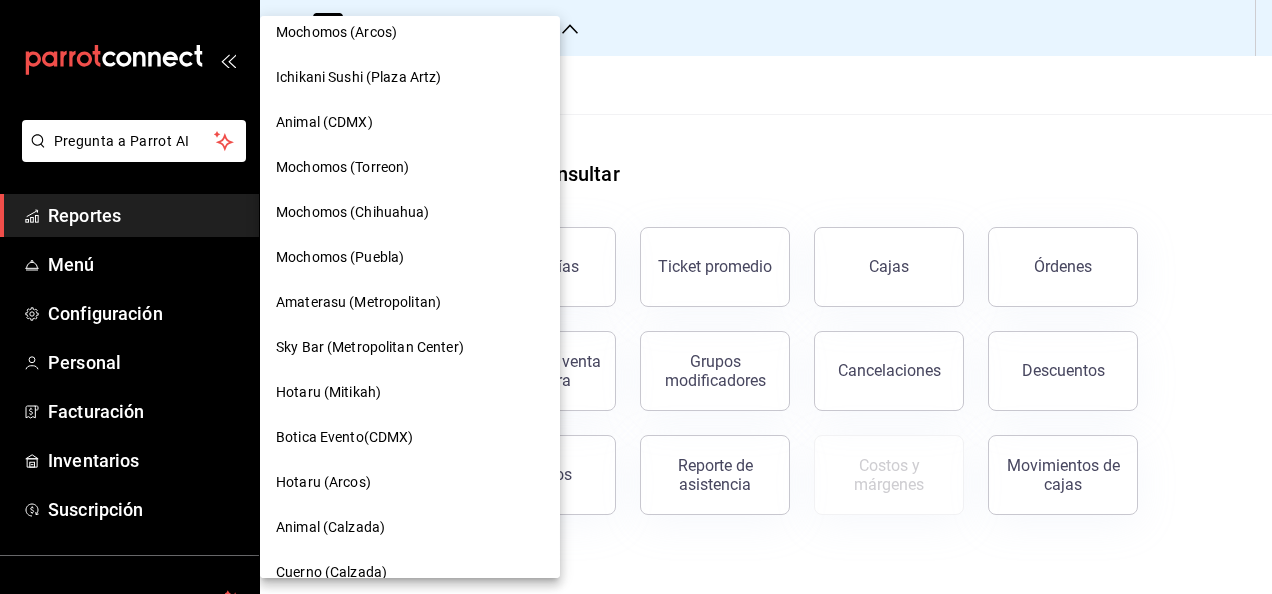 click on "Amaterasu (Metropolitan)" at bounding box center (410, 302) 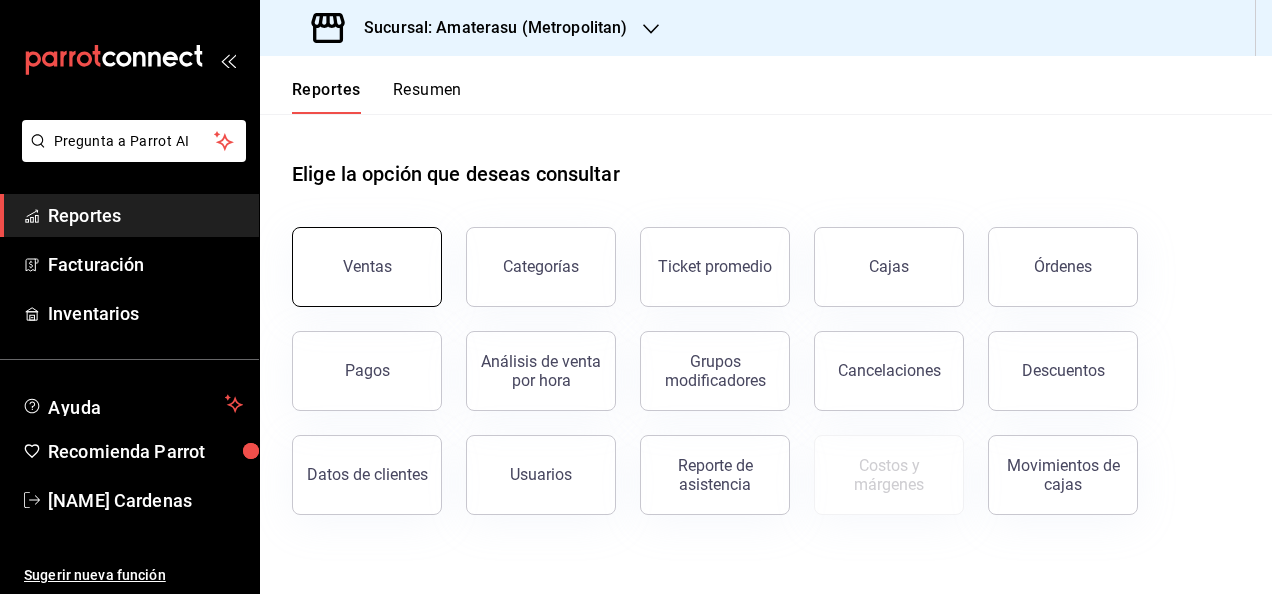 click on "Ventas" at bounding box center [367, 267] 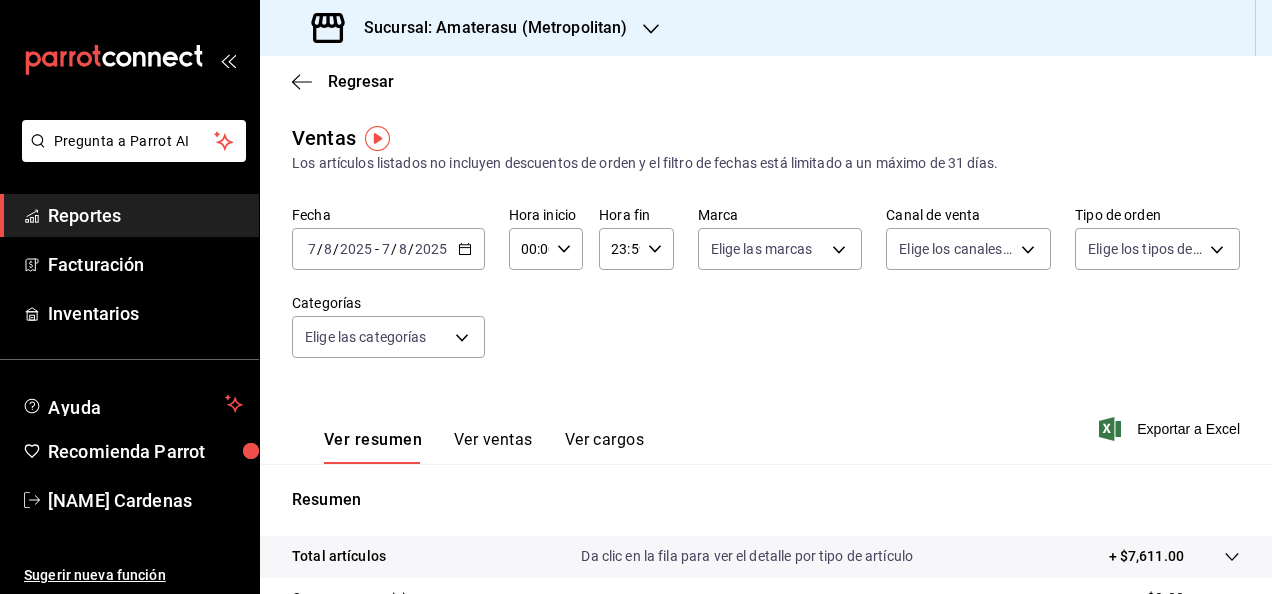 click 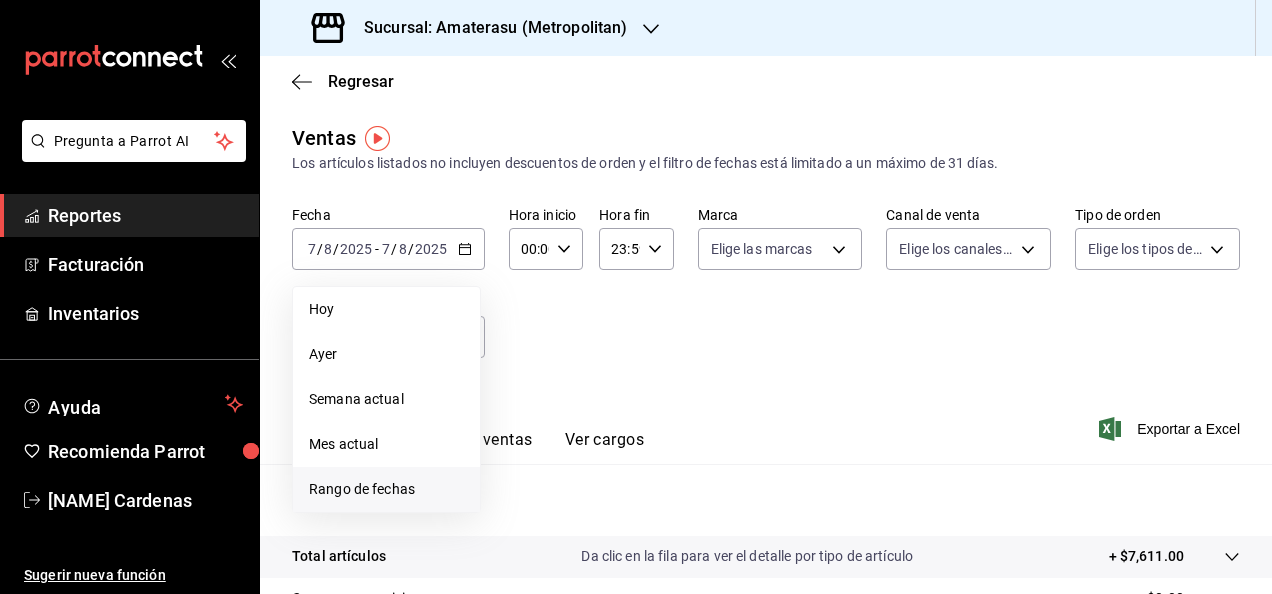 click on "Rango de fechas" at bounding box center [386, 489] 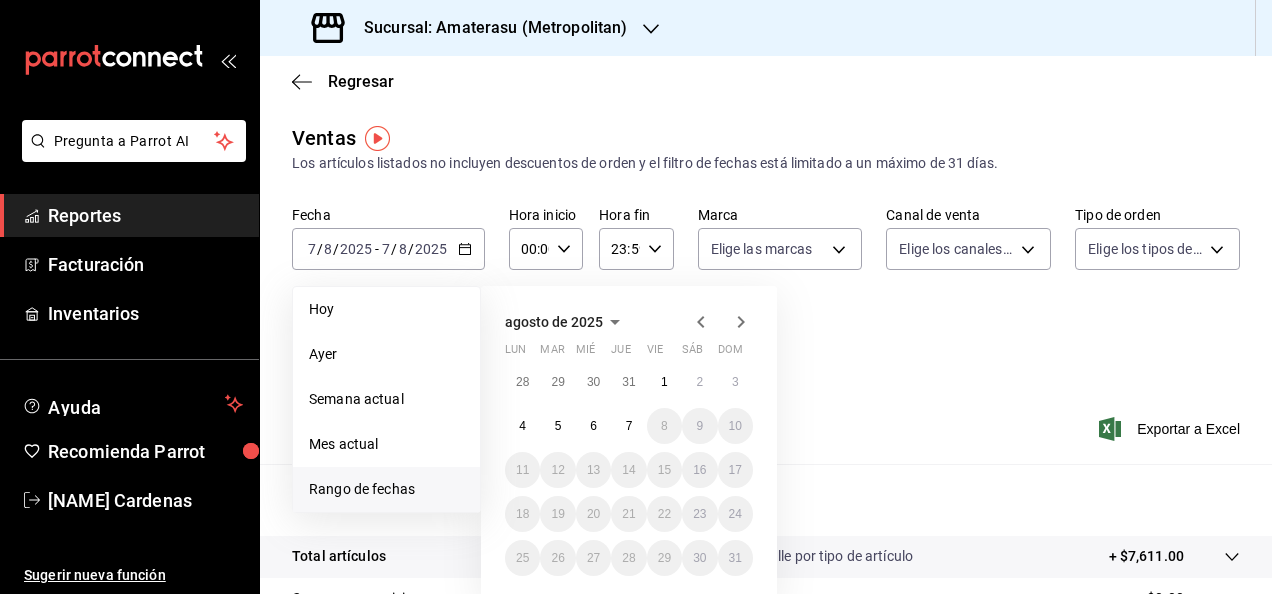 click 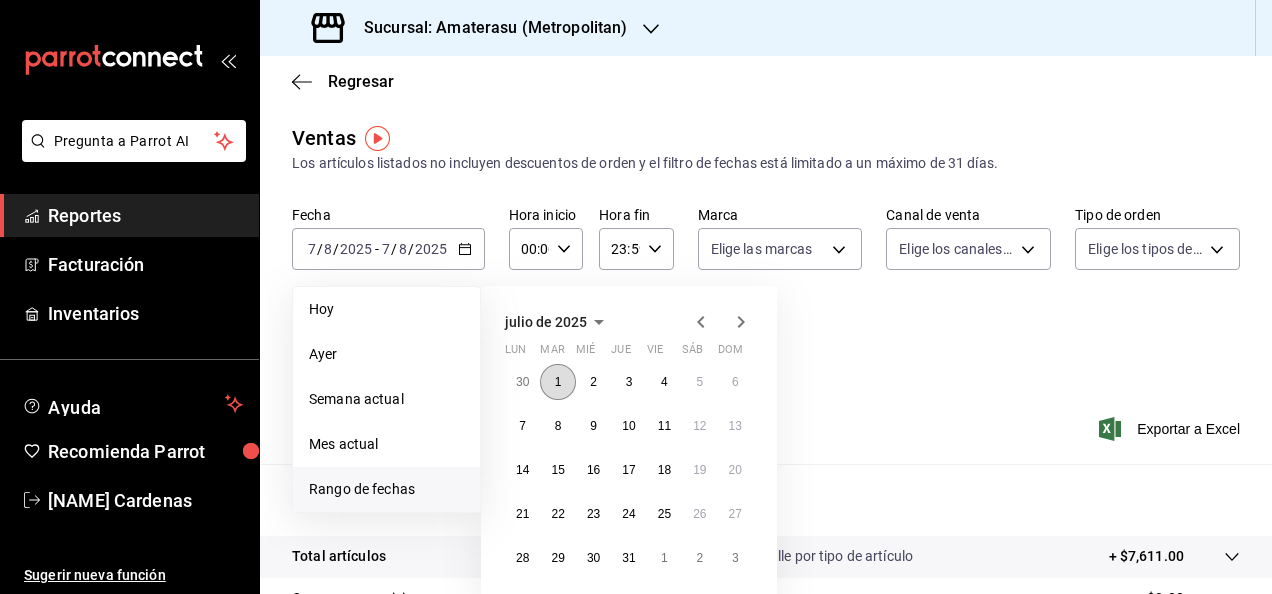 click on "1" at bounding box center (557, 382) 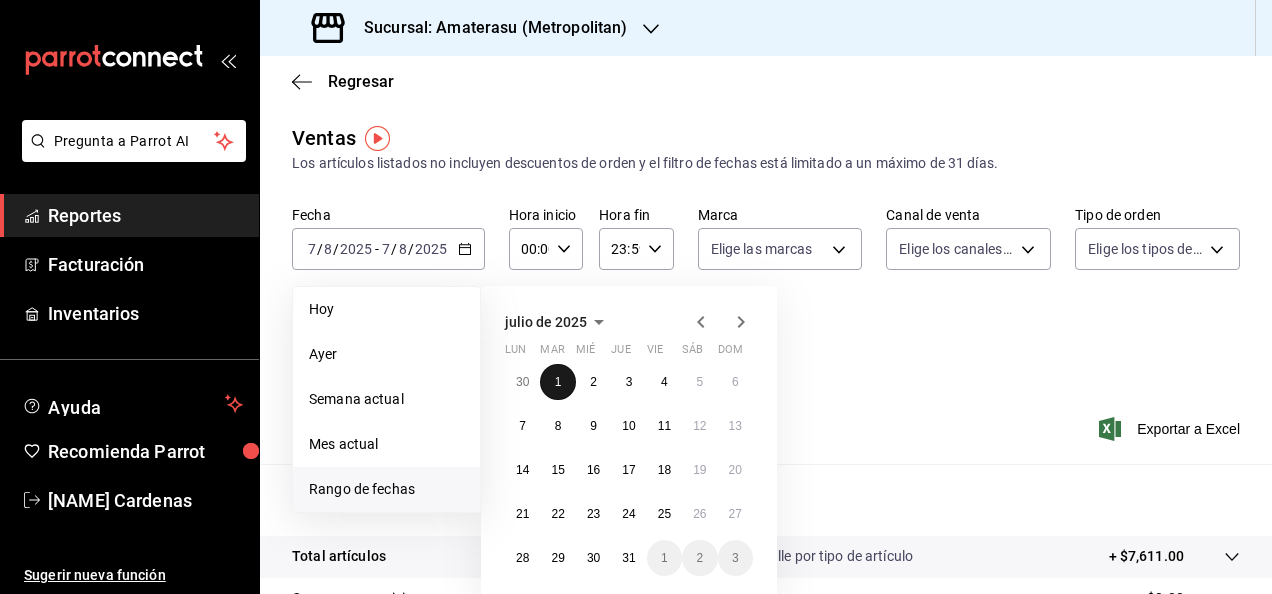 click on "1" at bounding box center [557, 382] 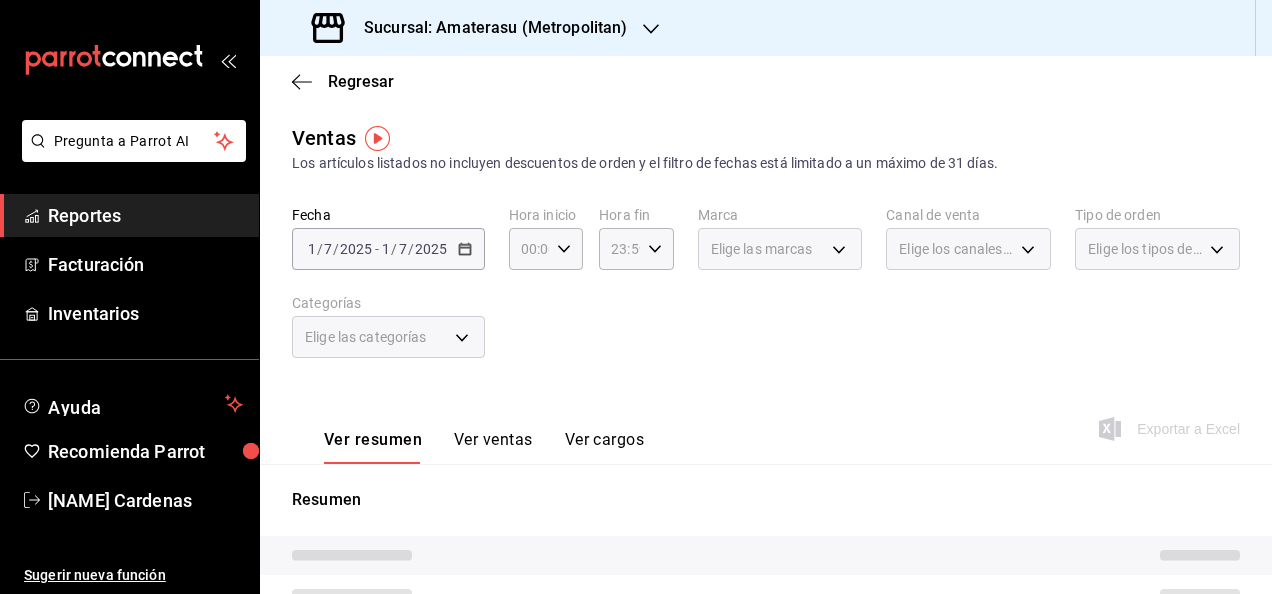 click on "[YEAR]-[MONTH]-[DAY] [DAY] / [MONTH] / [YEAR] - [YEAR]-[MONTH]-[DAY] [DAY] / [MONTH] / [YEAR]" at bounding box center [388, 249] 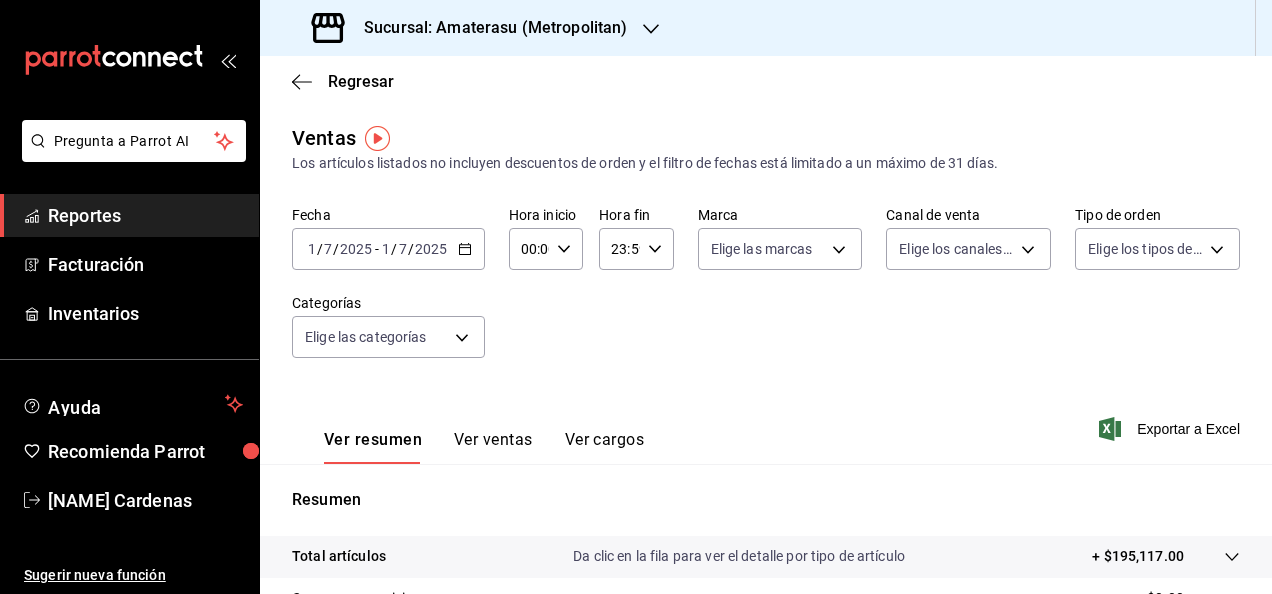 click 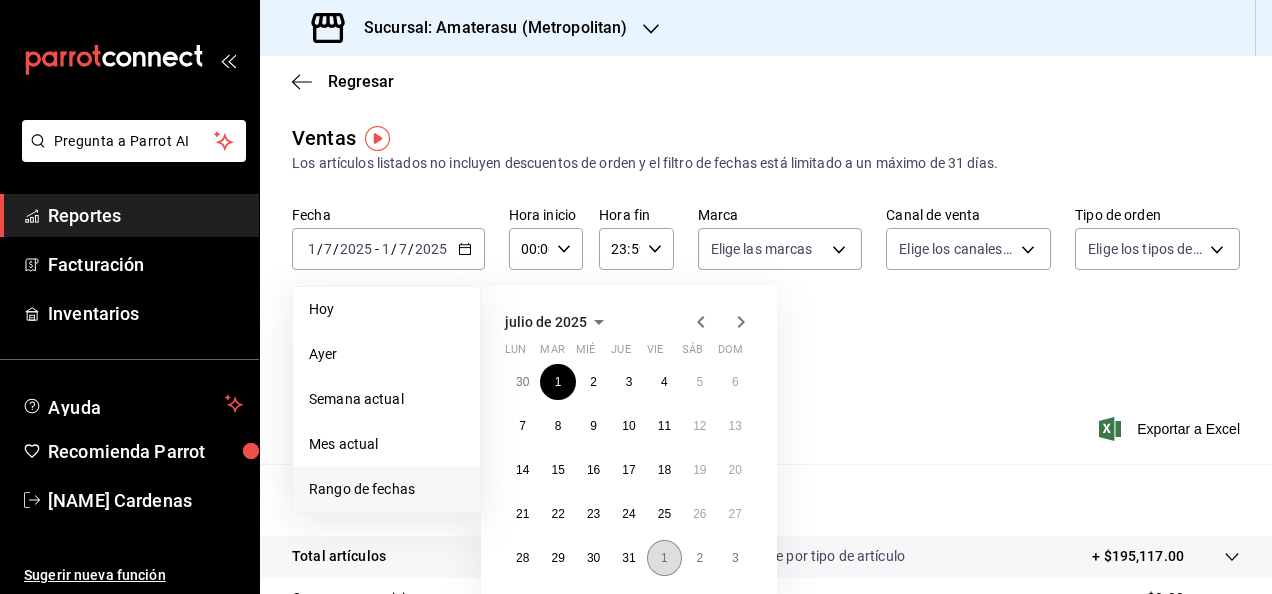 click on "1" at bounding box center (664, 558) 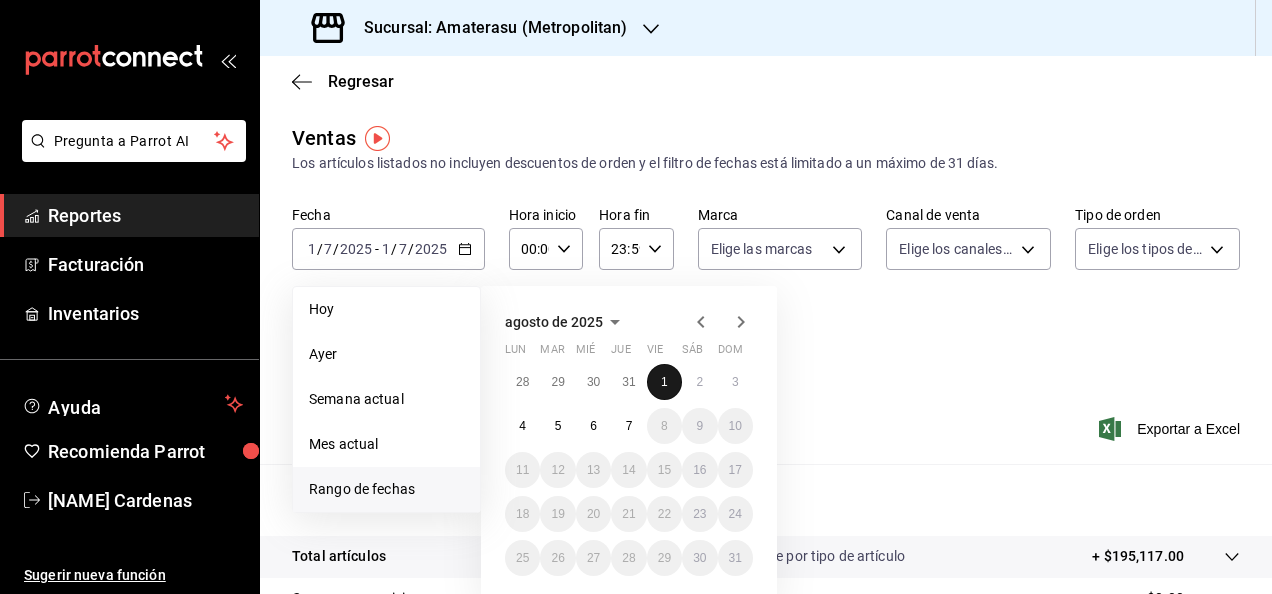 click on "1" at bounding box center [664, 382] 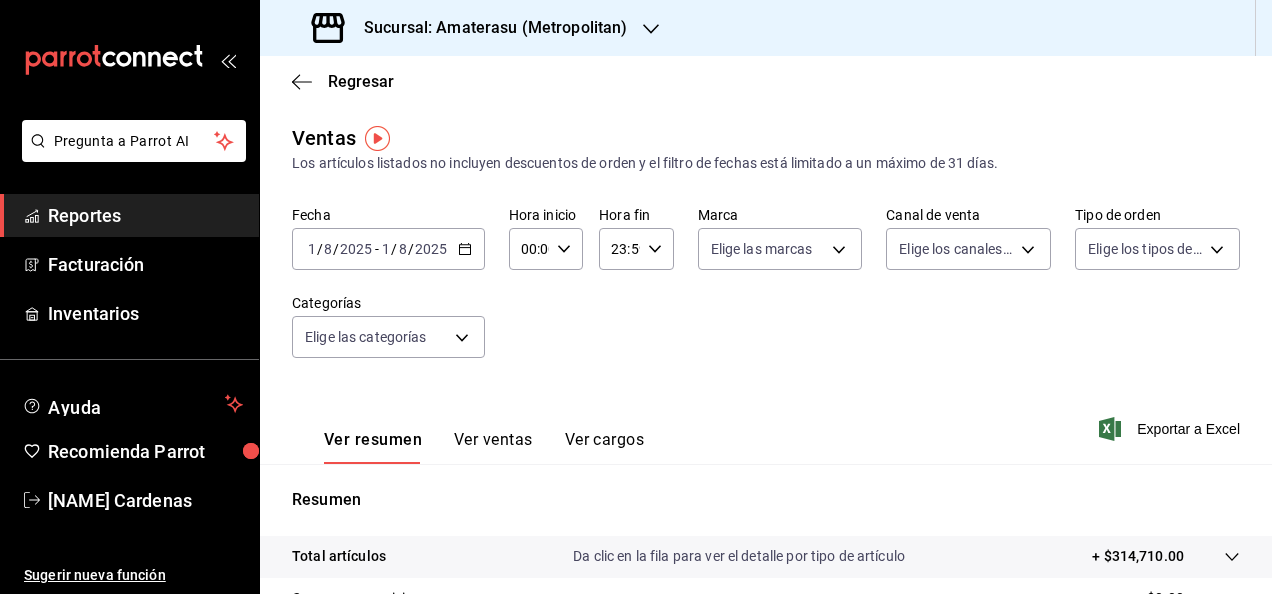 click 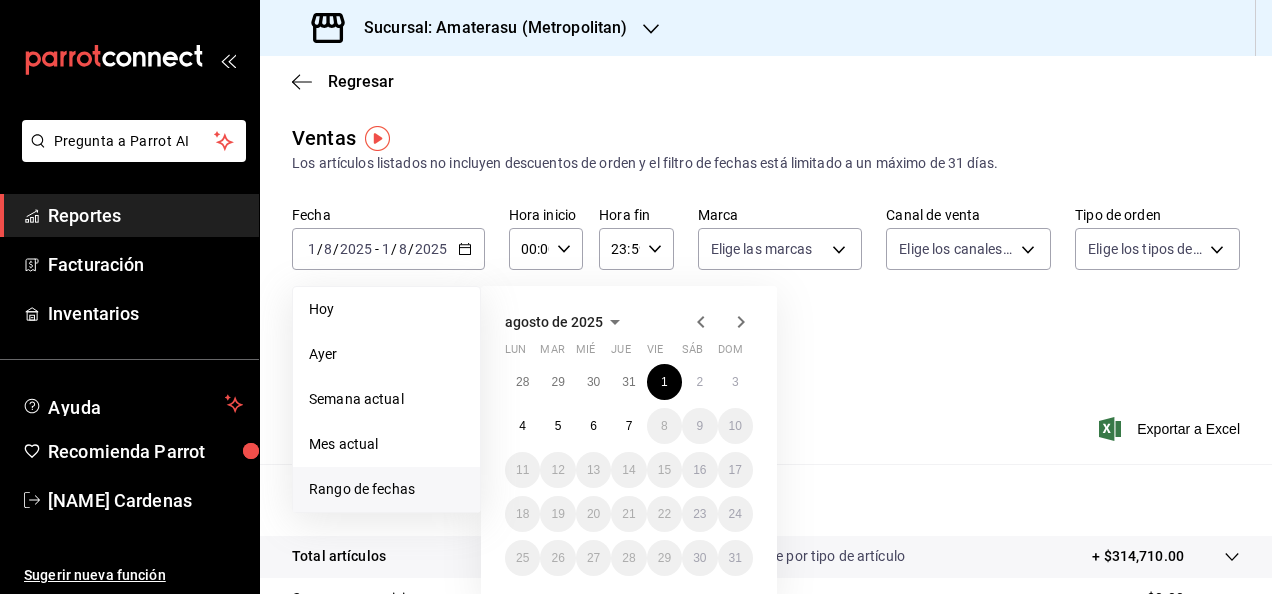 click 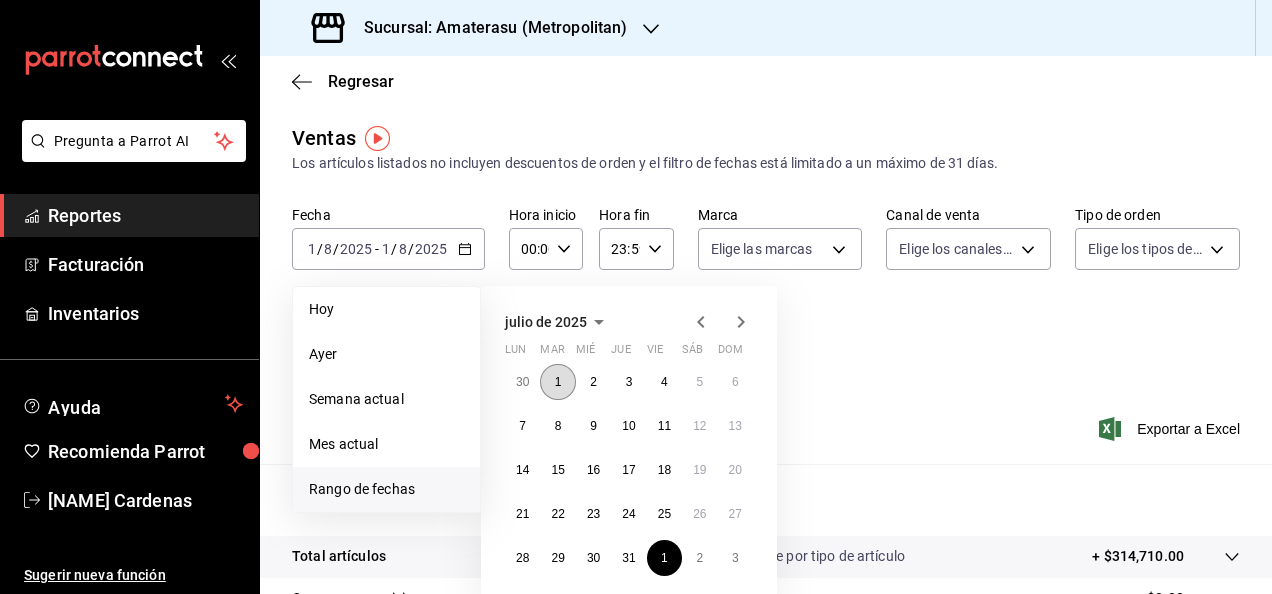 click on "1" at bounding box center (557, 382) 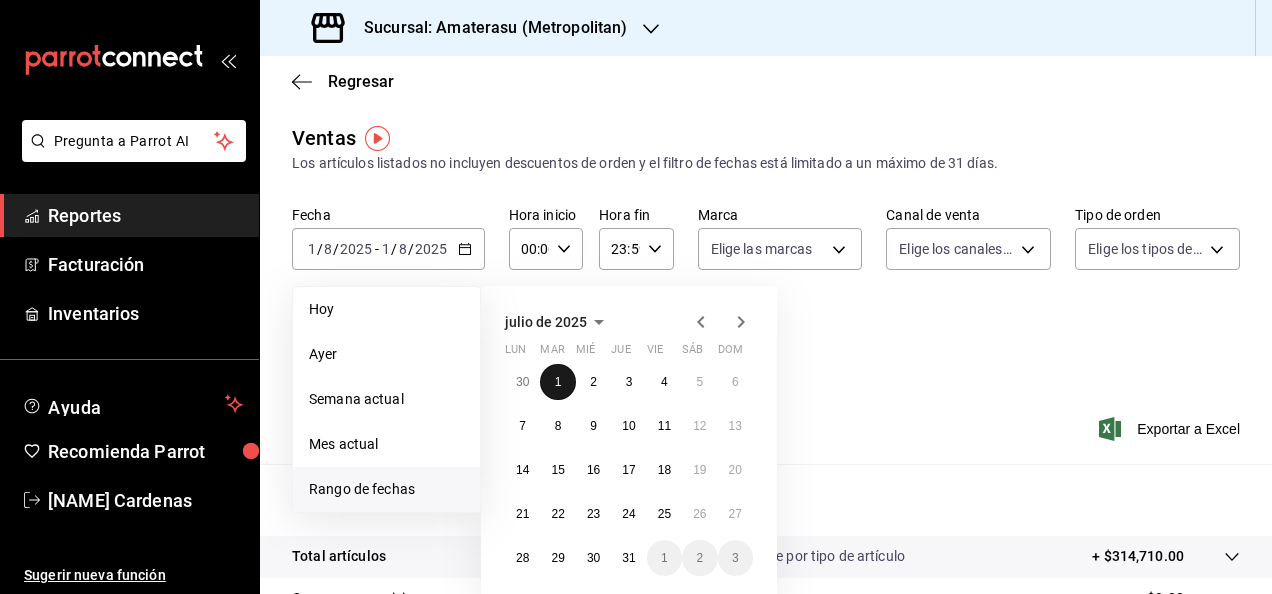click on "1" at bounding box center [557, 382] 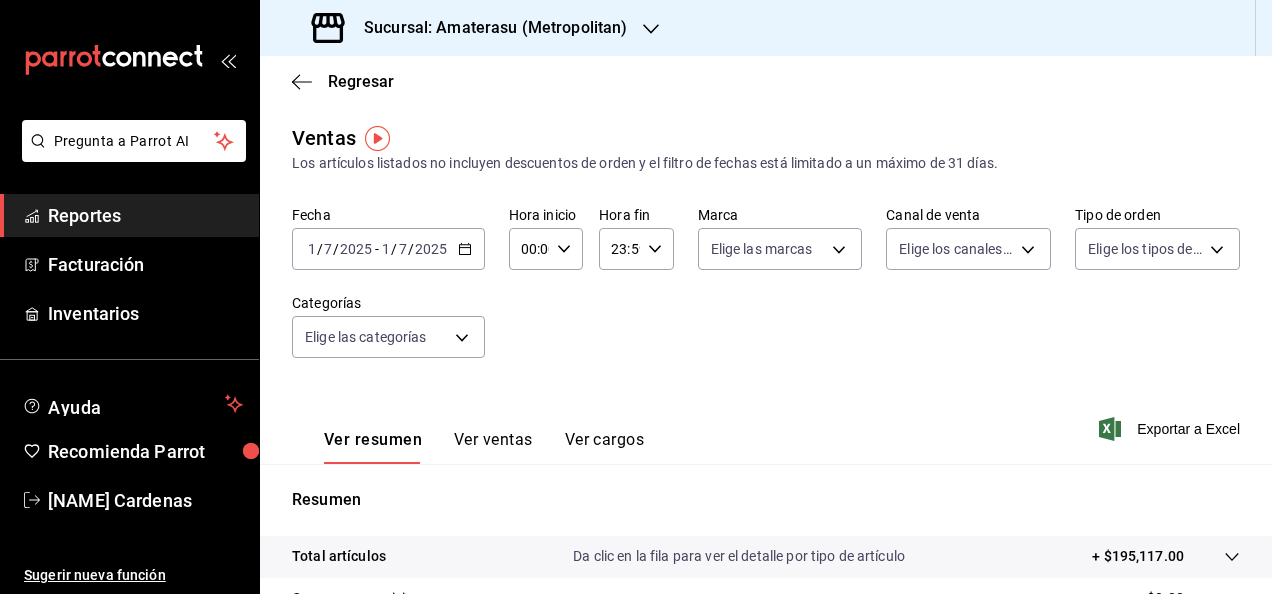 click 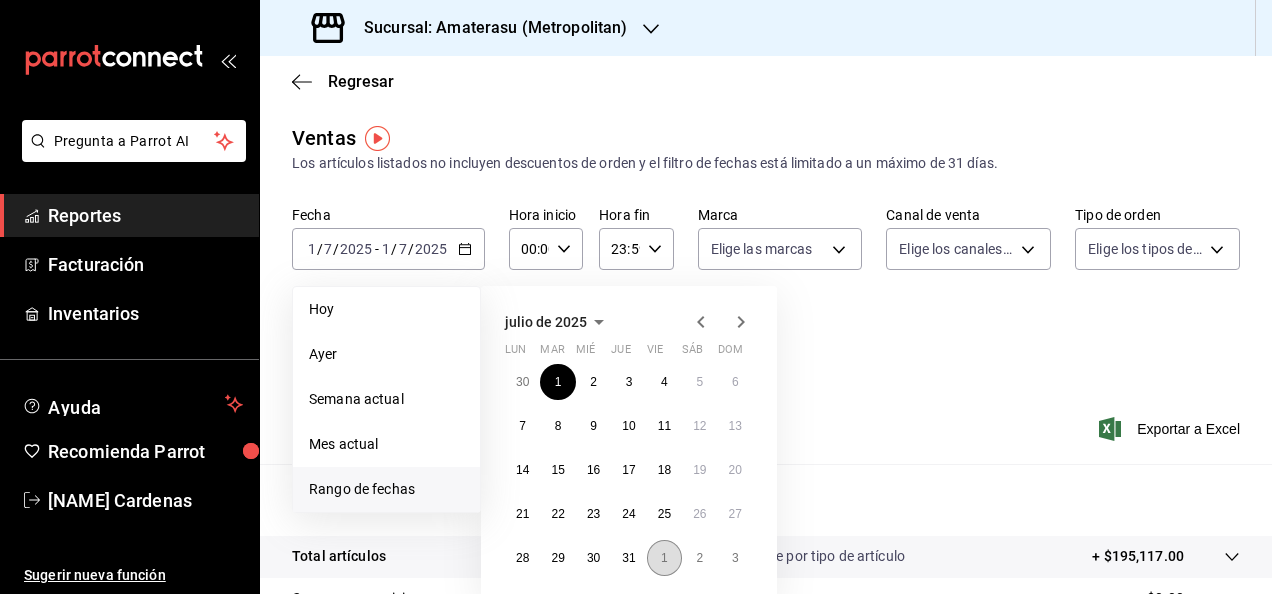 click on "1" at bounding box center (664, 558) 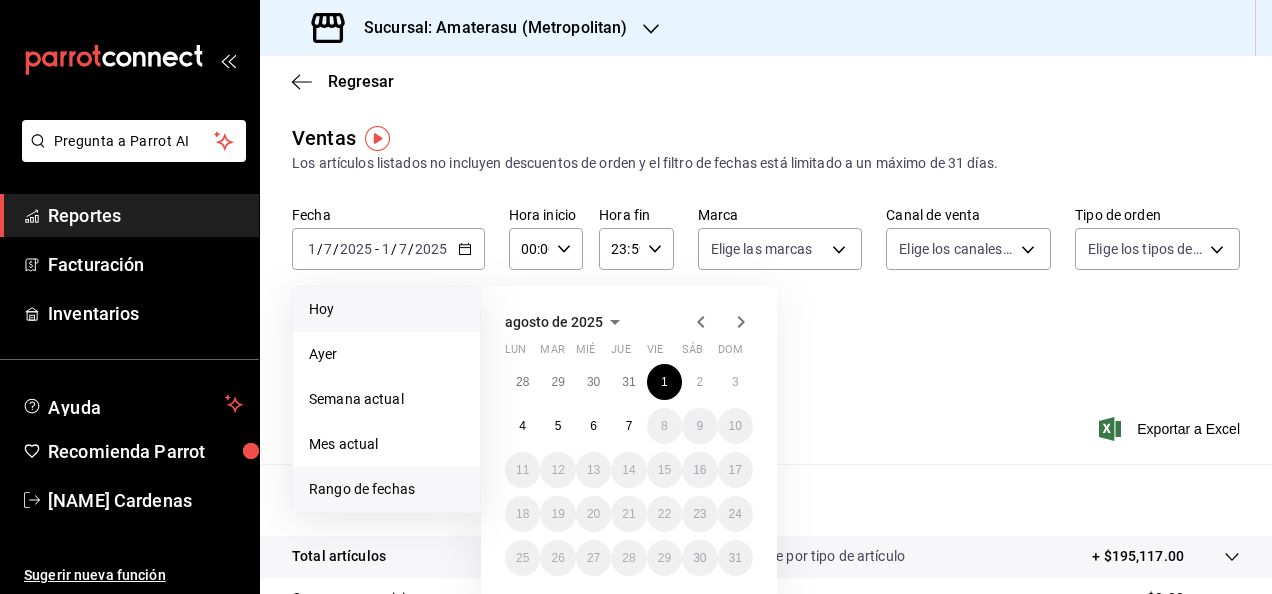 click on "Hoy" at bounding box center [386, 309] 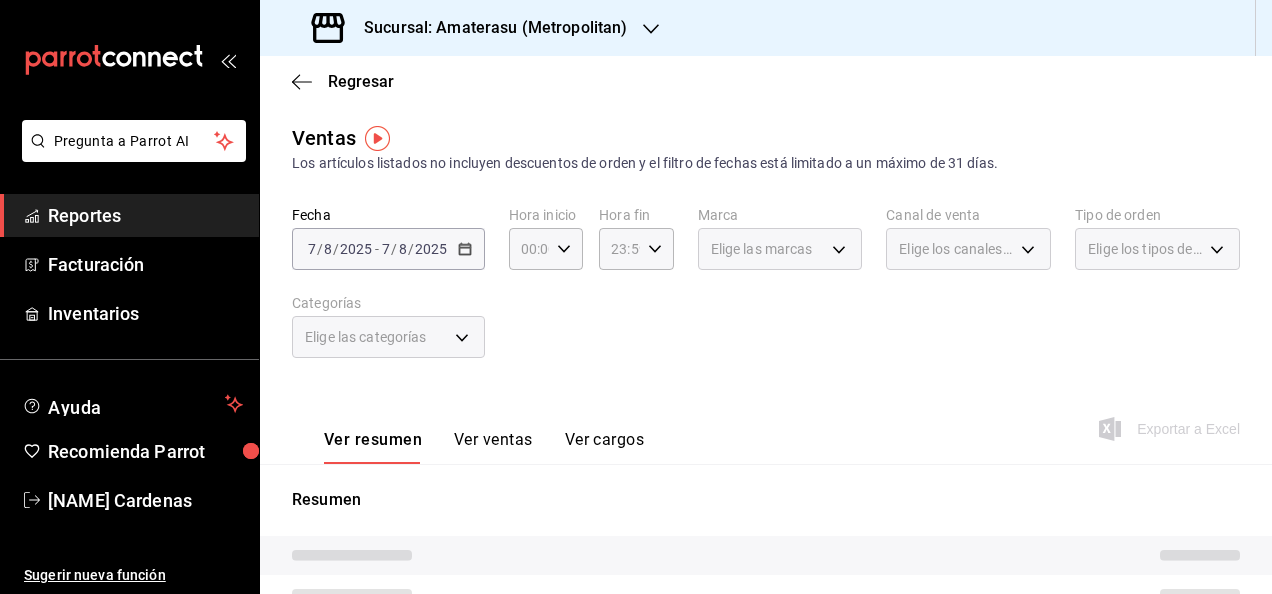 click on "2025-08-07 7 / 8 / 2025 - 2025-08-07 7 / 8 / 2025" at bounding box center [388, 249] 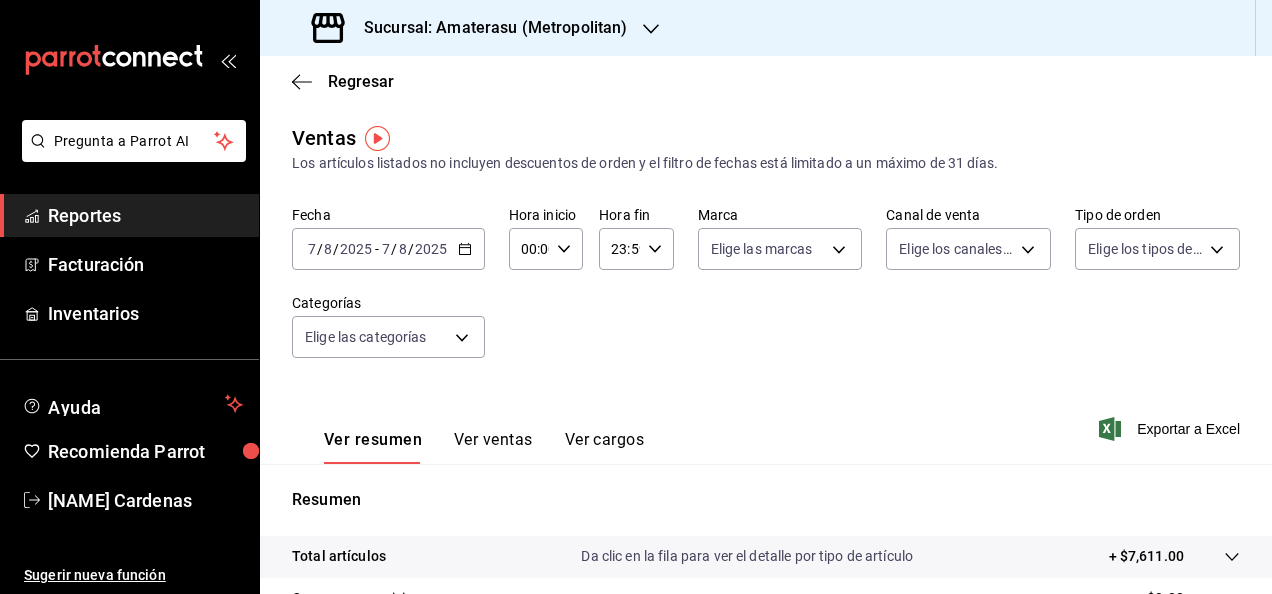 click on "2025-08-07 7 / 8 / 2025 - 2025-08-07 7 / 8 / 2025" at bounding box center (388, 249) 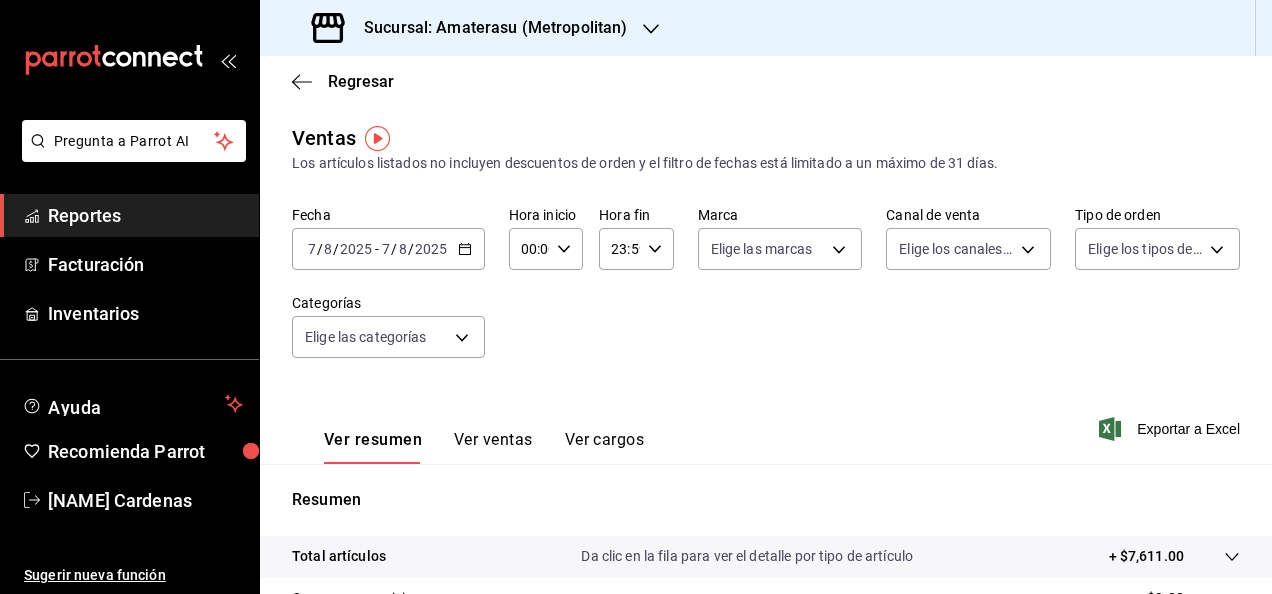 click 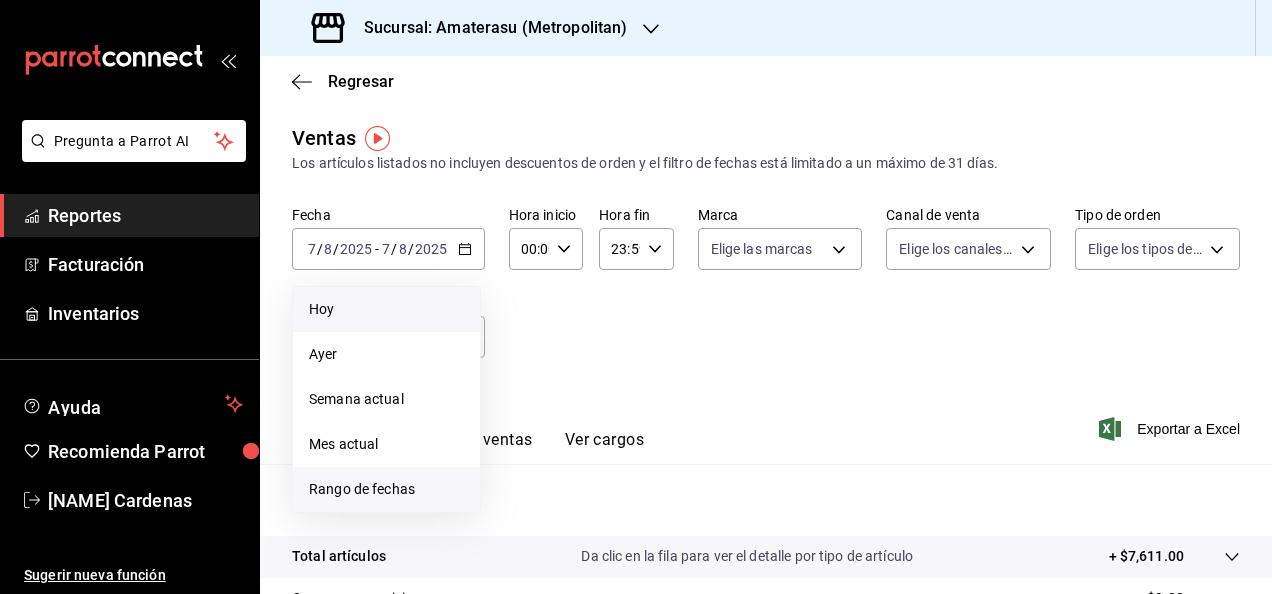 click on "Rango de fechas" at bounding box center (386, 489) 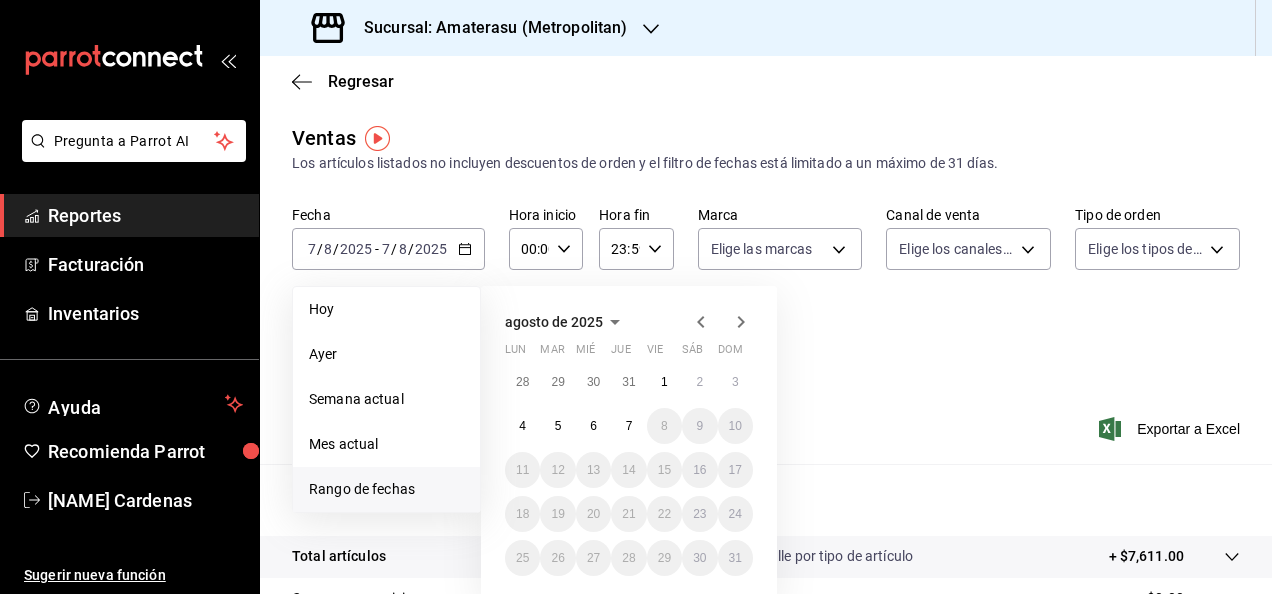 click 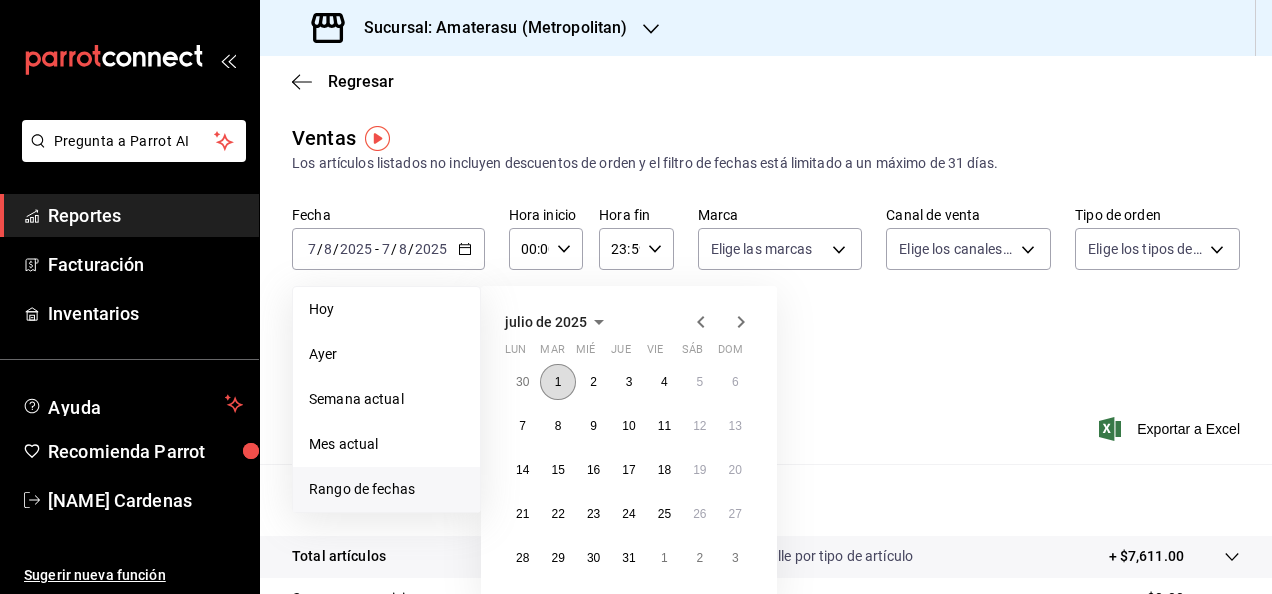 click on "1" at bounding box center (557, 382) 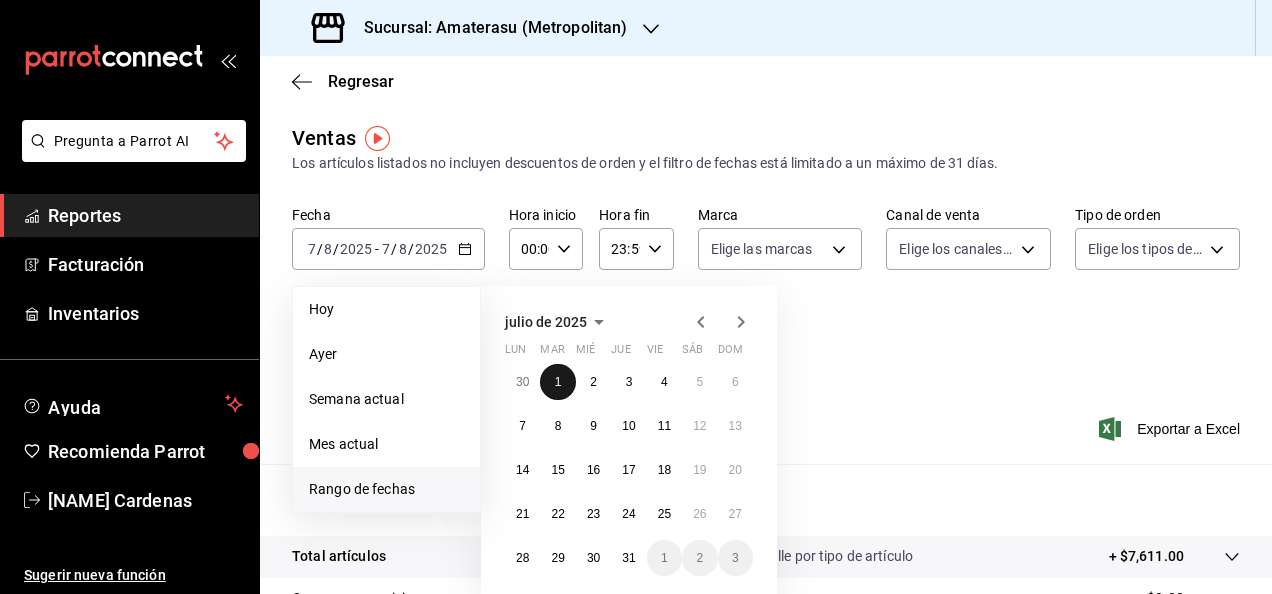 click on "1" at bounding box center [557, 382] 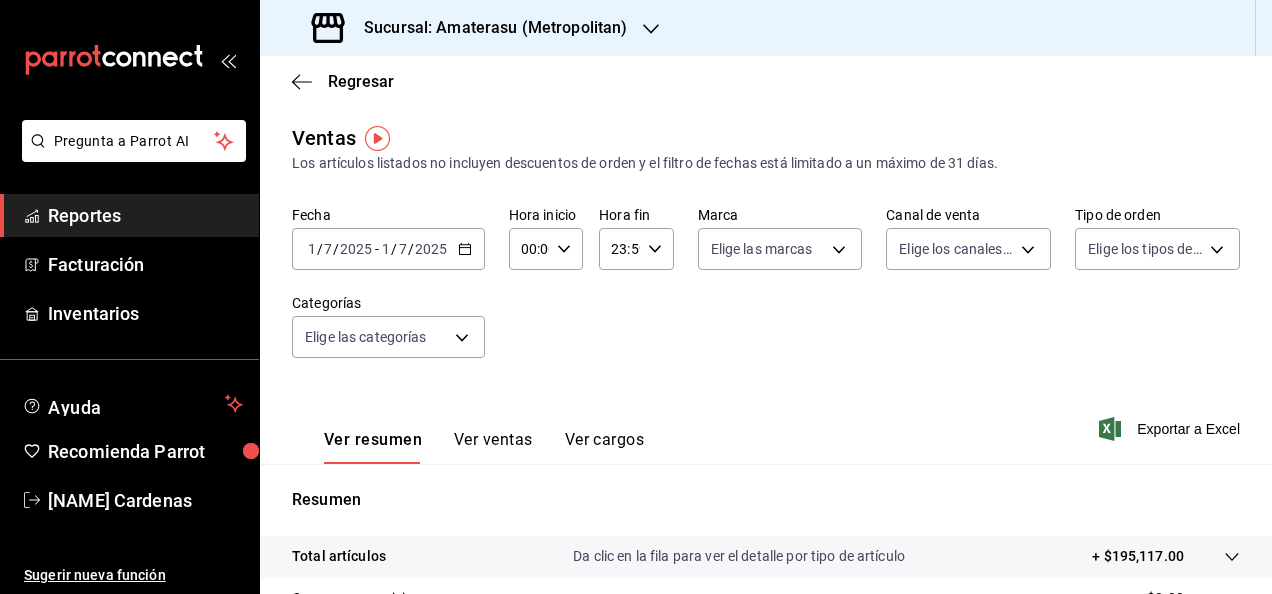click on "7" at bounding box center (403, 249) 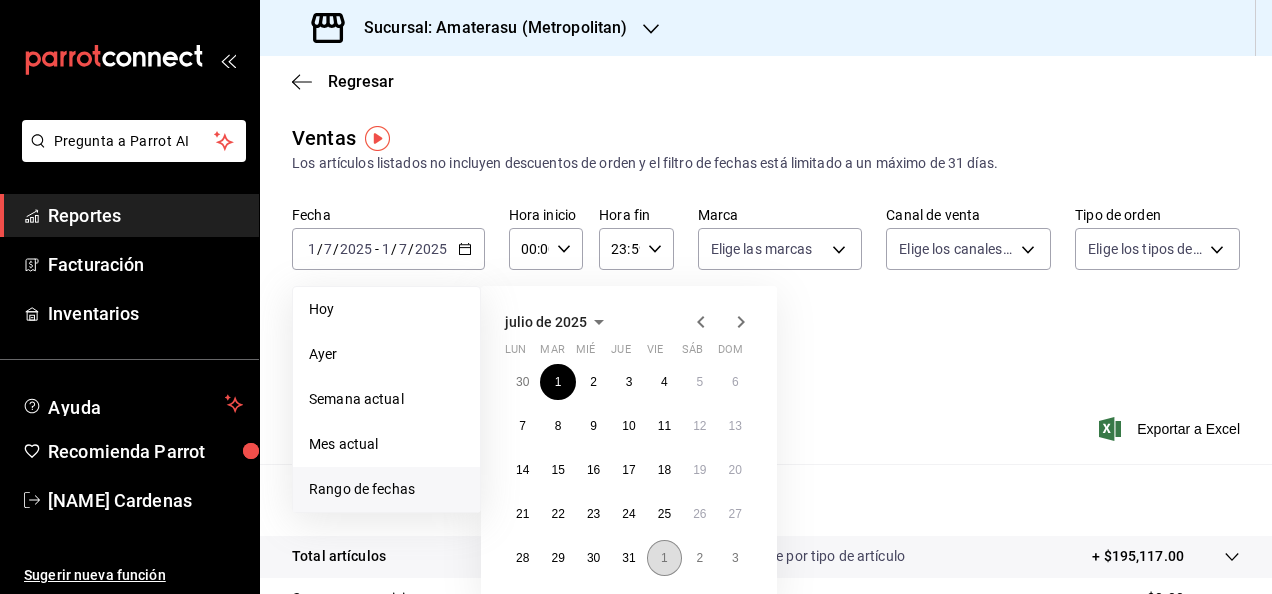 click on "1" at bounding box center (664, 558) 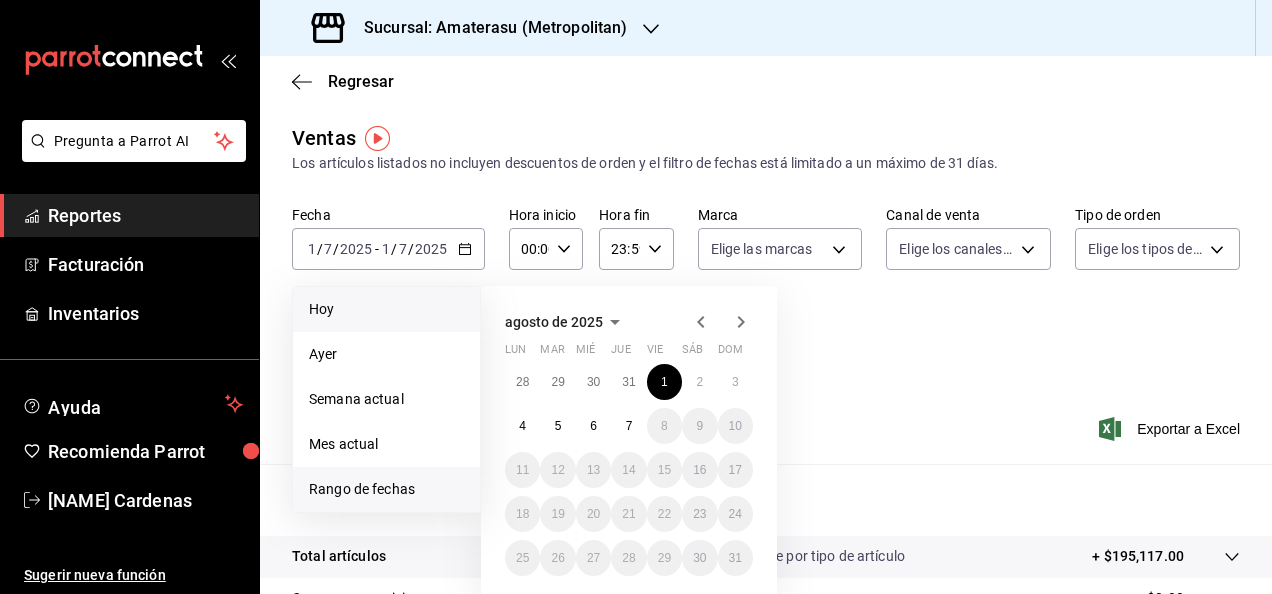 click on "Hoy" at bounding box center (386, 309) 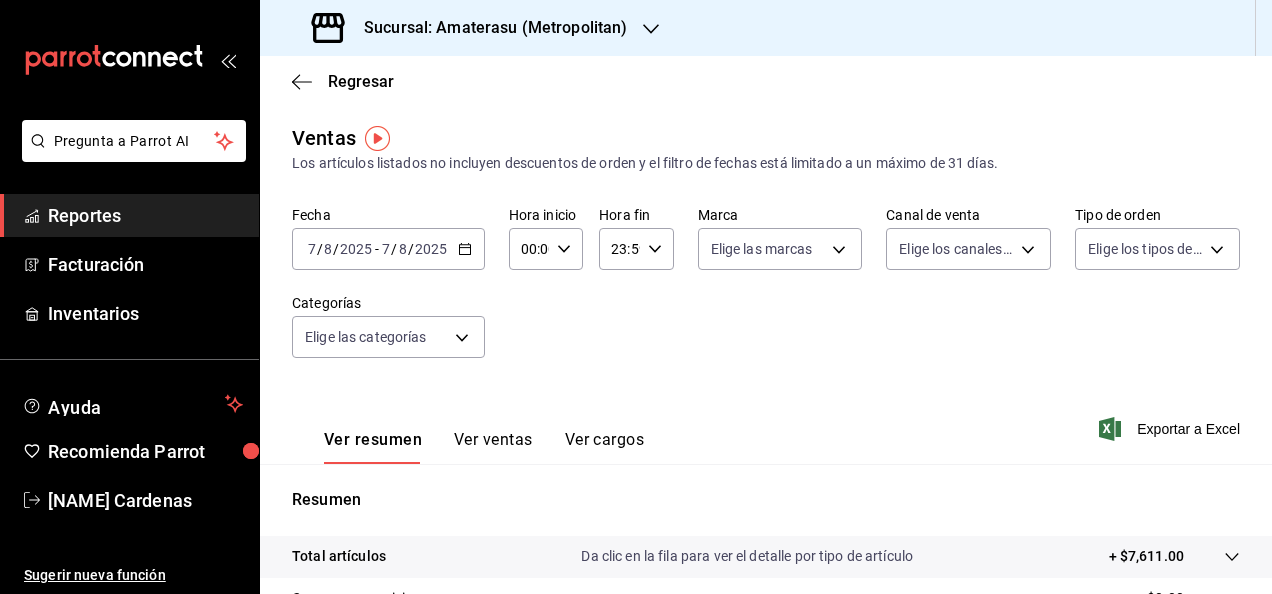 click 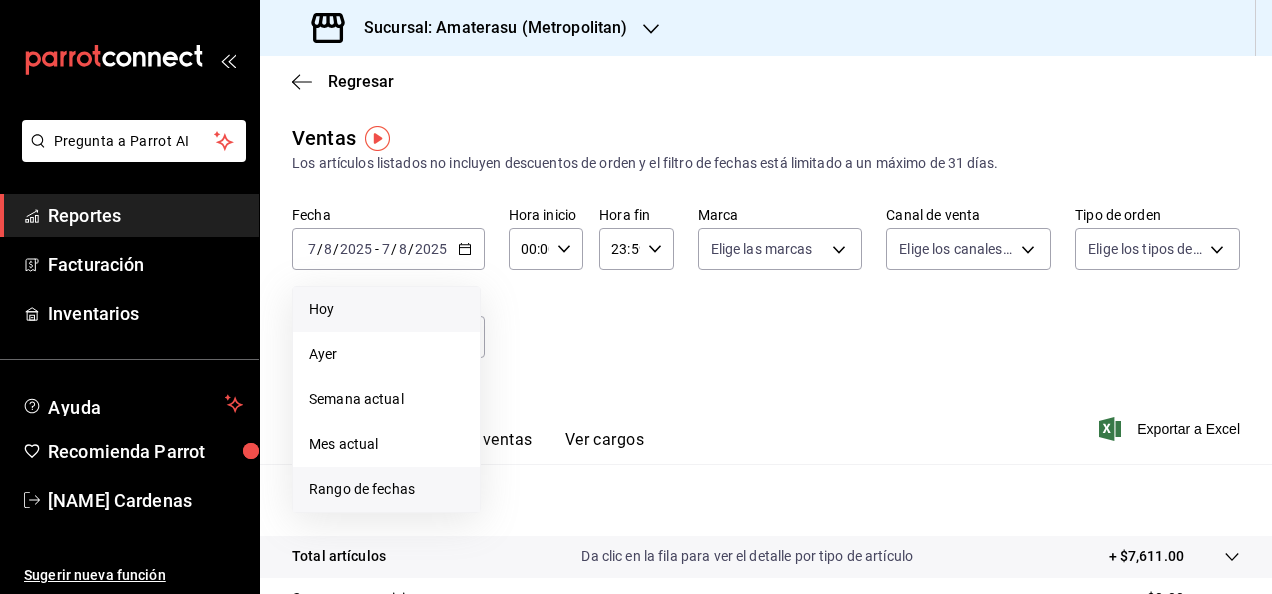 click on "Rango de fechas" at bounding box center (386, 489) 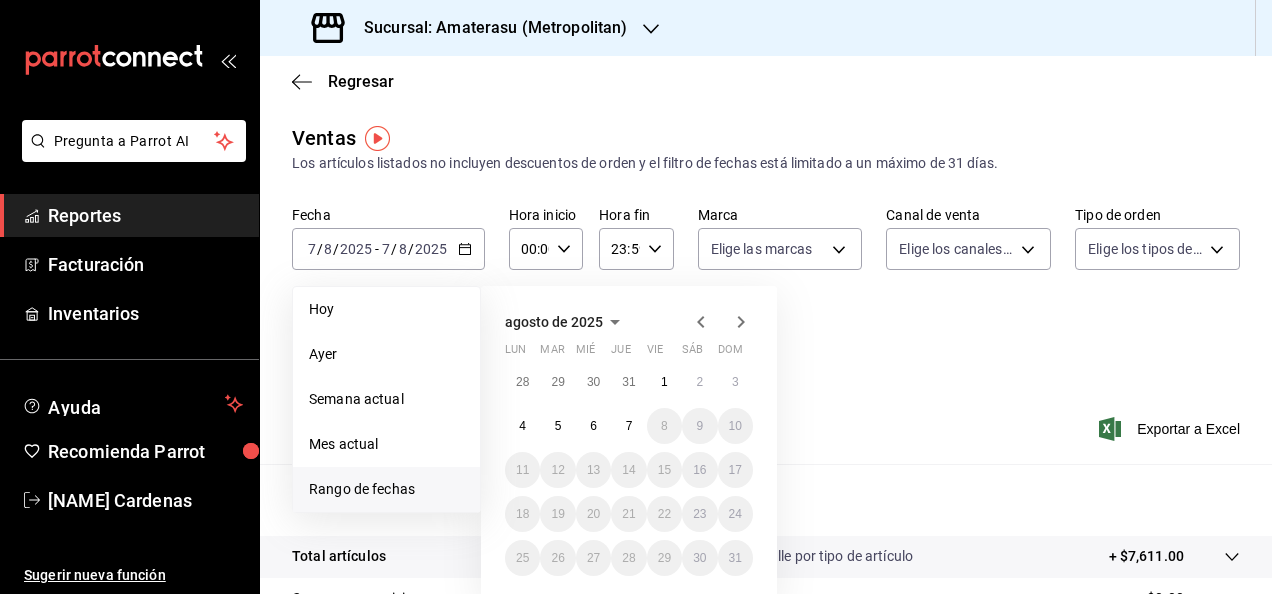 click 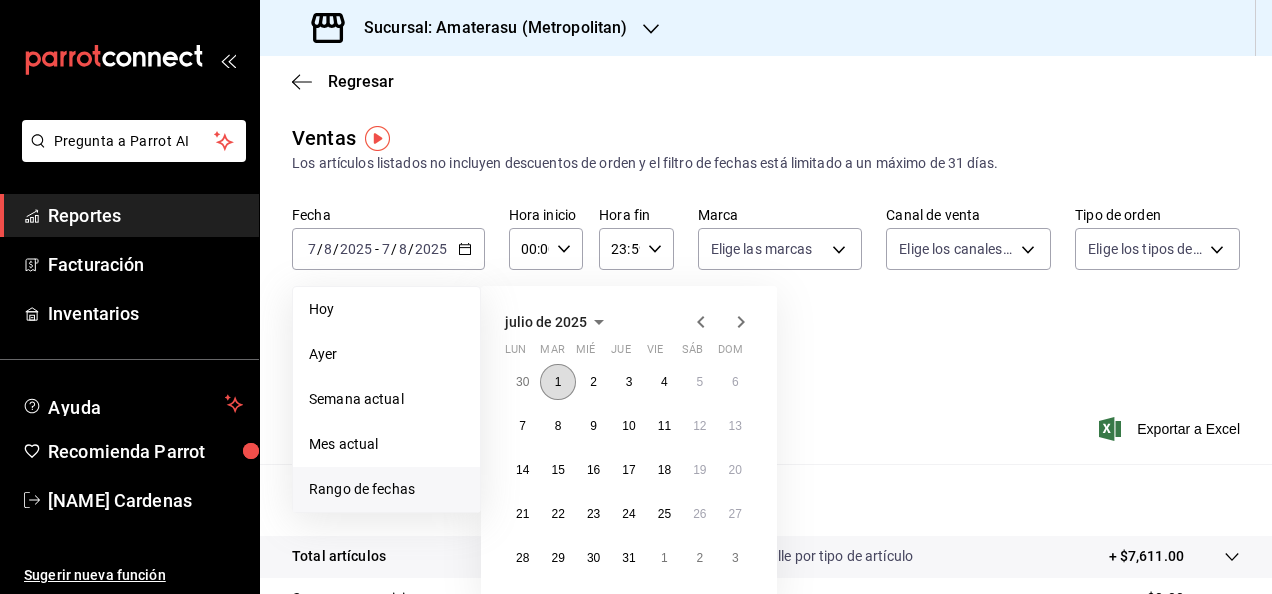 click on "1" at bounding box center (558, 382) 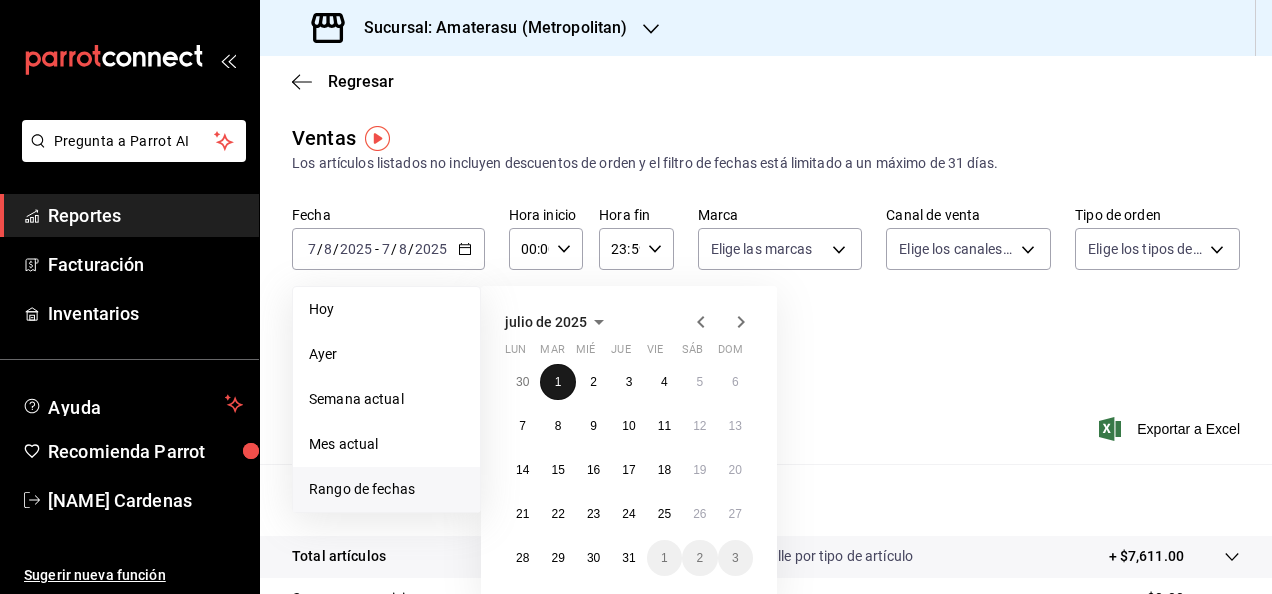 click on "1" at bounding box center [558, 382] 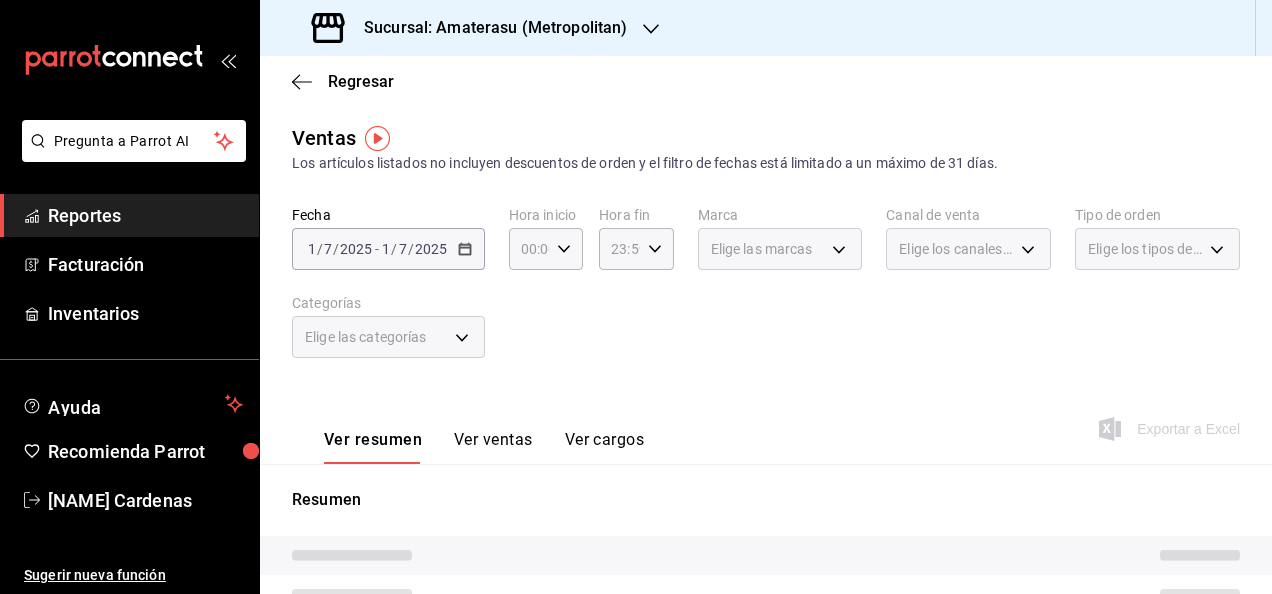 drag, startPoint x: 559, startPoint y: 384, endPoint x: 506, endPoint y: 284, distance: 113.17685 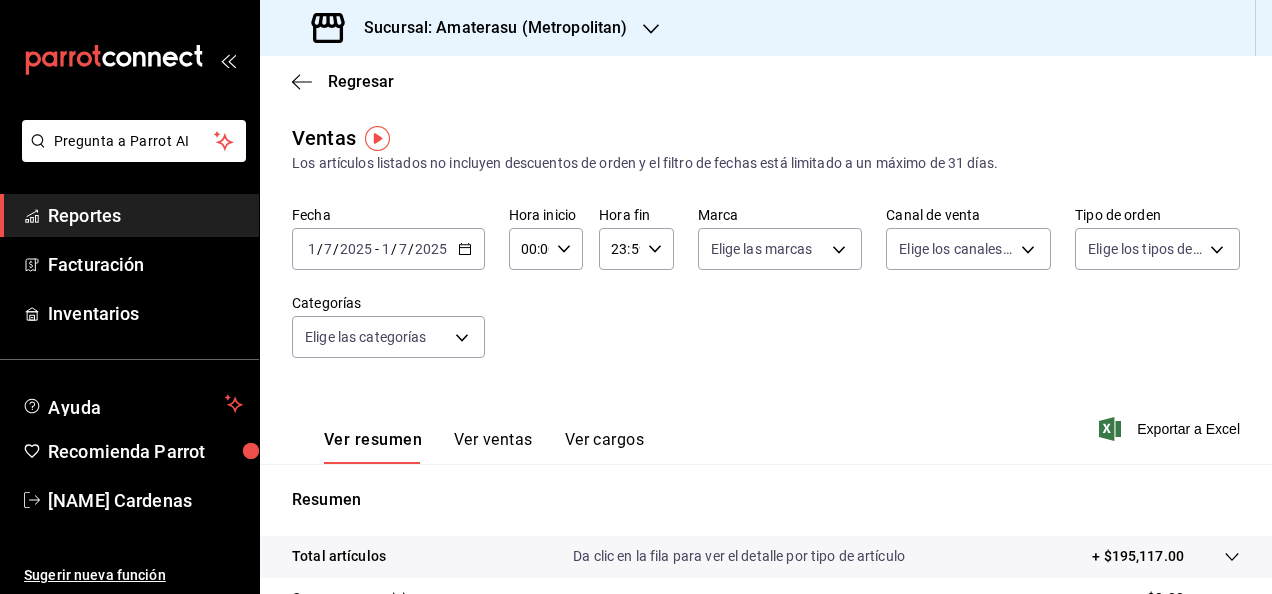 click 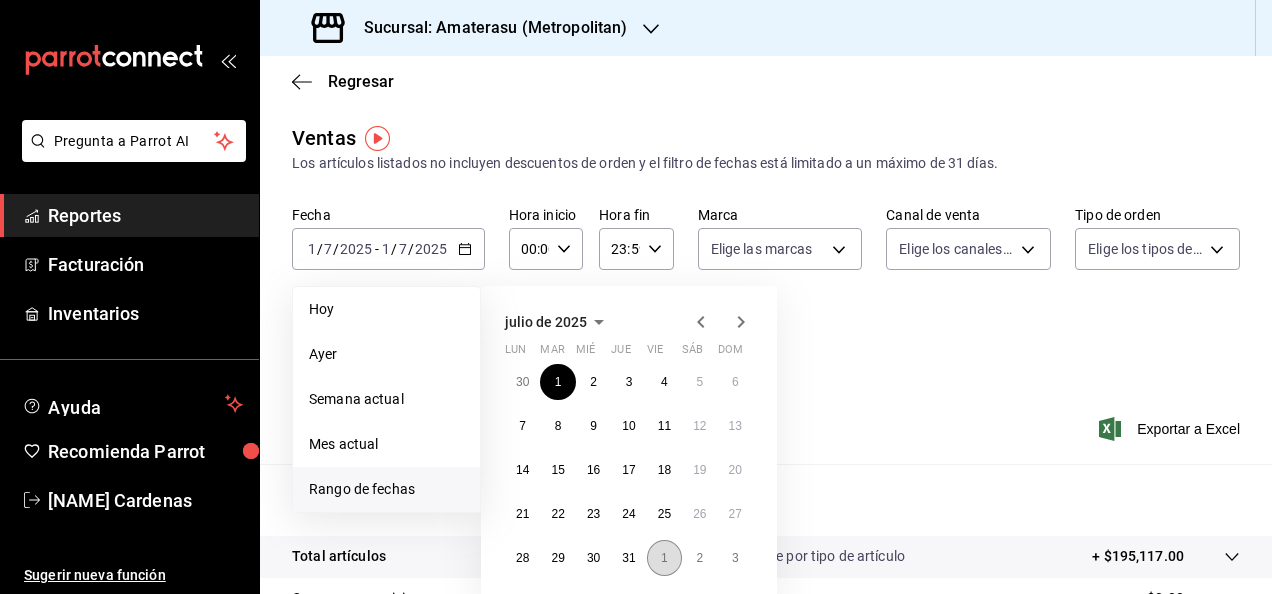 click on "1" at bounding box center (664, 558) 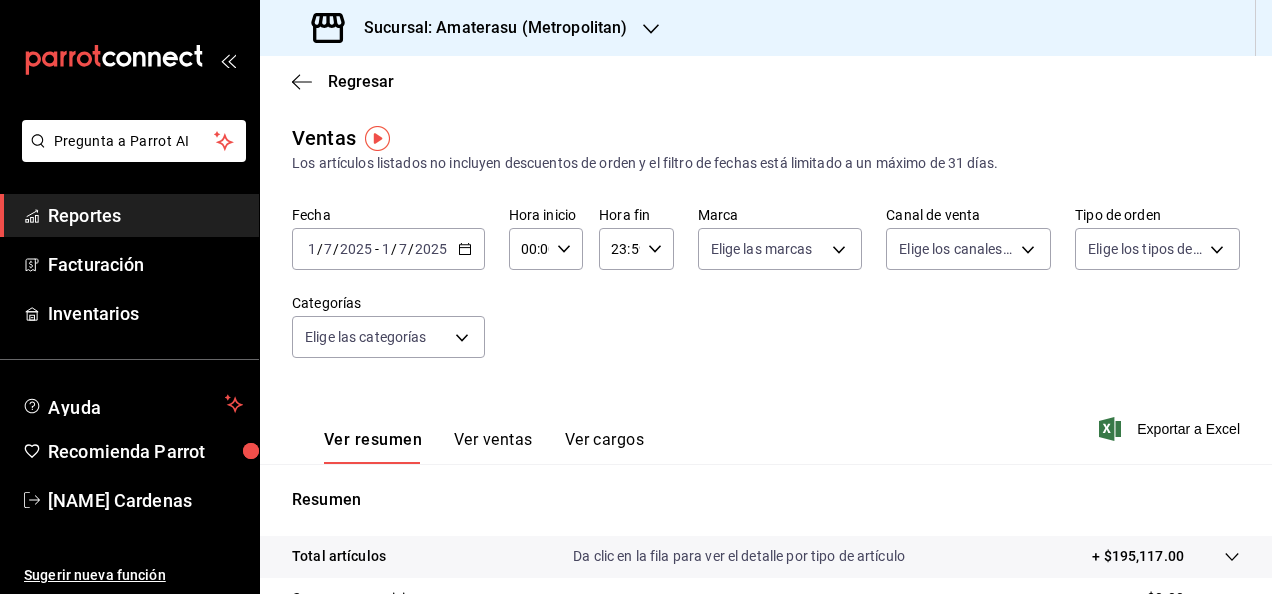 click on "7" at bounding box center (403, 249) 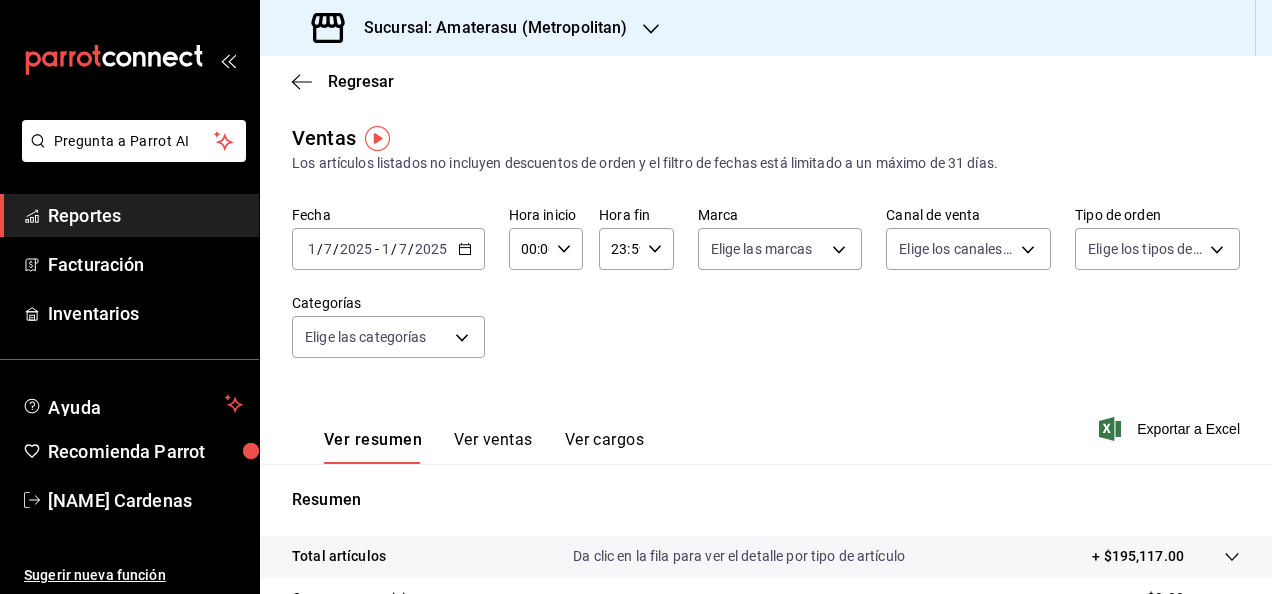 click on "7" at bounding box center [403, 249] 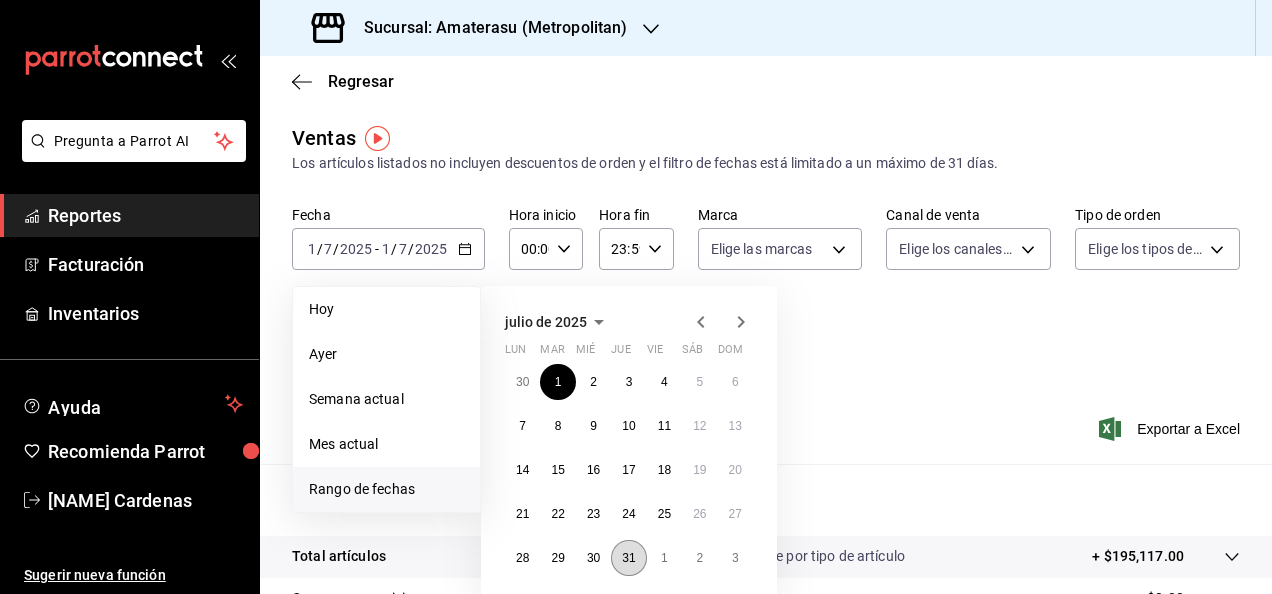 click on "31" at bounding box center (628, 558) 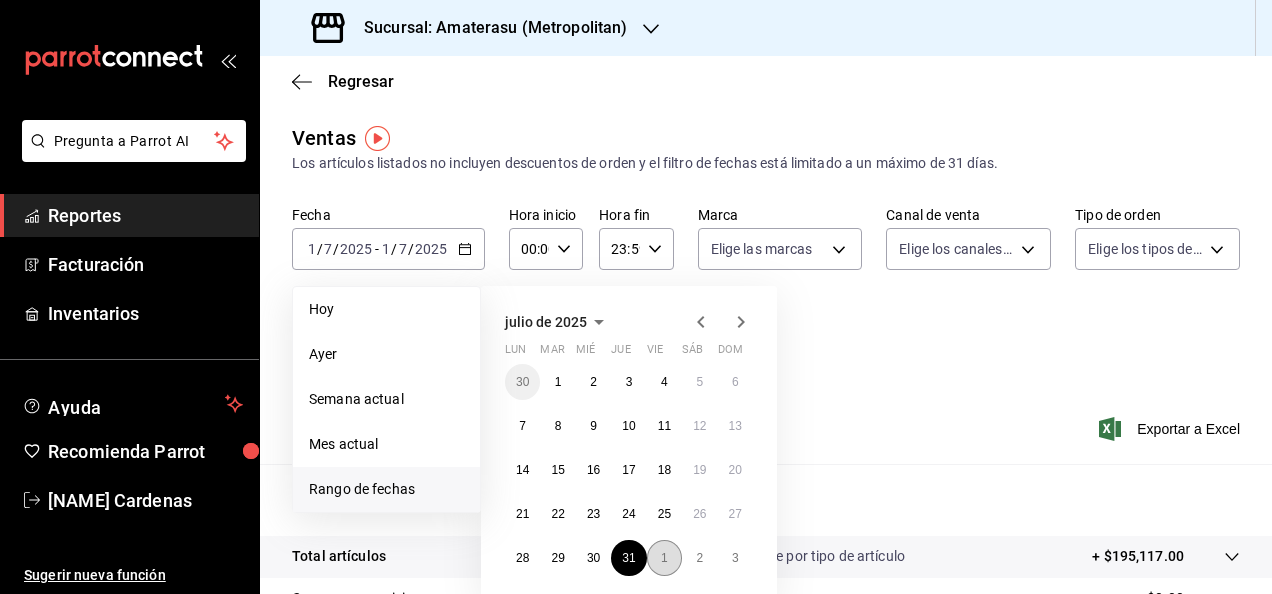 click on "1" at bounding box center (664, 558) 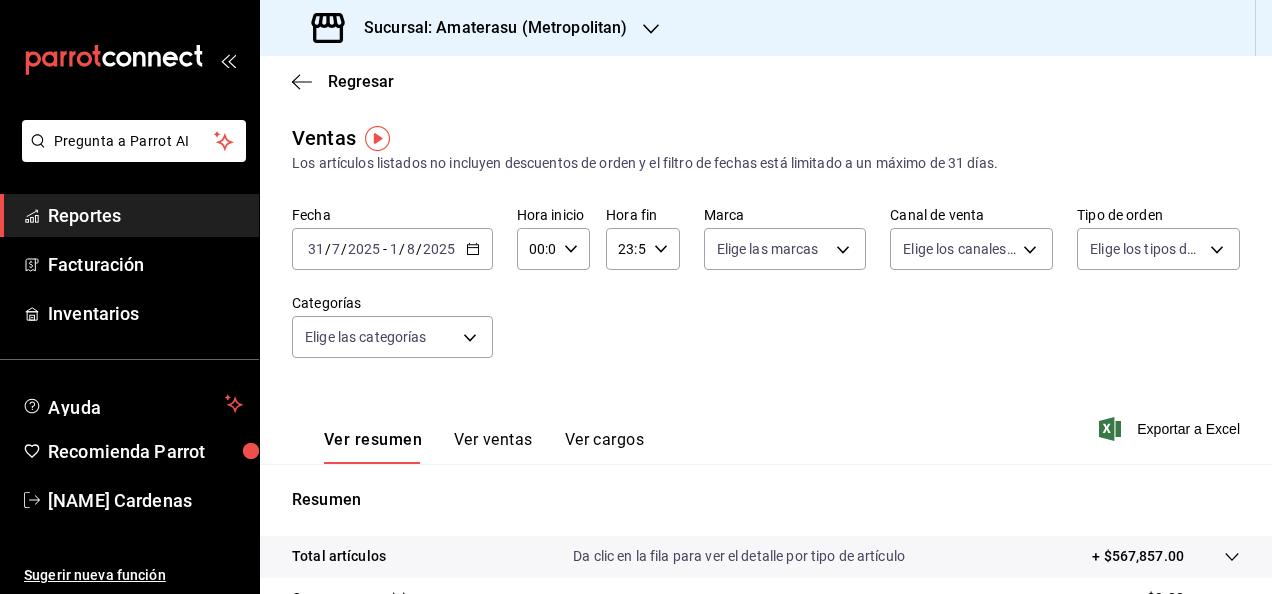 click on "2025-07-31 31 / 7 / 2025 - 2025-08-01 1 / 8 / 2025" at bounding box center [392, 249] 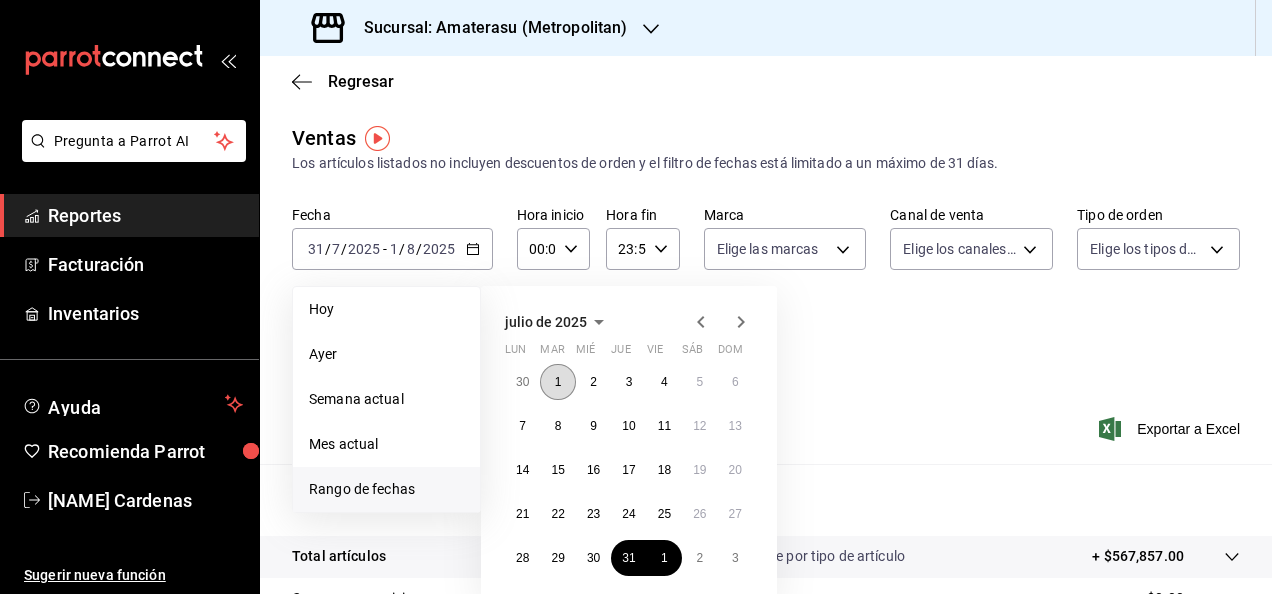click on "1" at bounding box center (558, 382) 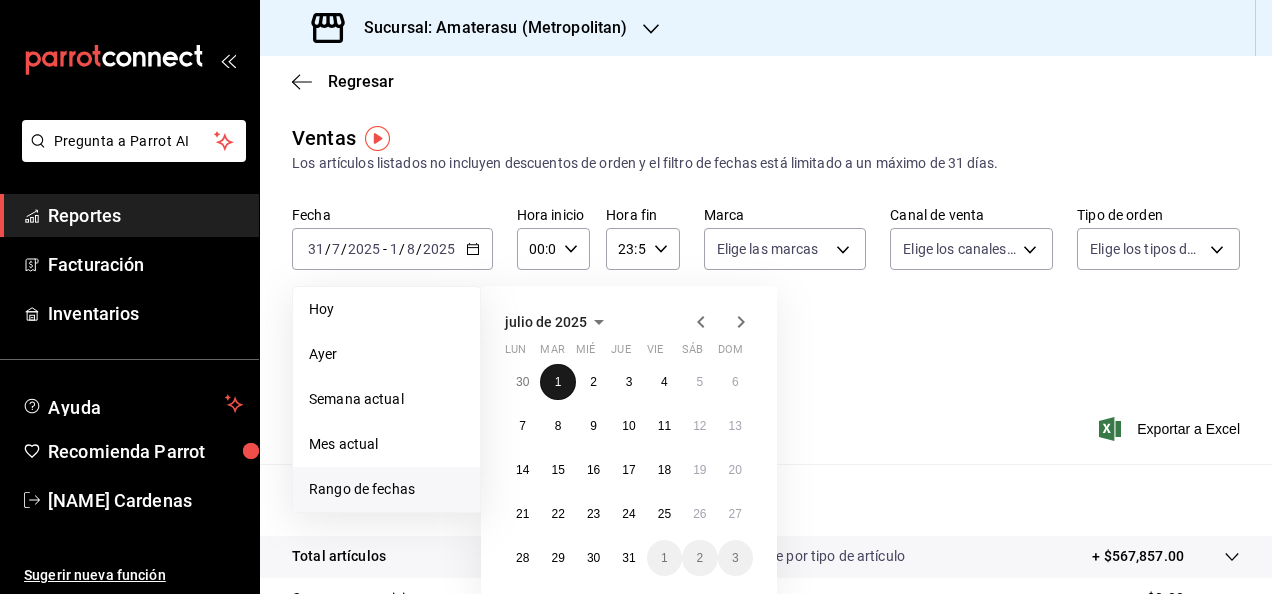 click on "1" at bounding box center (558, 382) 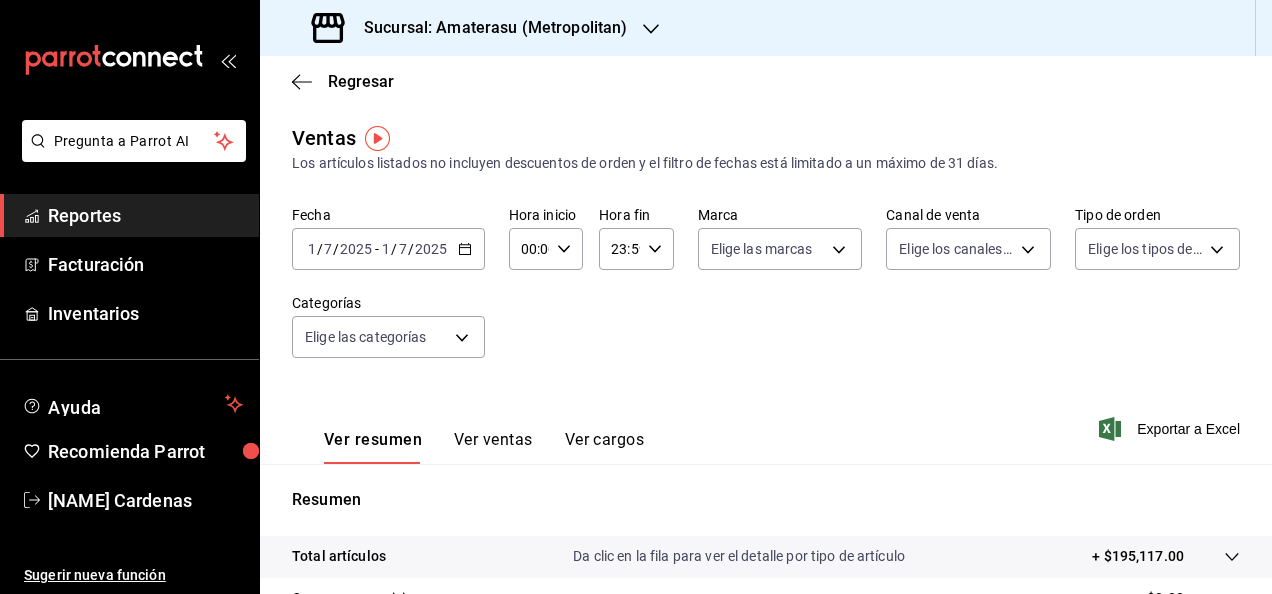 drag, startPoint x: 559, startPoint y: 385, endPoint x: 456, endPoint y: 256, distance: 165.07574 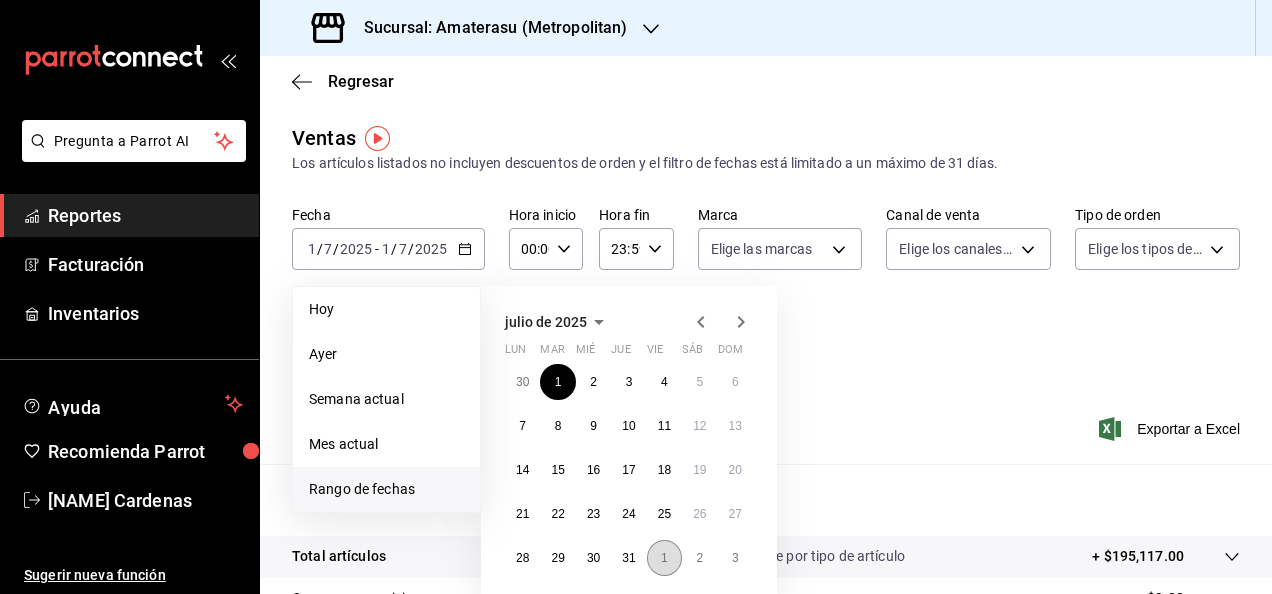 click on "1" at bounding box center [664, 558] 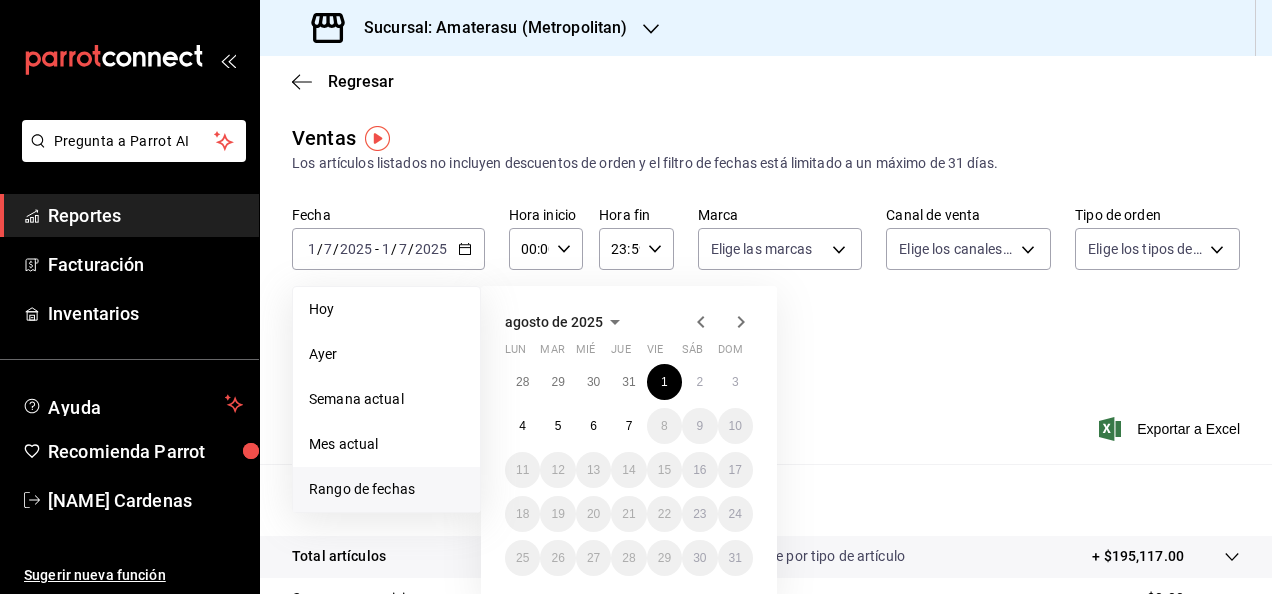 drag, startPoint x: 660, startPoint y: 562, endPoint x: 817, endPoint y: 363, distance: 253.47583 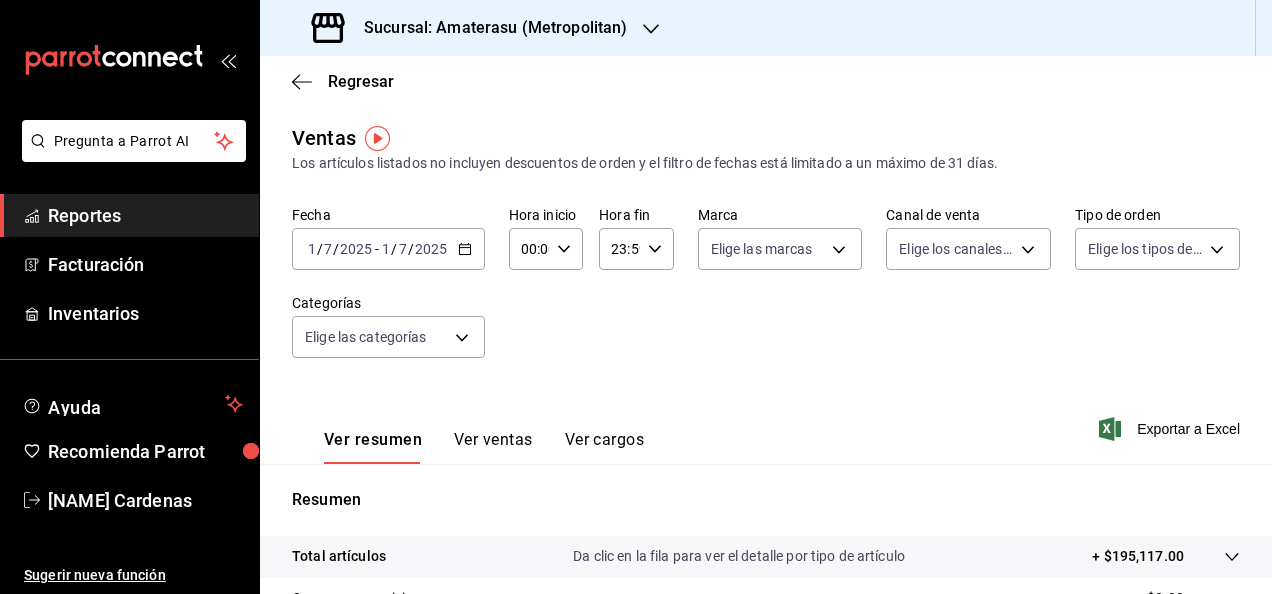 click on "Fecha [YEAR]-[MONTH]-[DAY] [DAY] / [MONTH] / [YEAR] - [YEAR]-[MONTH]-[DAY] [DAY] / [MONTH] / [YEAR] Hora inicio 00:00 Hora inicio Hora fin 23:59 Hora fin Marca Elige las marcas Canal de venta Elige los canales de venta Tipo de orden Elige los tipos de orden Categorías Elige las categorías" at bounding box center (766, 294) 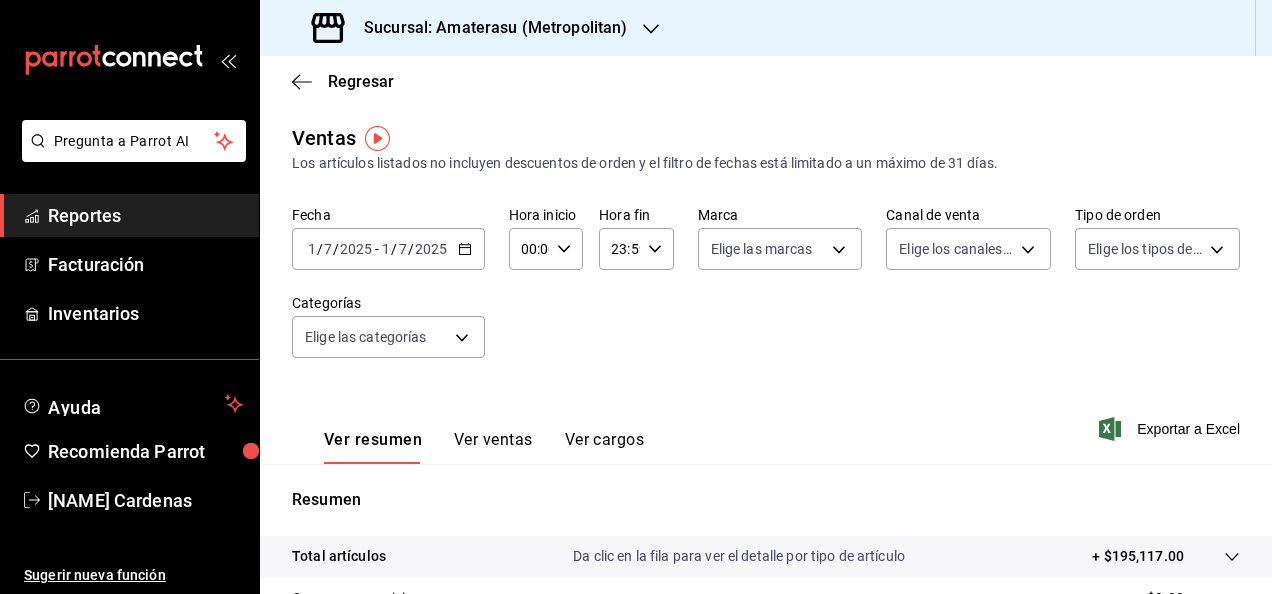 click on "[YEAR]-[MONTH]-[DAY] [DAY] / [MONTH] / [YEAR] - [YEAR]-[MONTH]-[DAY] [DAY] / [MONTH] / [YEAR]" at bounding box center [388, 249] 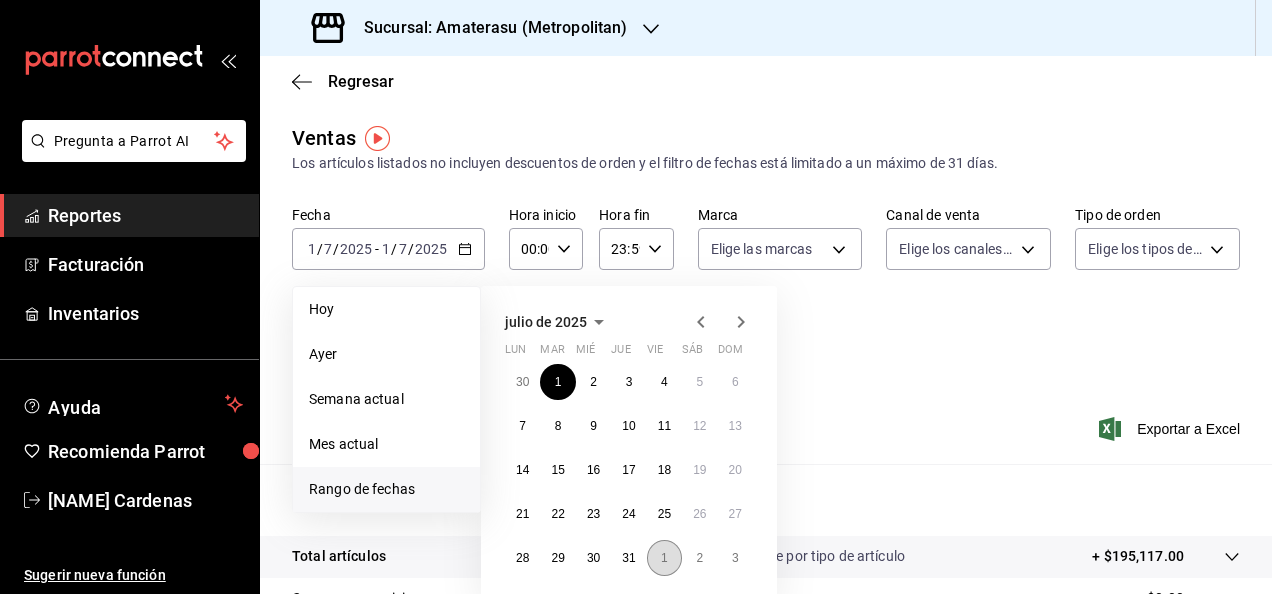 click on "1" at bounding box center (664, 558) 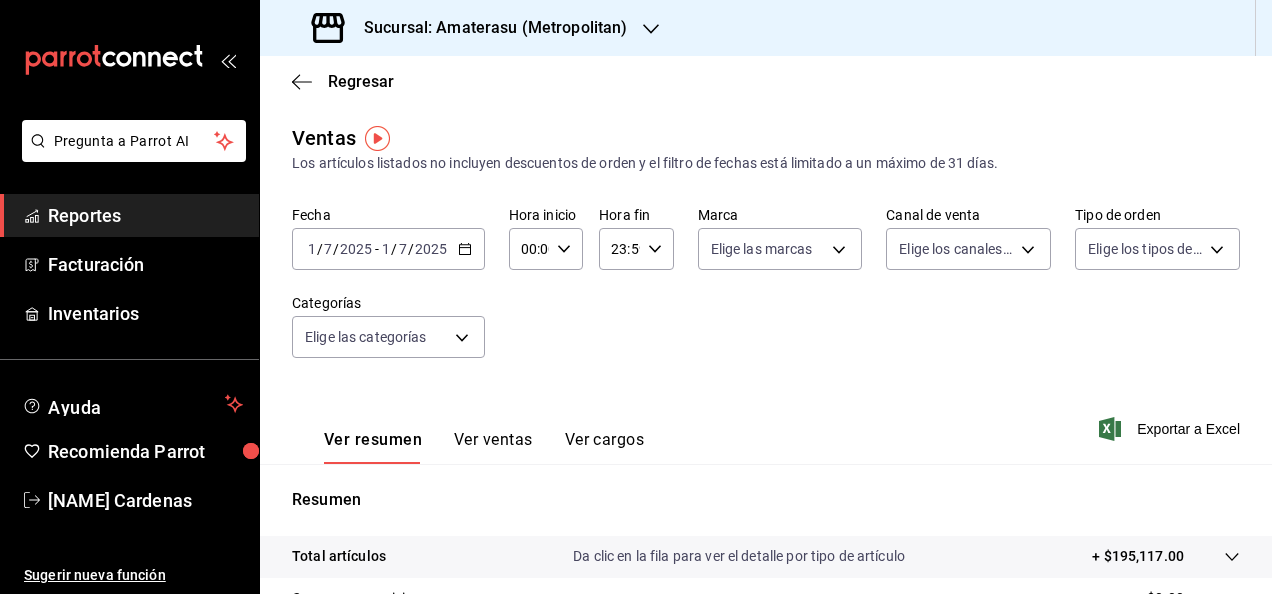 click 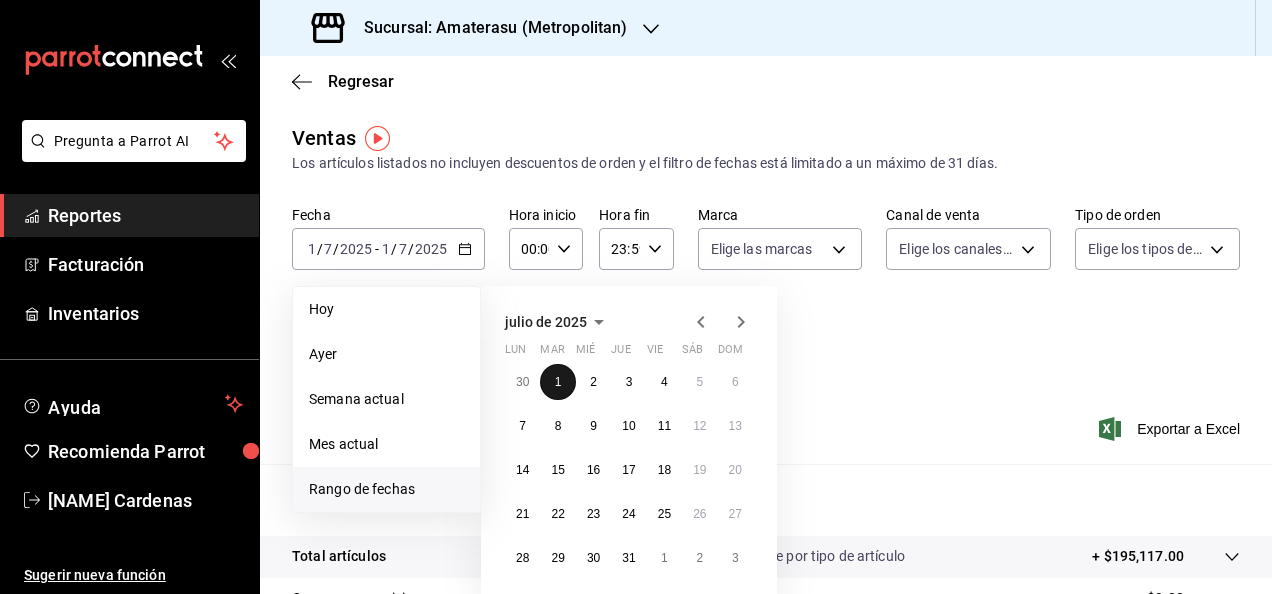 click on "1" at bounding box center (558, 382) 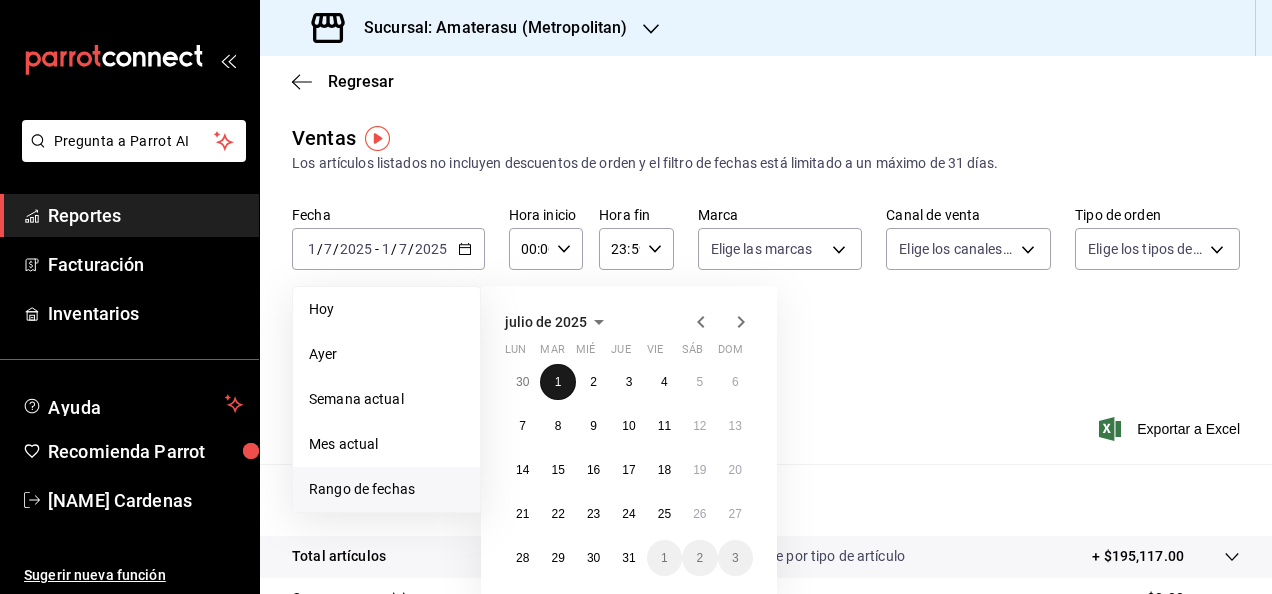 click on "1" at bounding box center (558, 382) 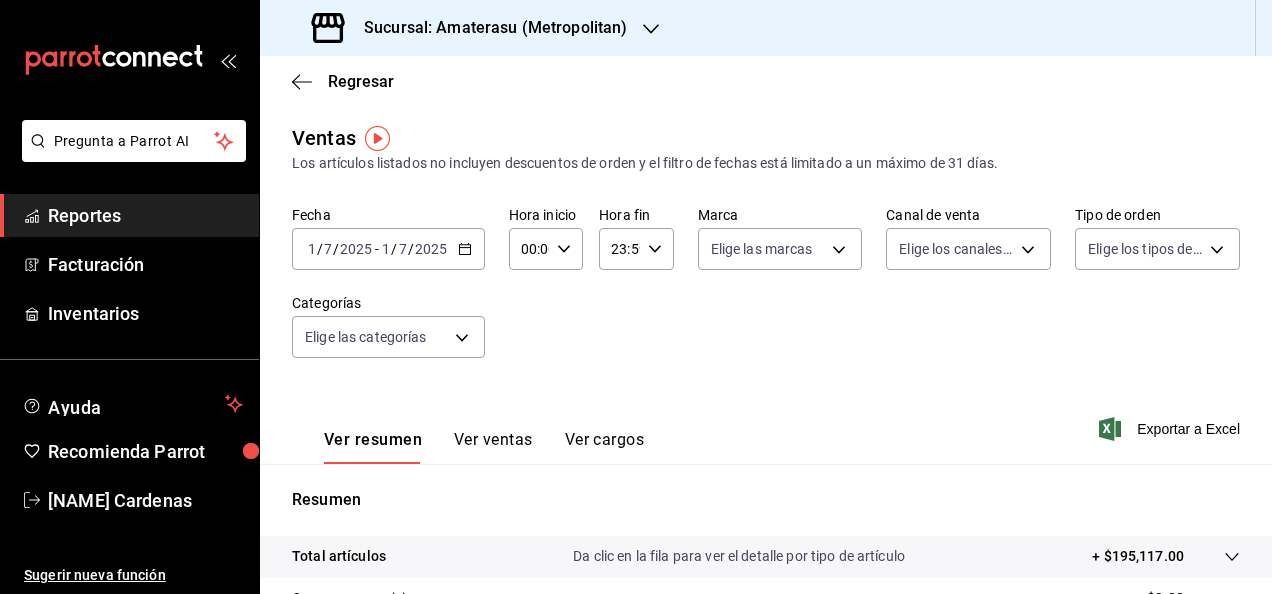 click on "7" at bounding box center (403, 249) 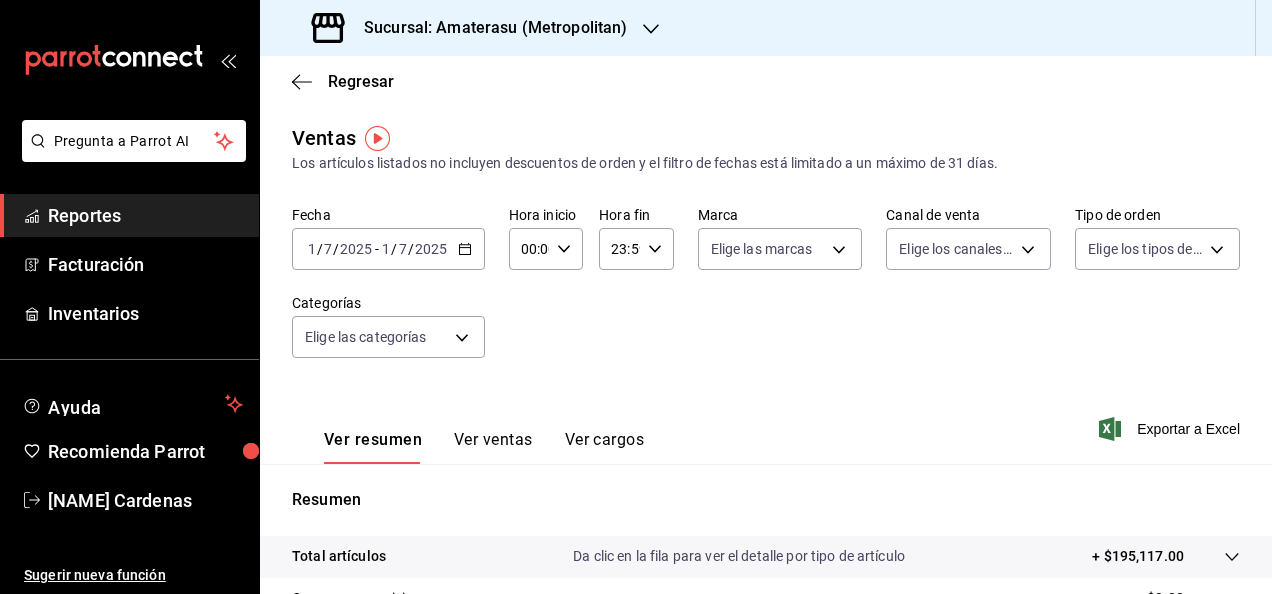 click on "7" at bounding box center (403, 249) 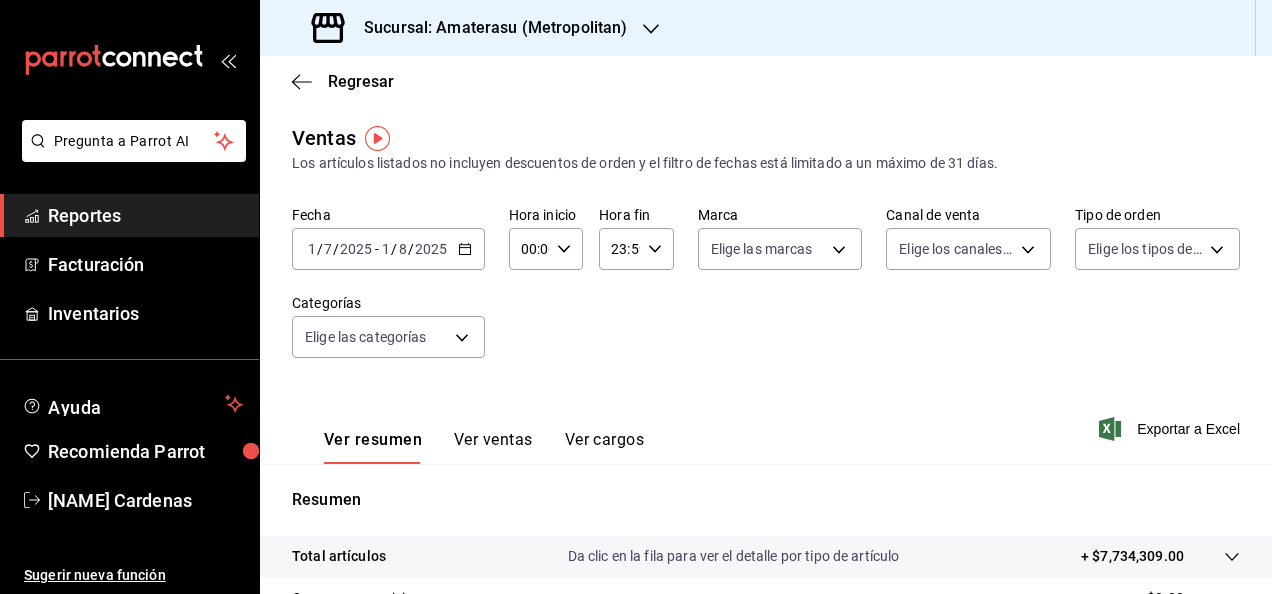 click 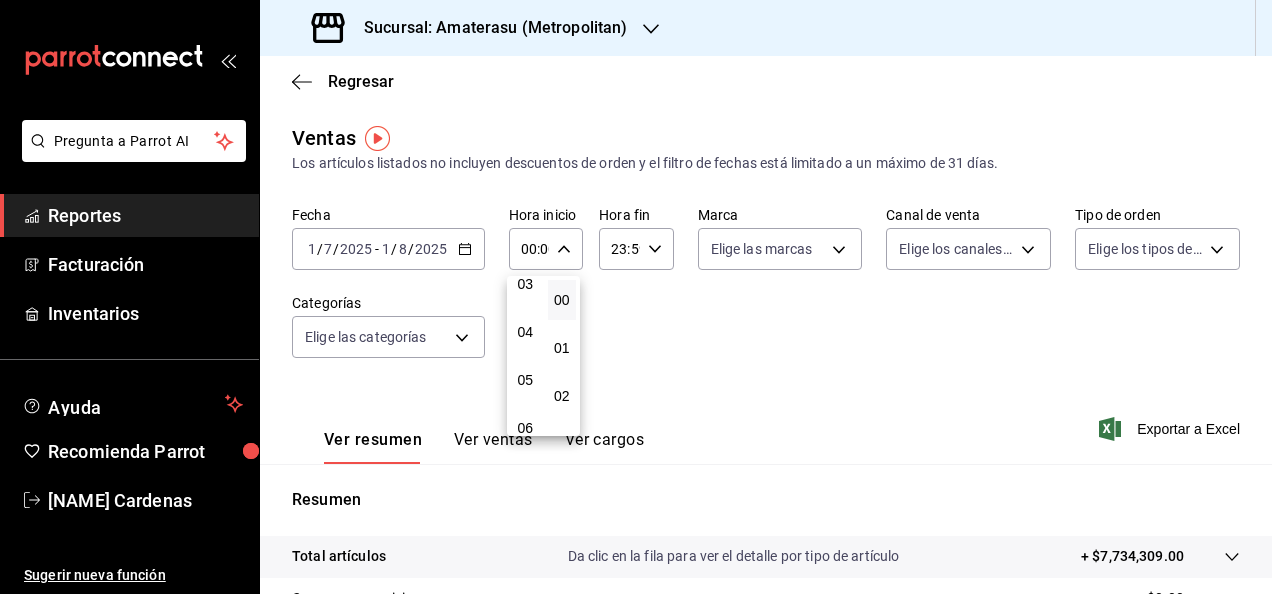 scroll, scrollTop: 200, scrollLeft: 0, axis: vertical 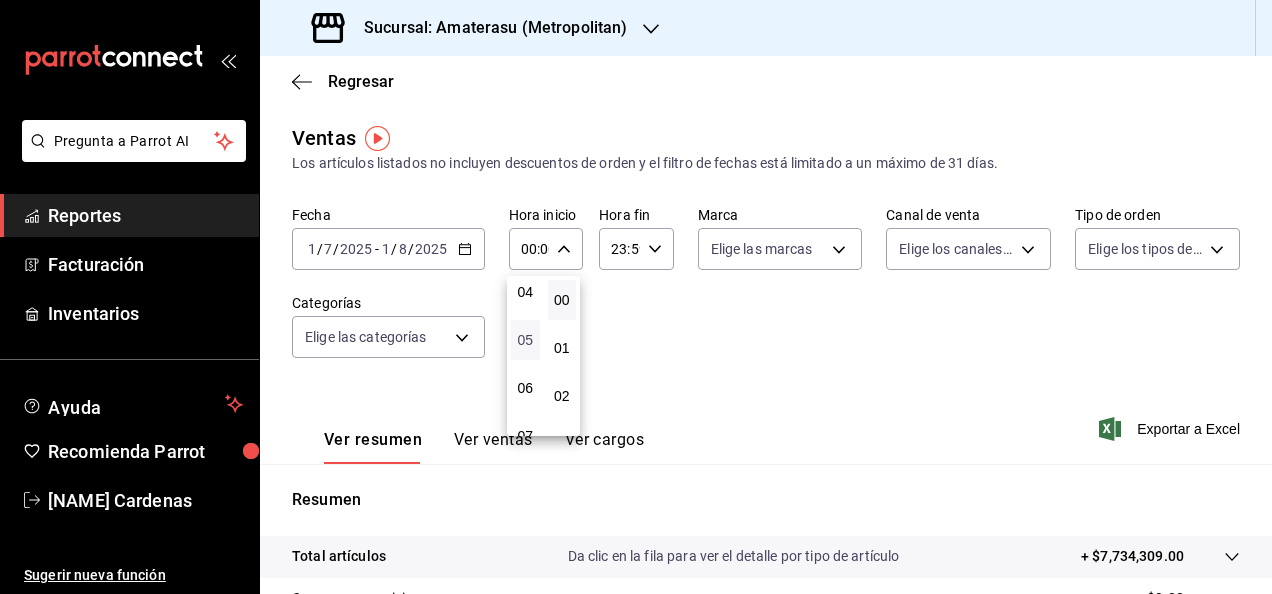 click on "05" at bounding box center (525, 340) 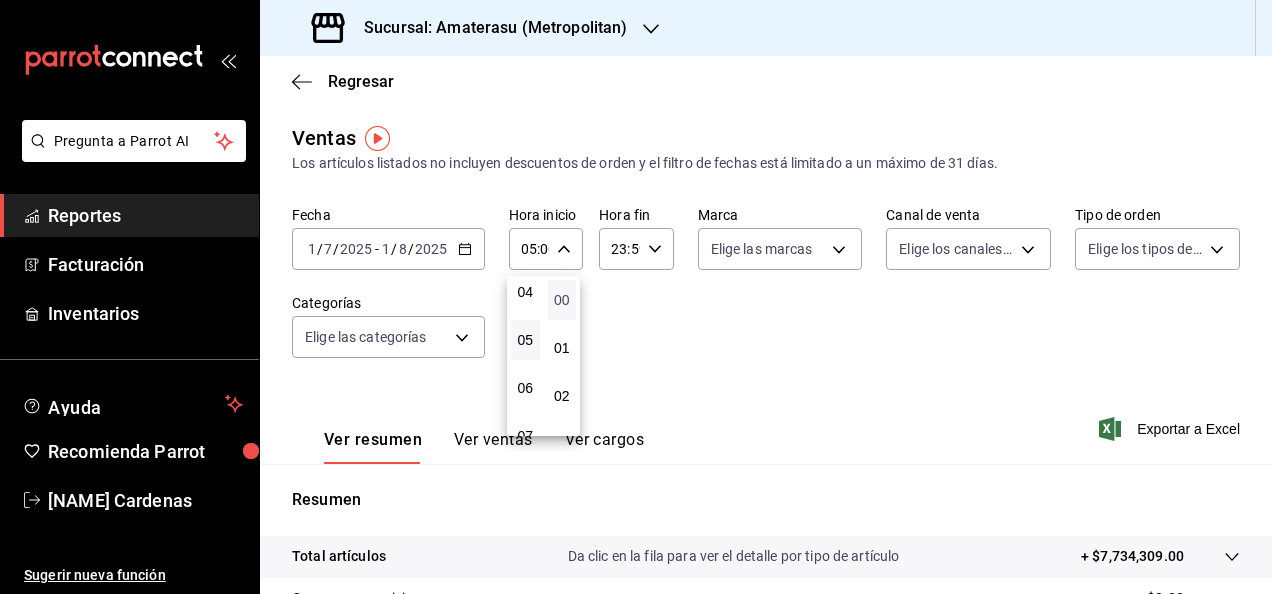 click on "00" at bounding box center (562, 300) 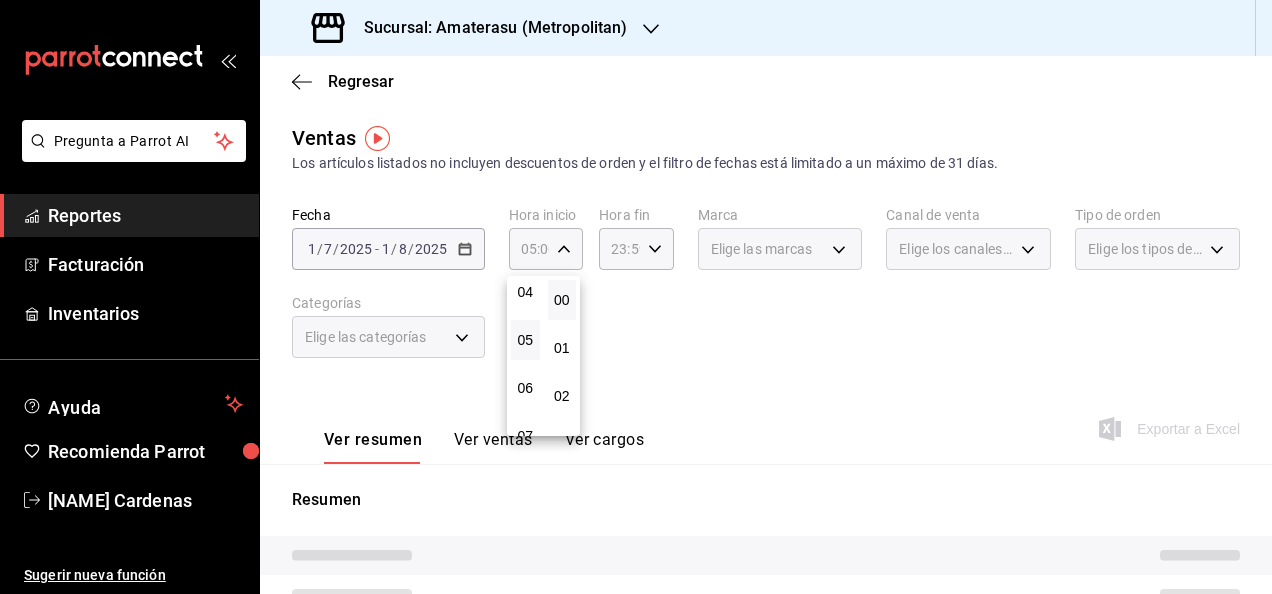 click at bounding box center (636, 297) 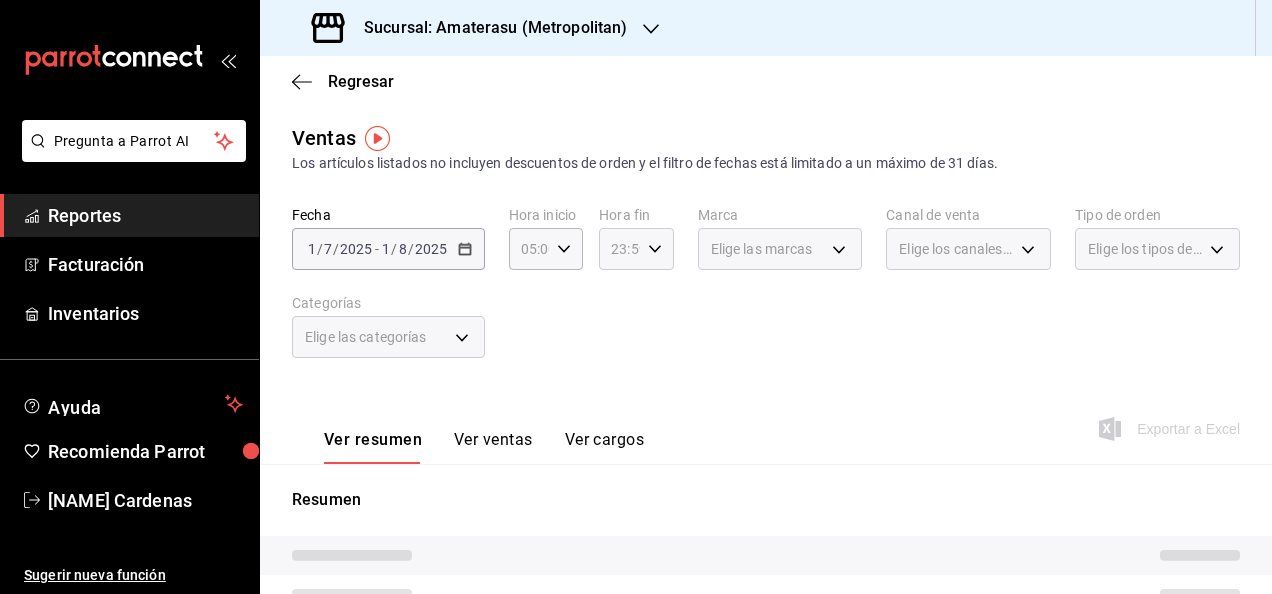 click 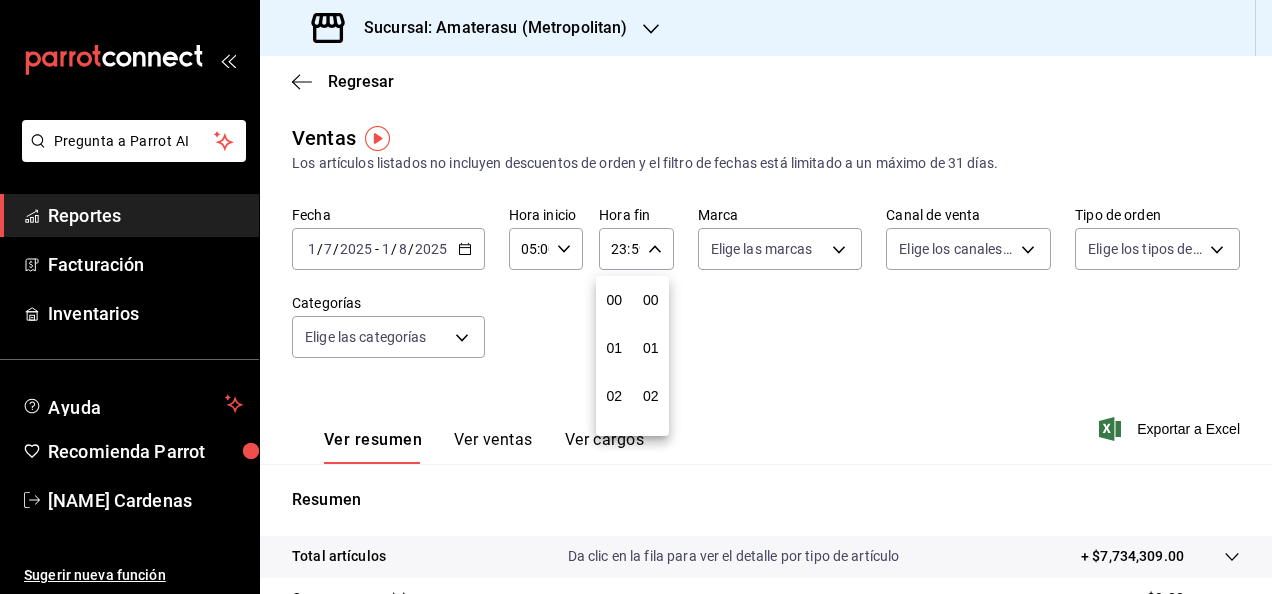 scroll, scrollTop: 992, scrollLeft: 0, axis: vertical 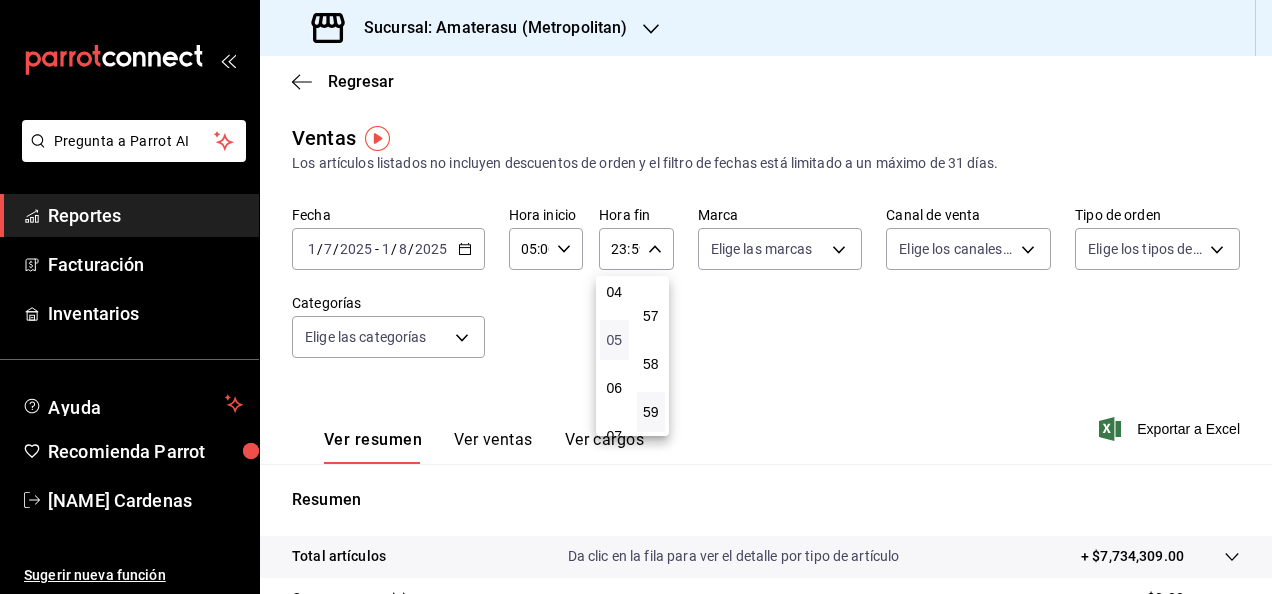 click on "05" at bounding box center [614, 340] 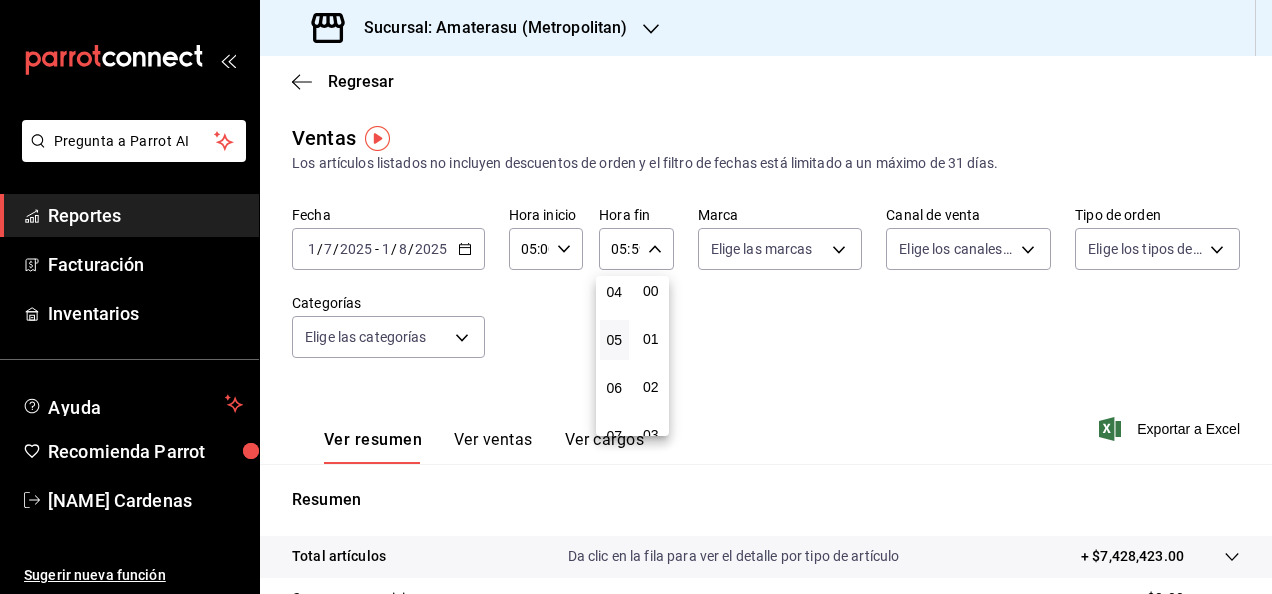 scroll, scrollTop: 0, scrollLeft: 0, axis: both 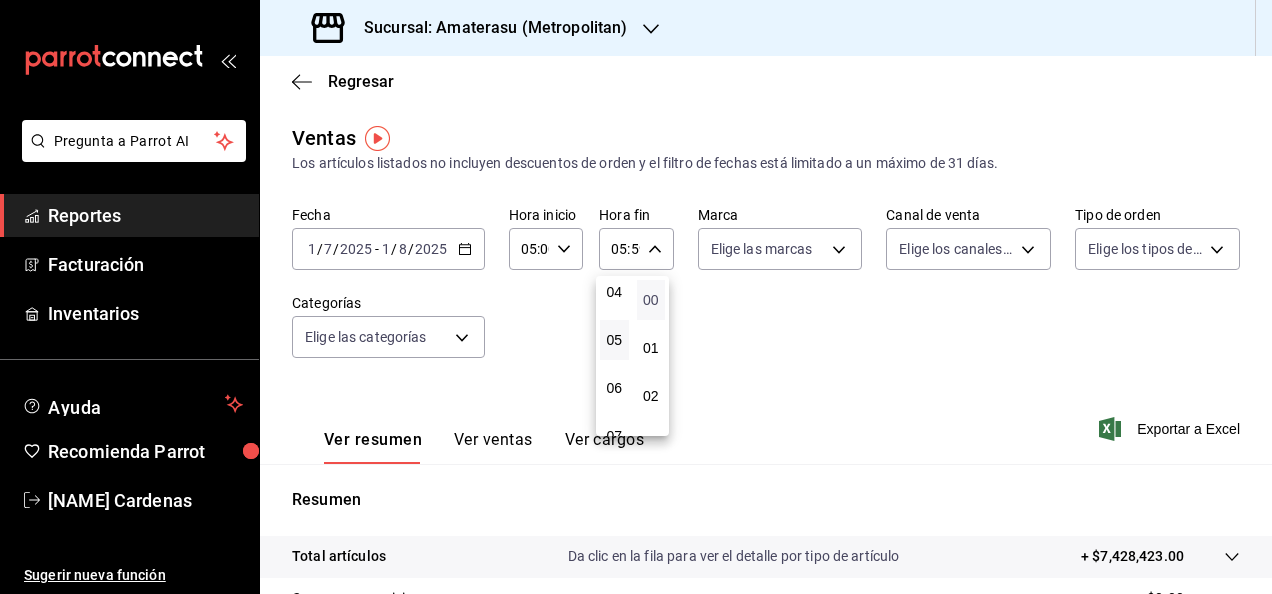click on "00" at bounding box center (651, 300) 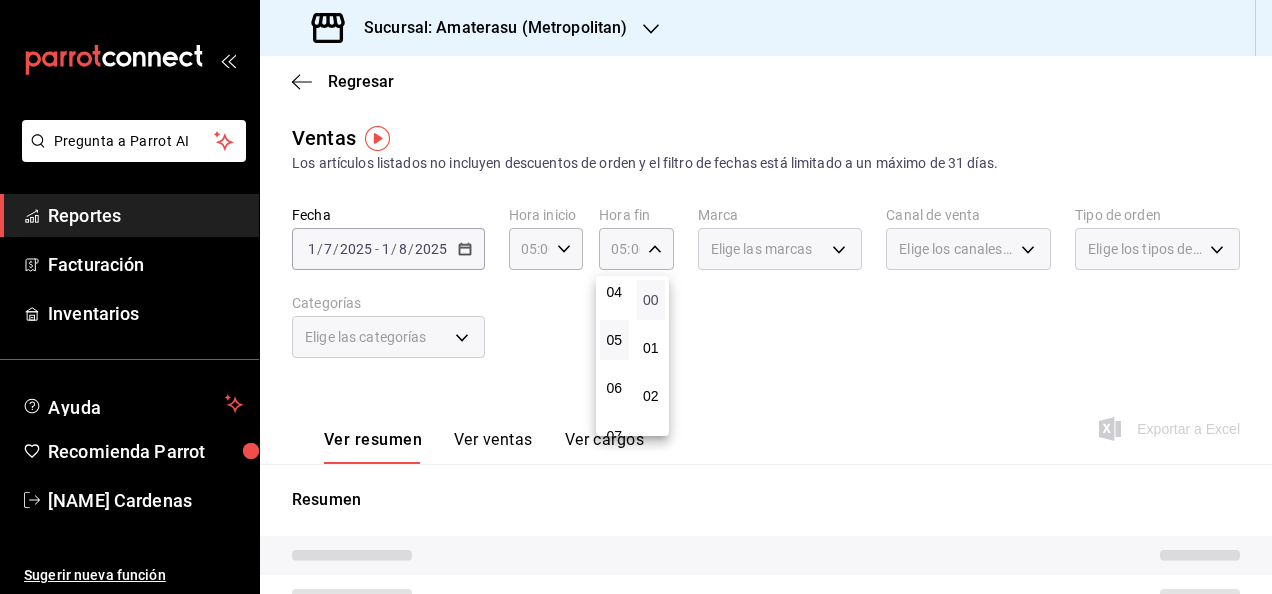 click on "00" at bounding box center [651, 300] 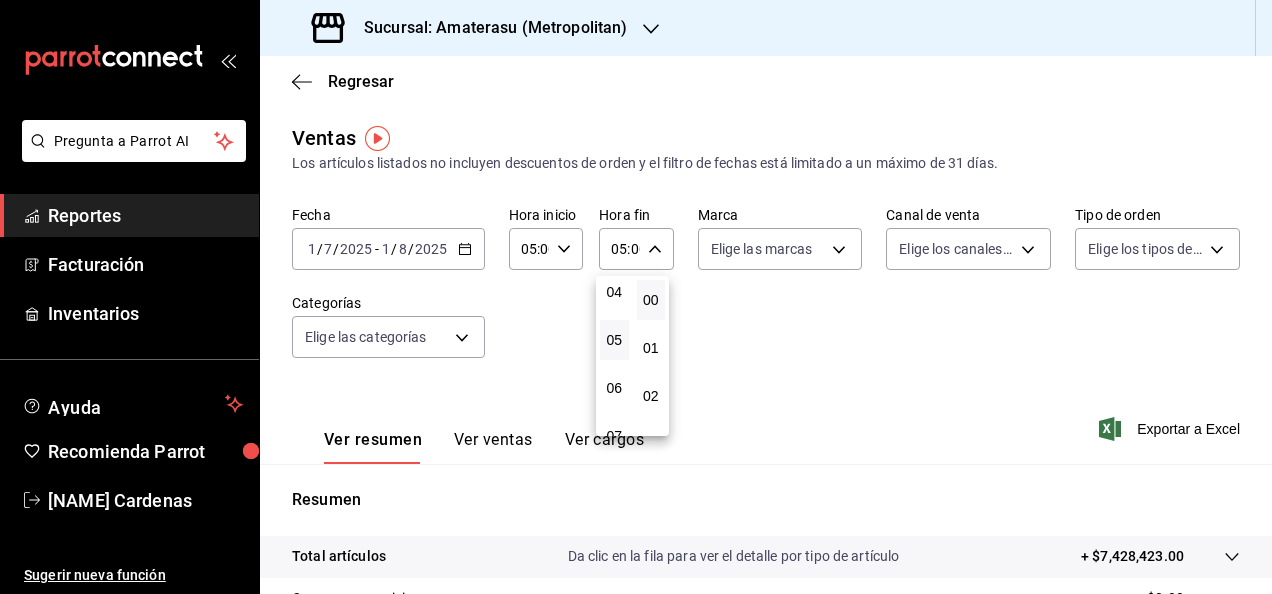click at bounding box center [636, 297] 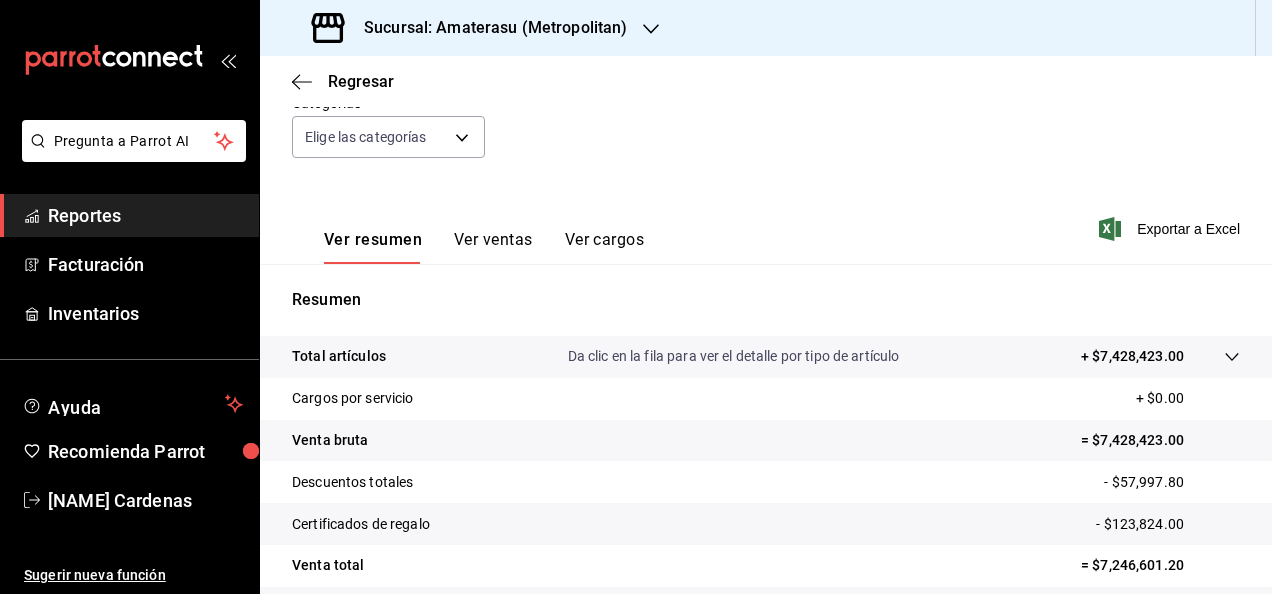 scroll, scrollTop: 364, scrollLeft: 0, axis: vertical 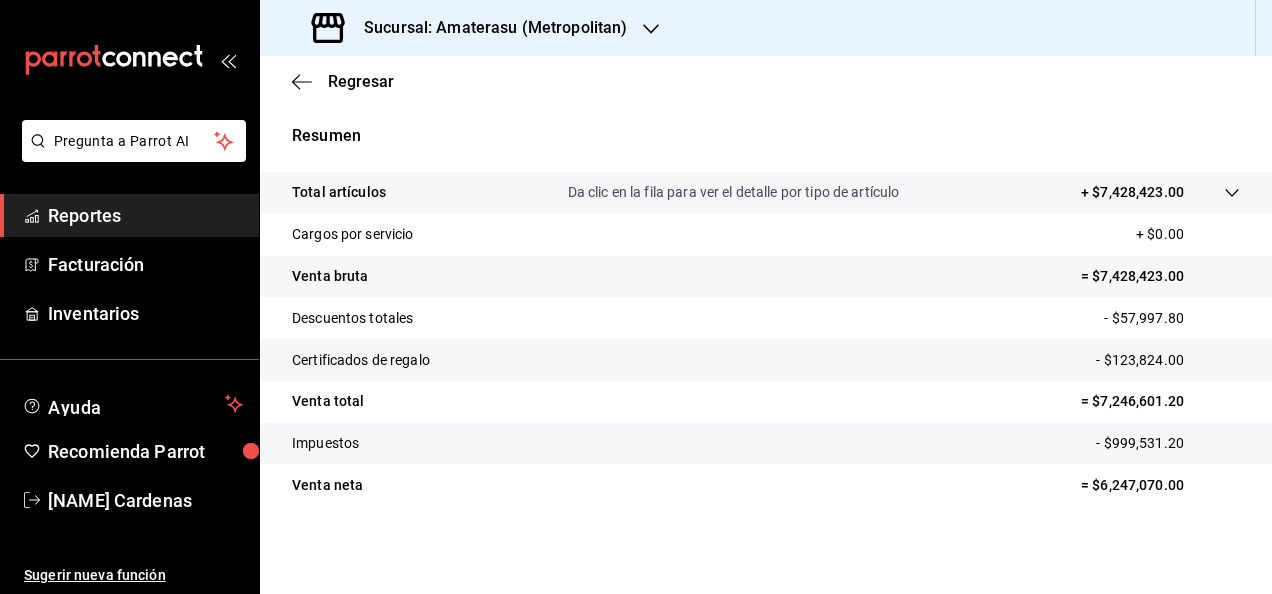 type 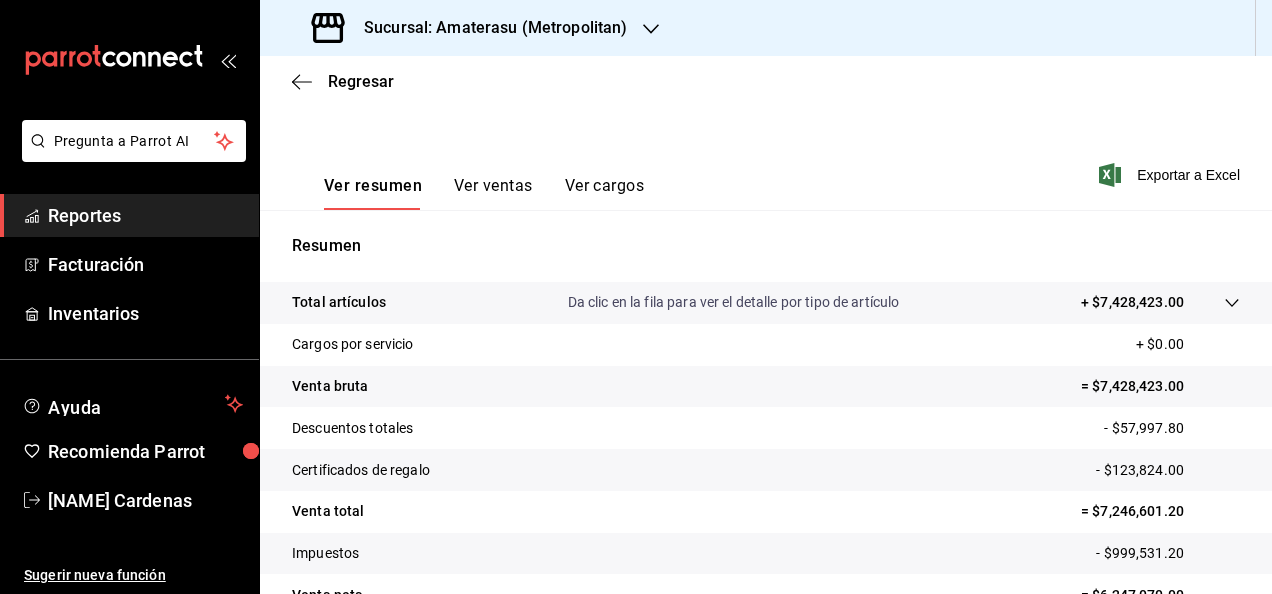 scroll, scrollTop: 364, scrollLeft: 0, axis: vertical 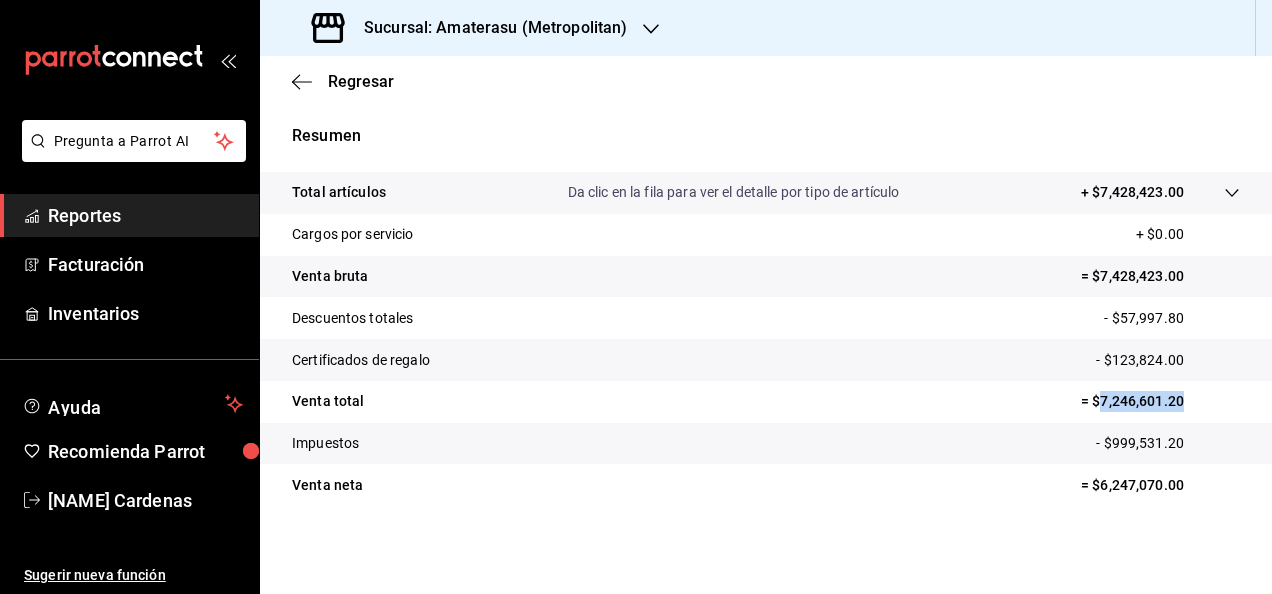 drag, startPoint x: 1093, startPoint y: 405, endPoint x: 1186, endPoint y: 406, distance: 93.00538 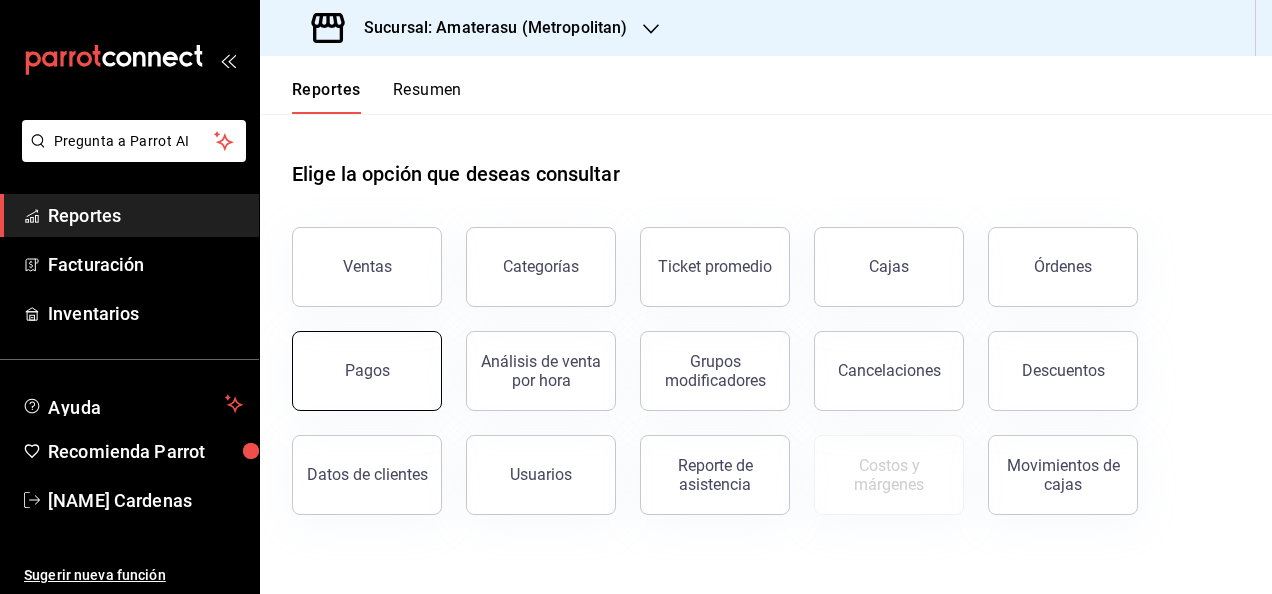 click on "Pagos" at bounding box center [367, 371] 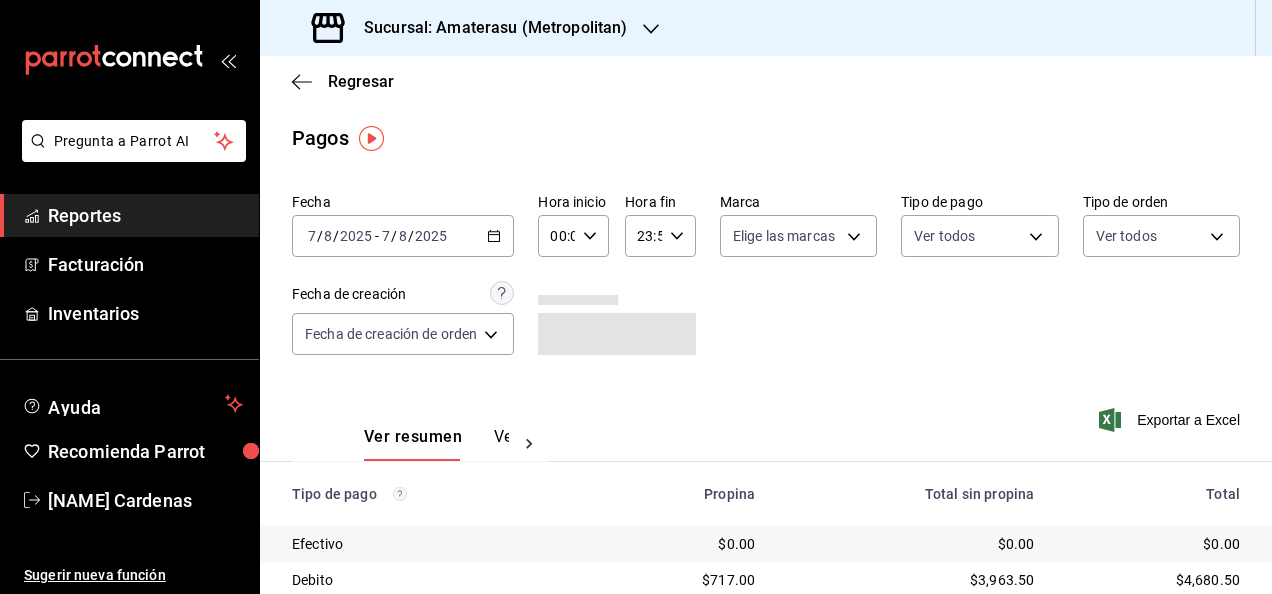 click 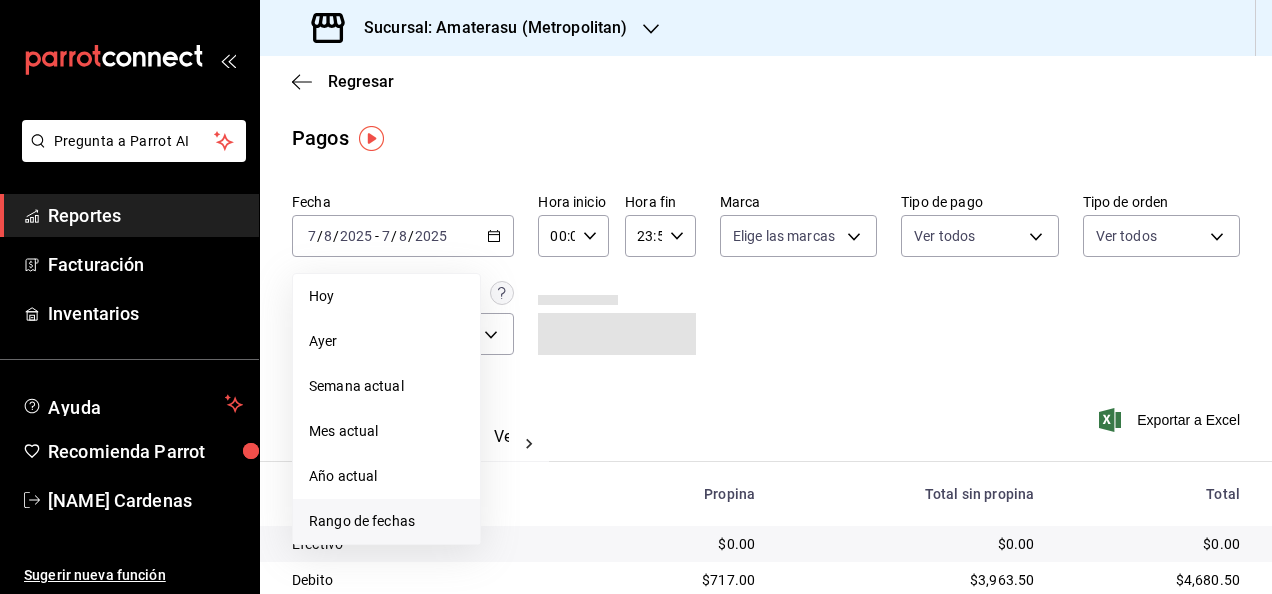 click on "Rango de fechas" at bounding box center [386, 521] 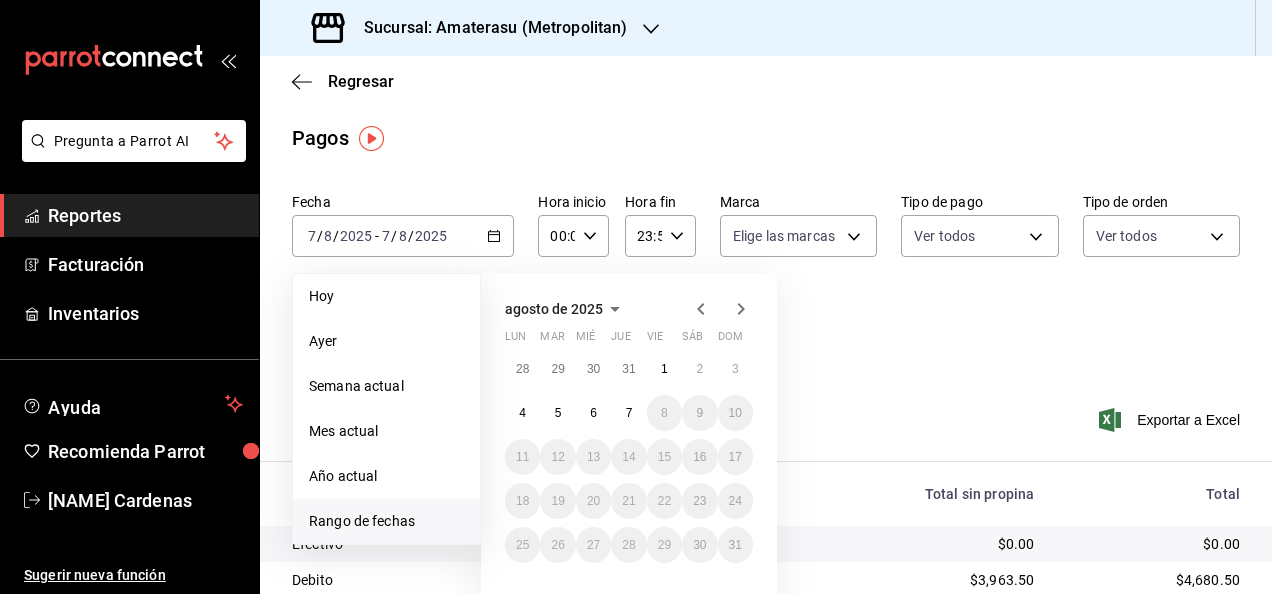 click 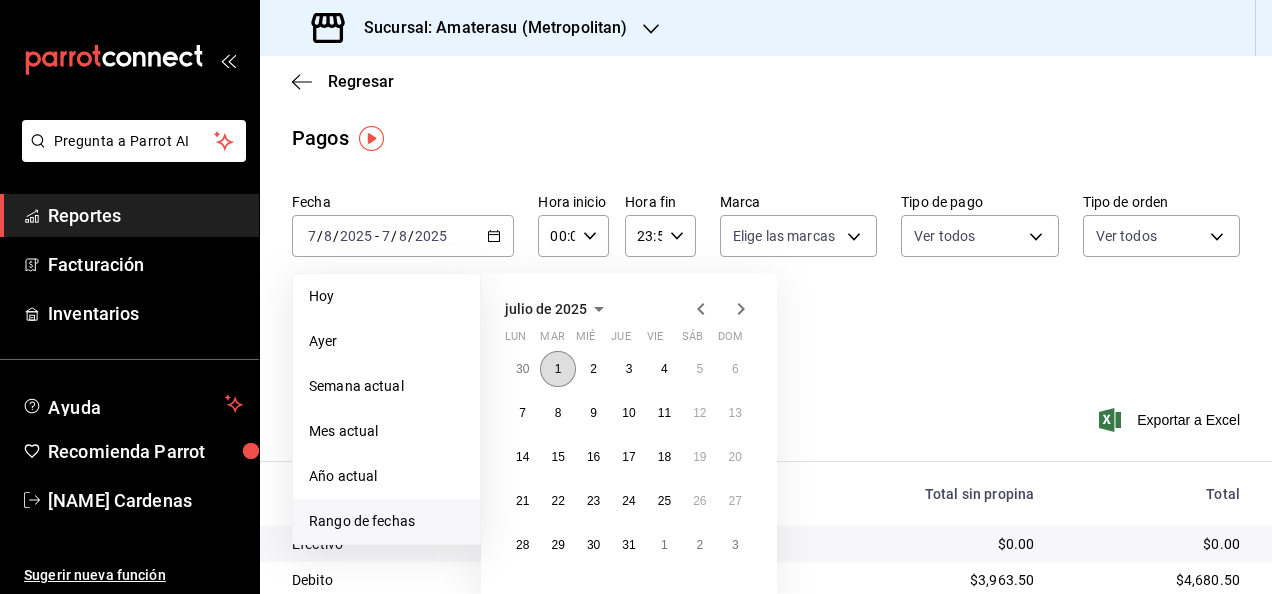 click on "1" at bounding box center [557, 369] 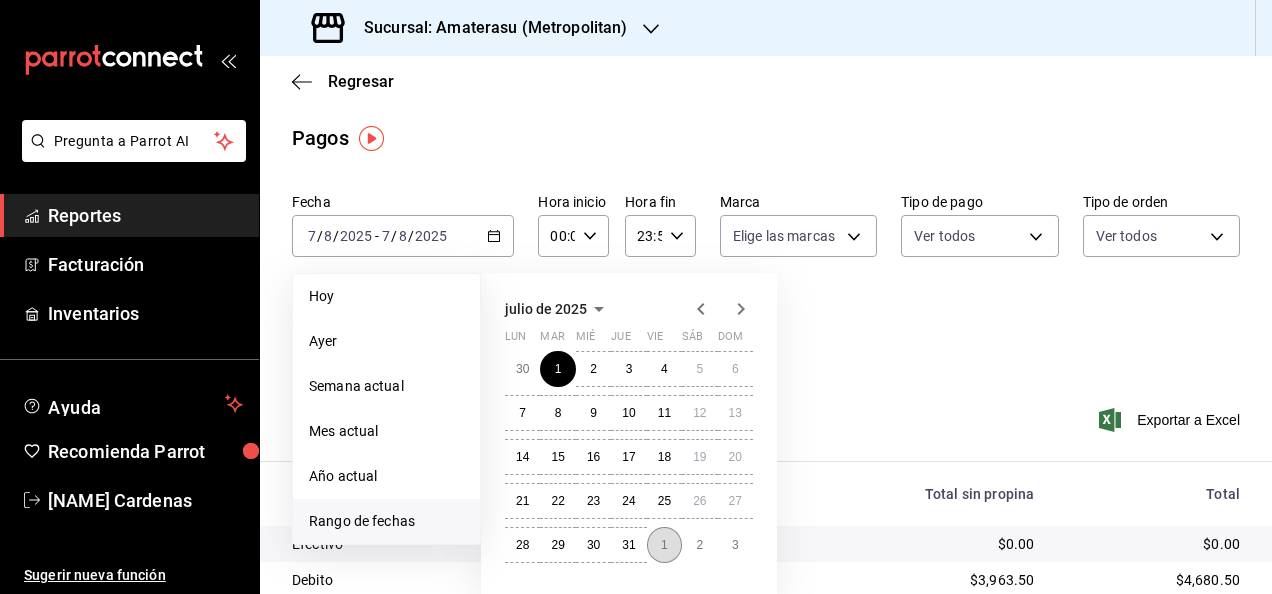 click on "1" at bounding box center (664, 545) 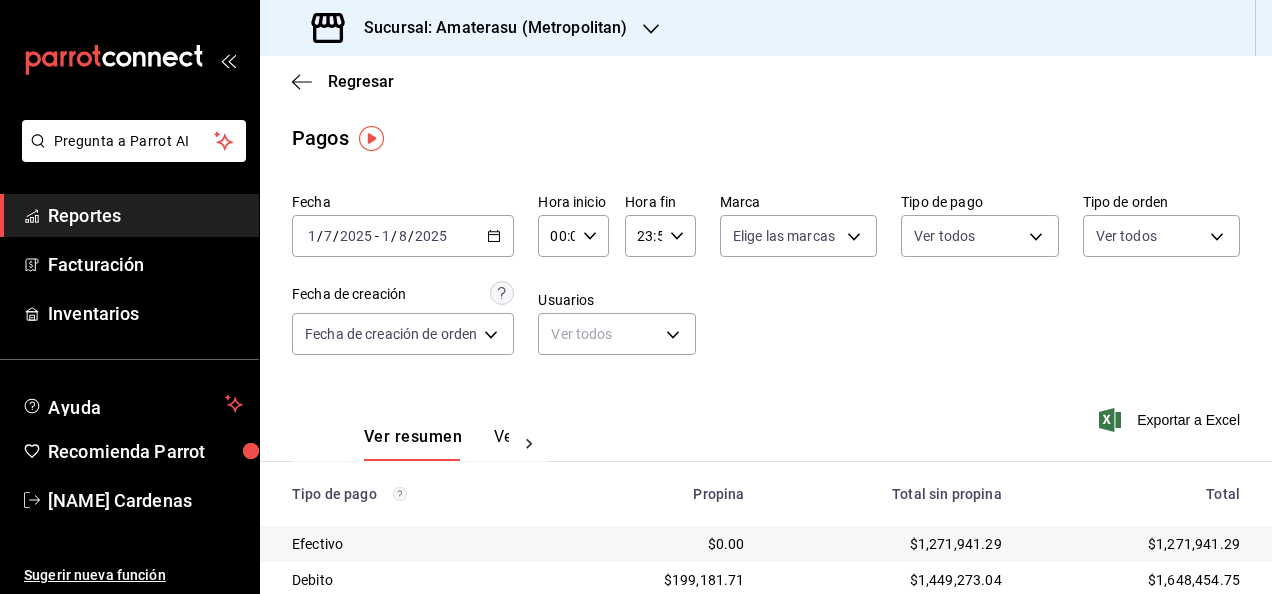 click 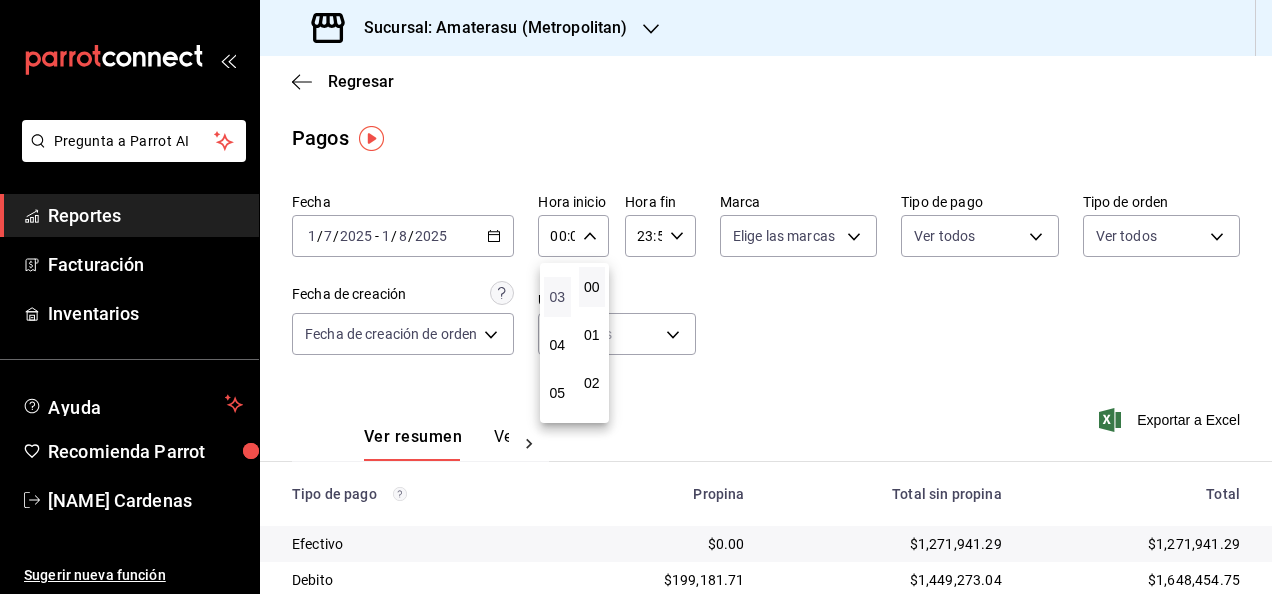 scroll, scrollTop: 200, scrollLeft: 0, axis: vertical 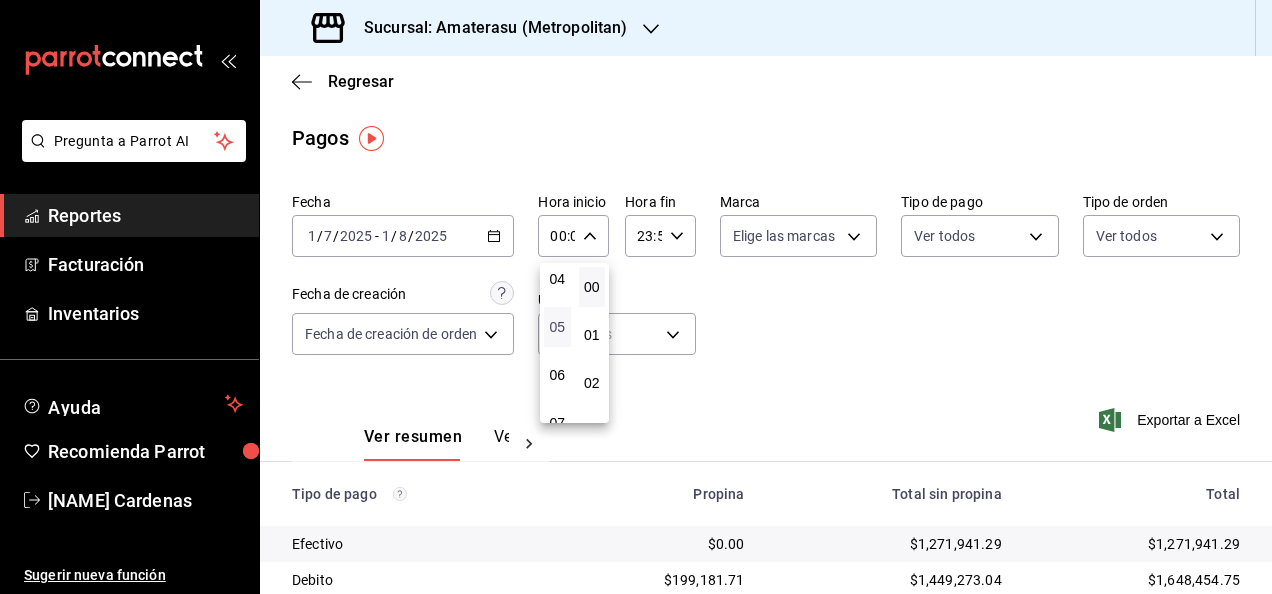 click on "05" at bounding box center [557, 327] 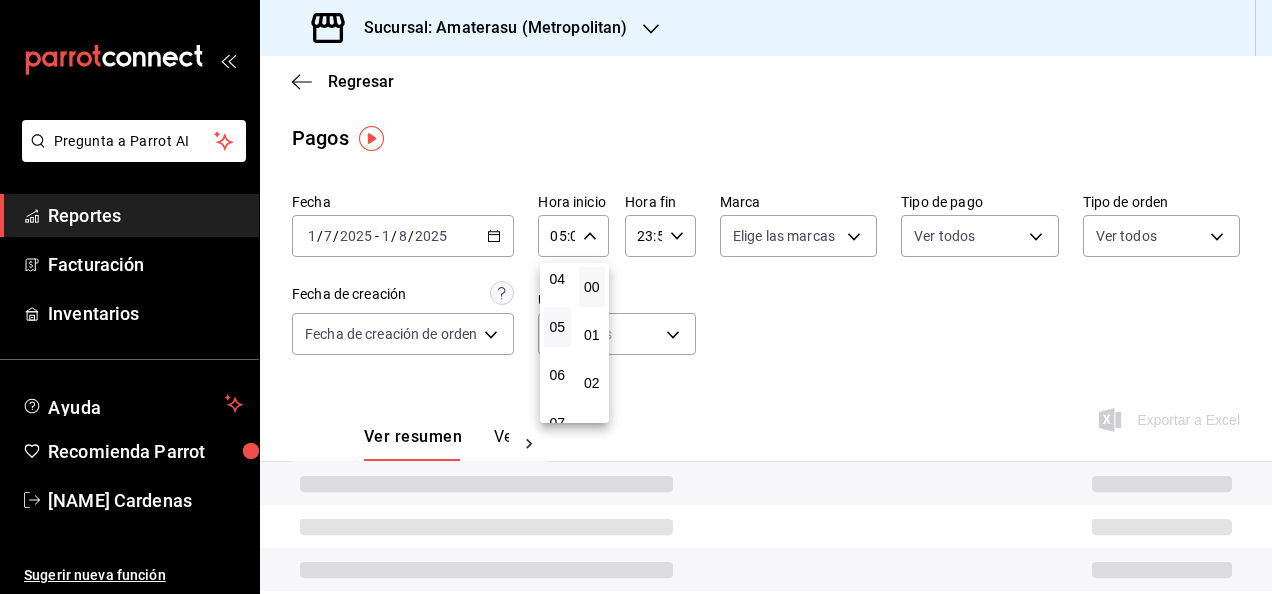 click at bounding box center (636, 297) 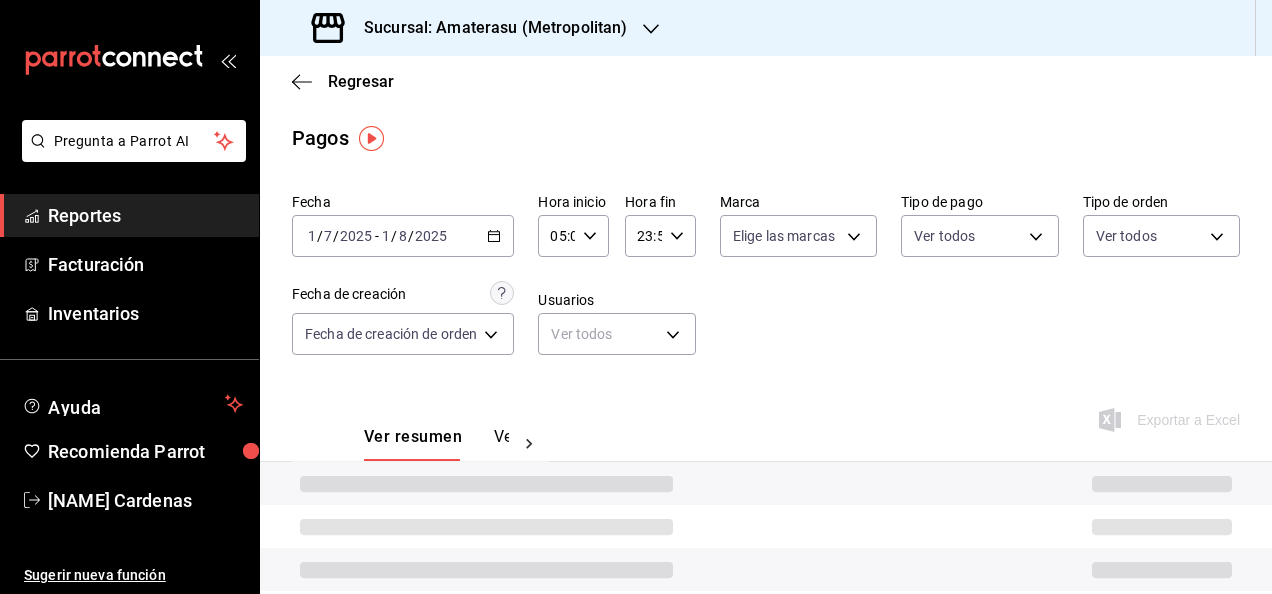 click 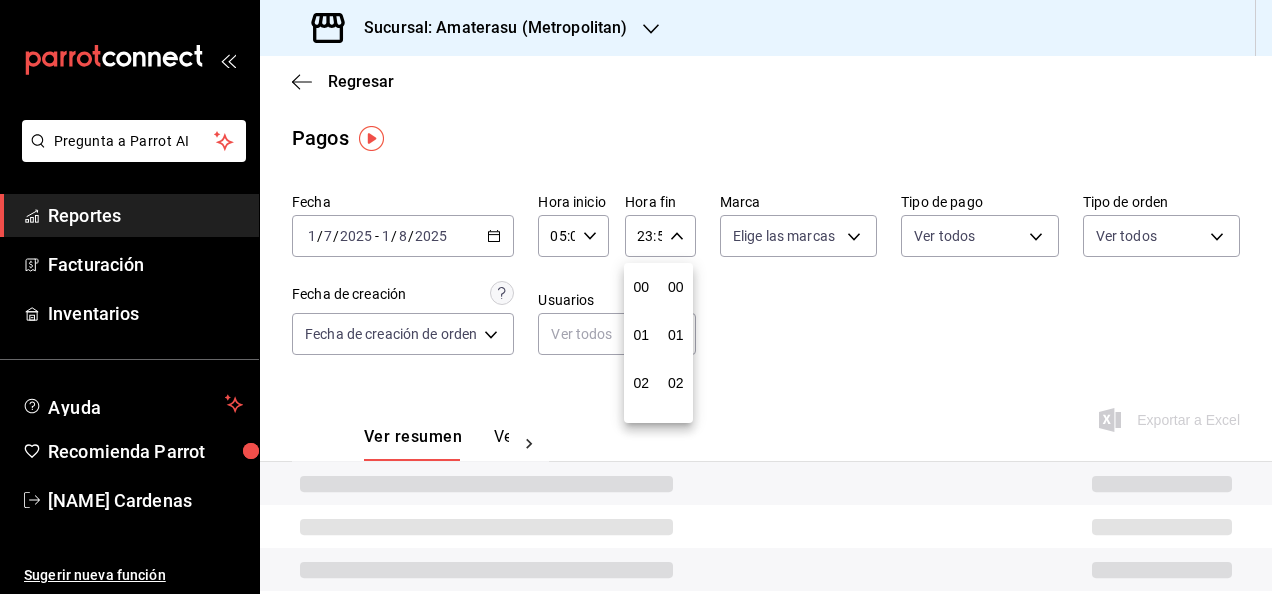 scroll, scrollTop: 992, scrollLeft: 0, axis: vertical 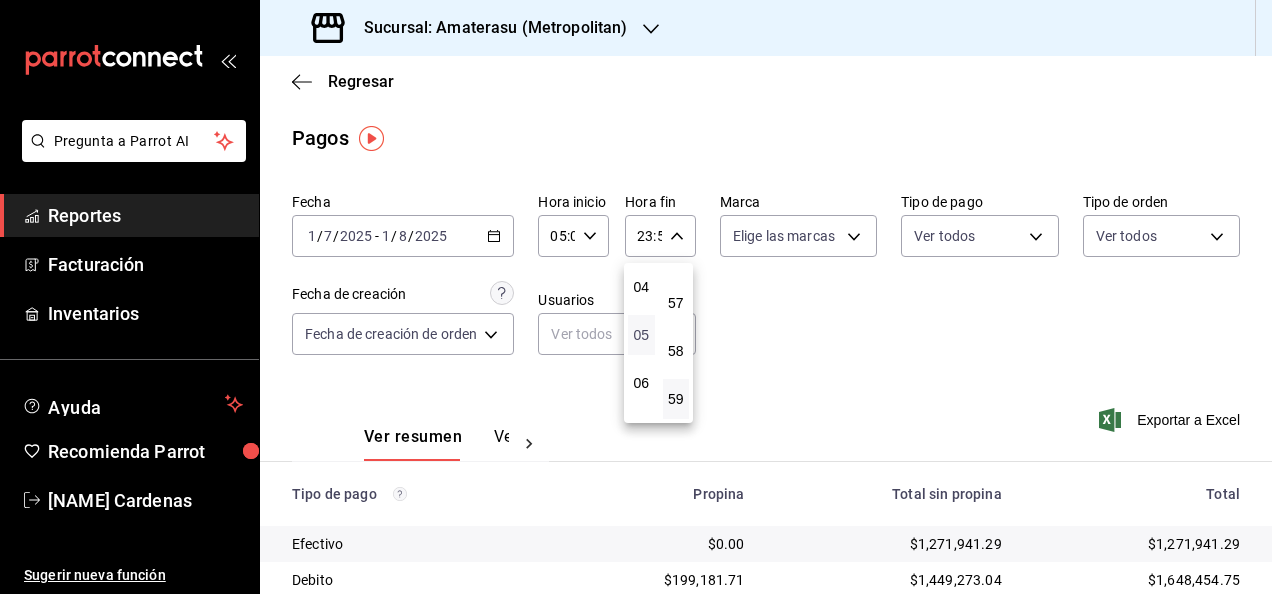 click on "05" at bounding box center (641, 335) 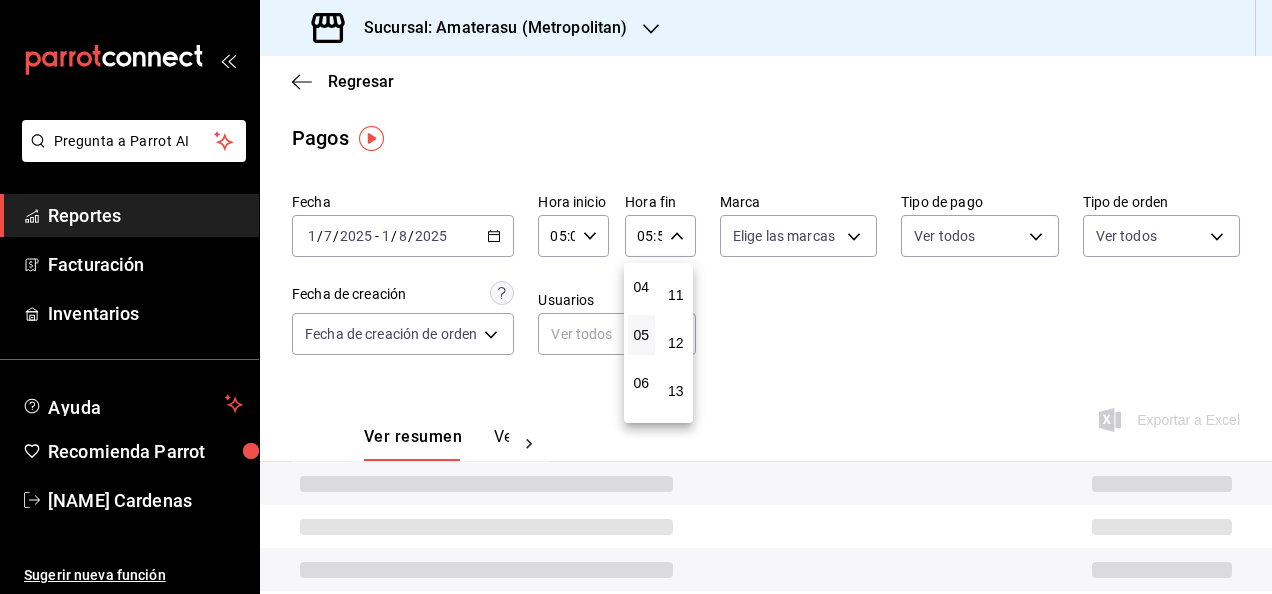 scroll, scrollTop: 0, scrollLeft: 0, axis: both 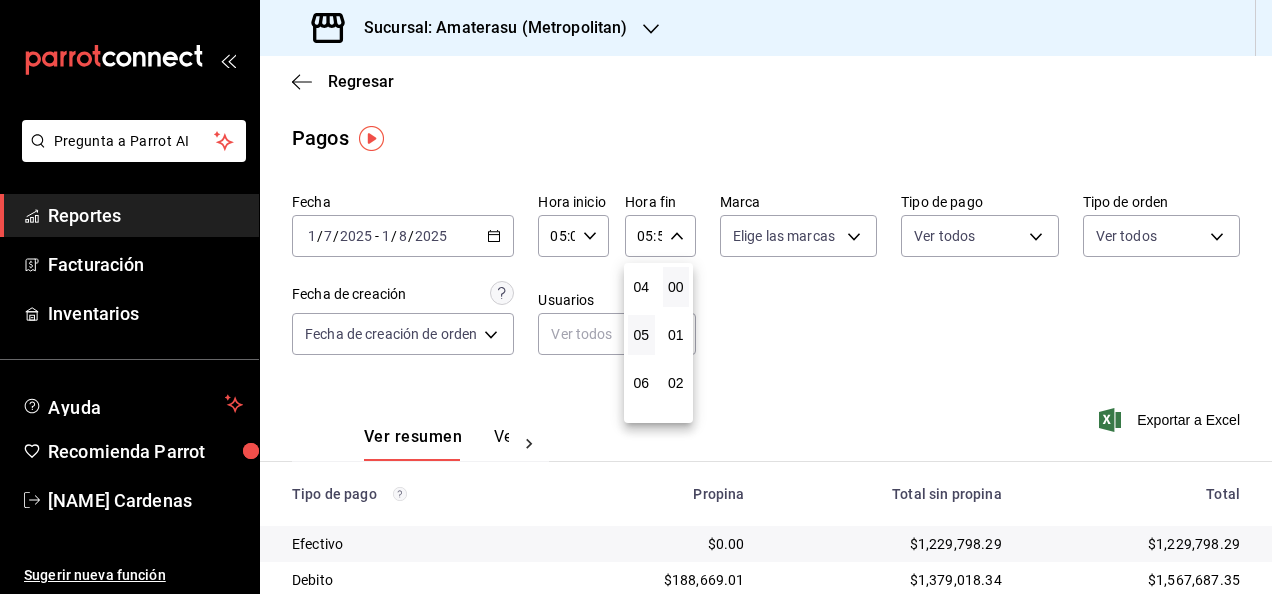 click on "00" at bounding box center [676, 287] 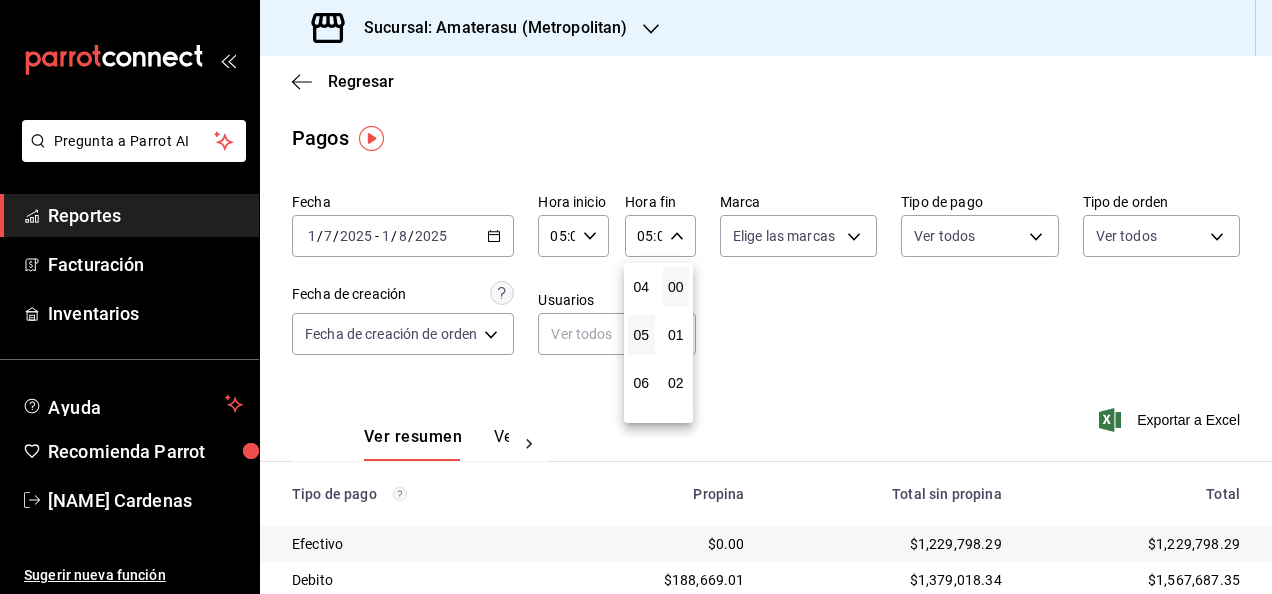 click on "00" at bounding box center [676, 287] 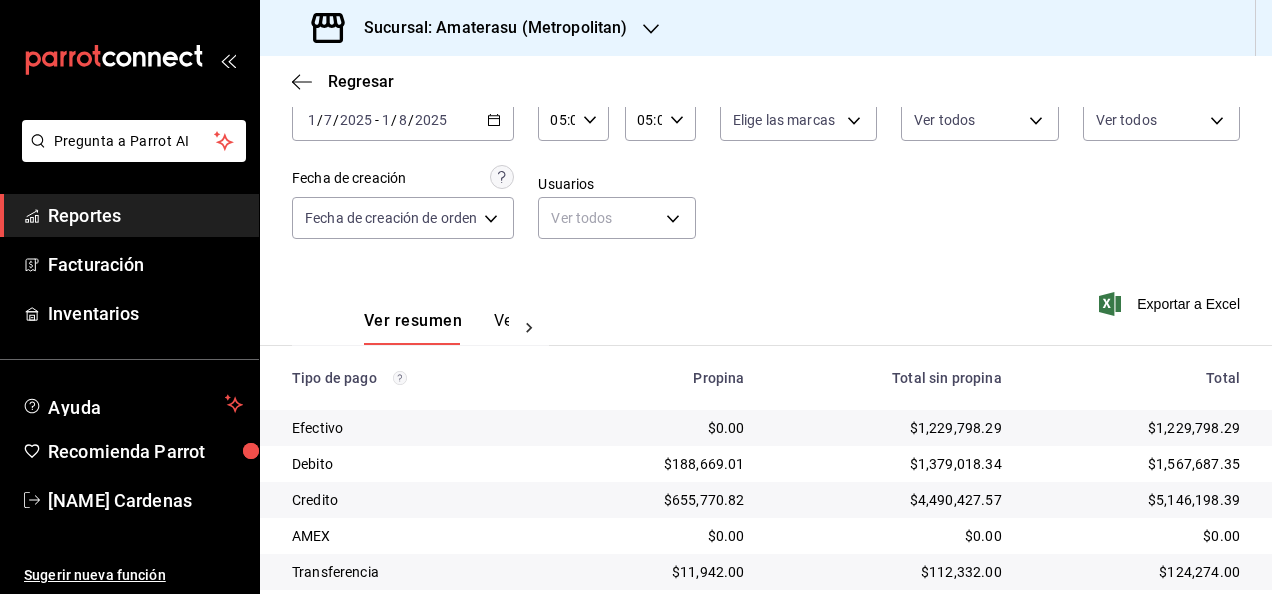 scroll, scrollTop: 288, scrollLeft: 0, axis: vertical 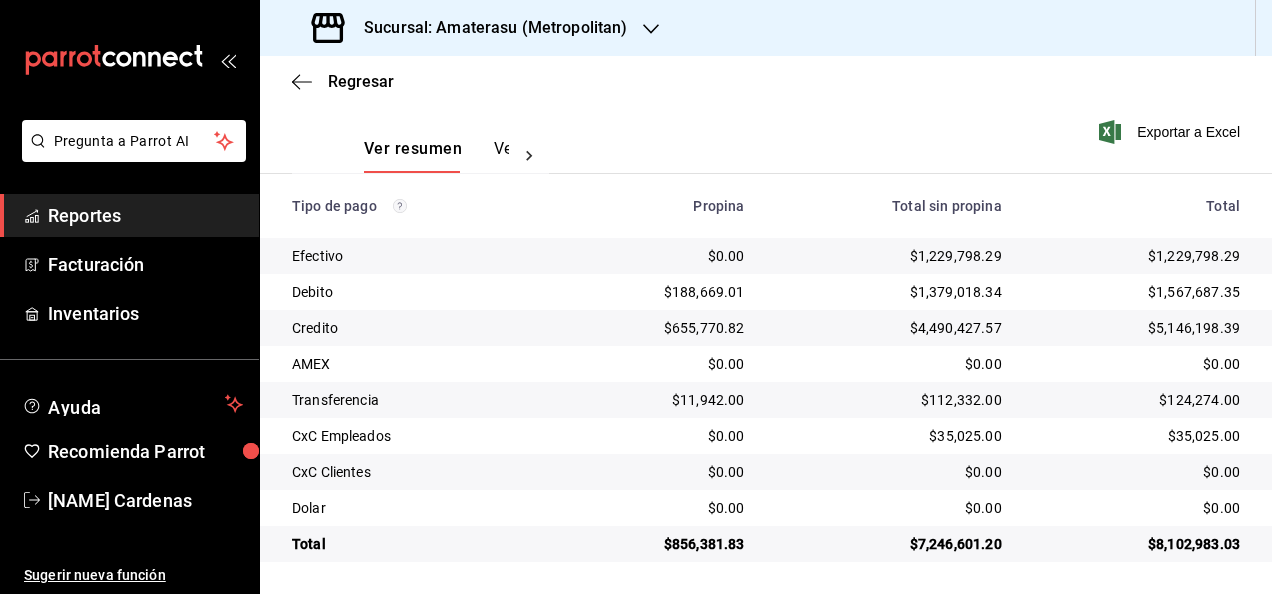 type 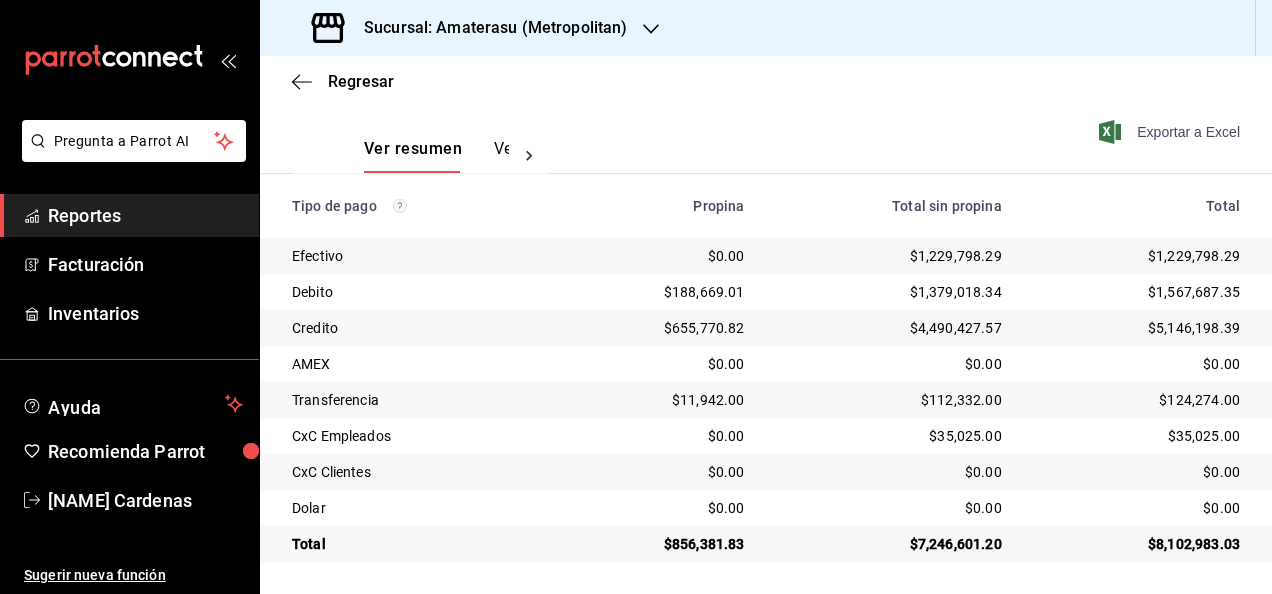 click on "Exportar a Excel" at bounding box center [1171, 132] 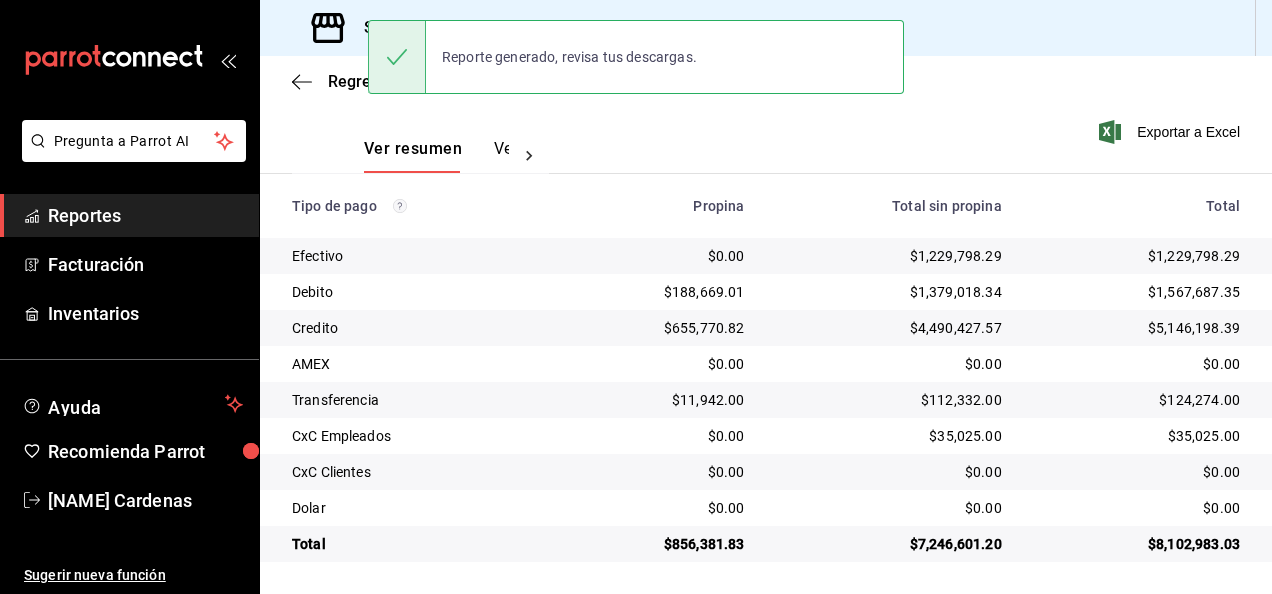 click on "Ver resumen Ver pagos Exportar a Excel" at bounding box center [766, 144] 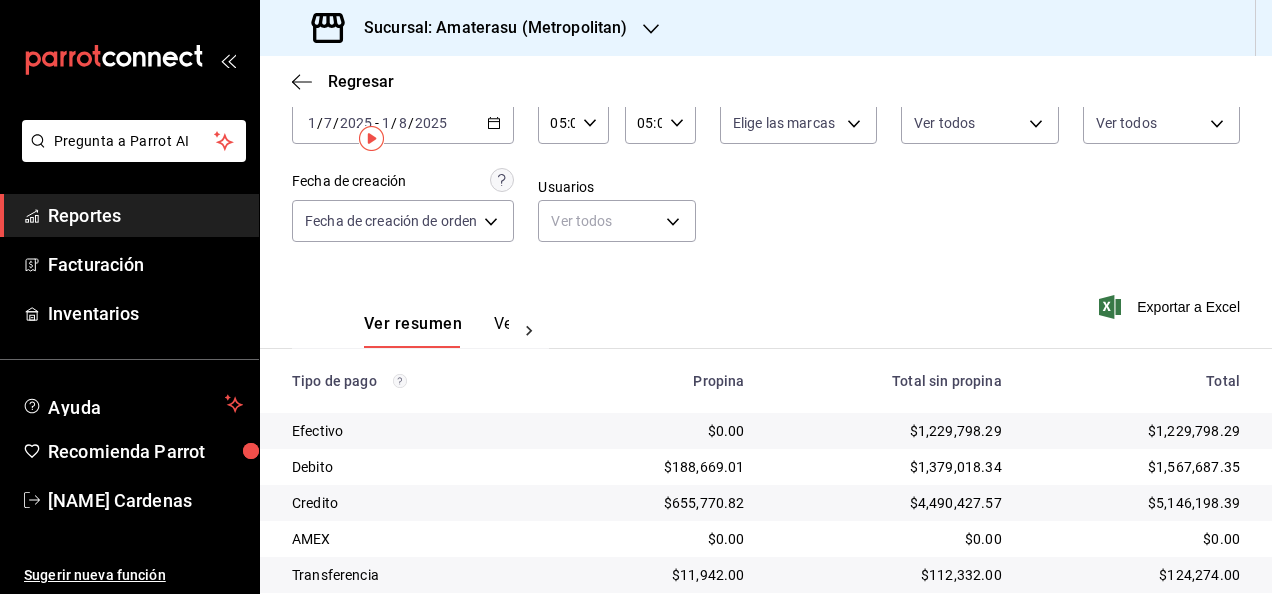 scroll, scrollTop: 0, scrollLeft: 0, axis: both 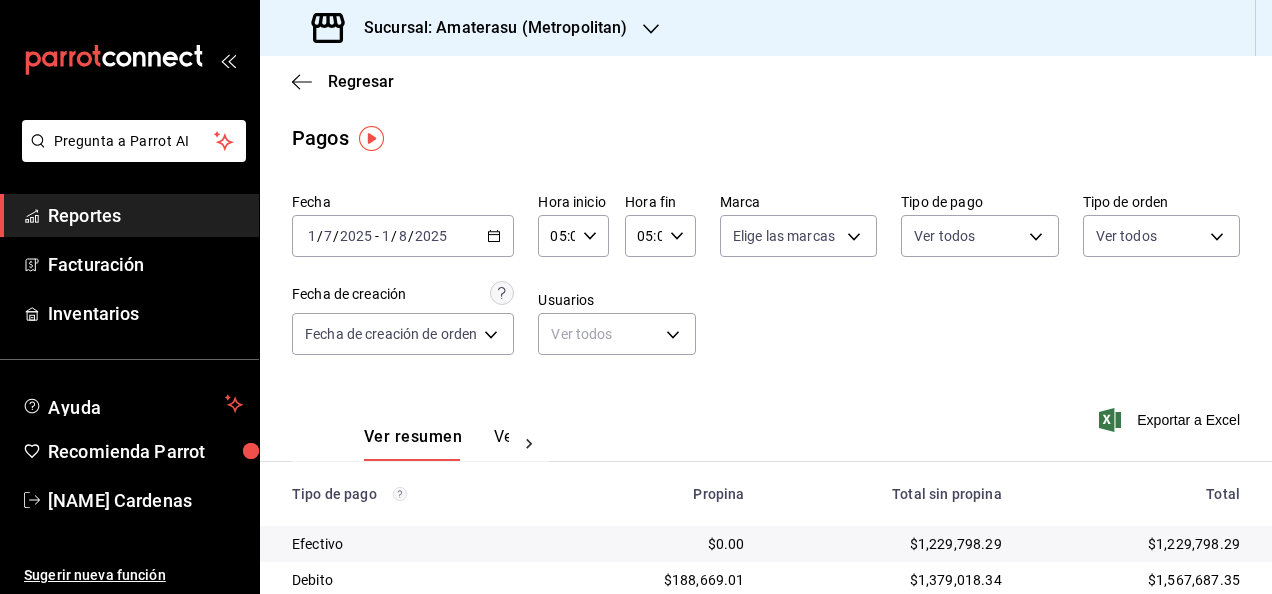 click 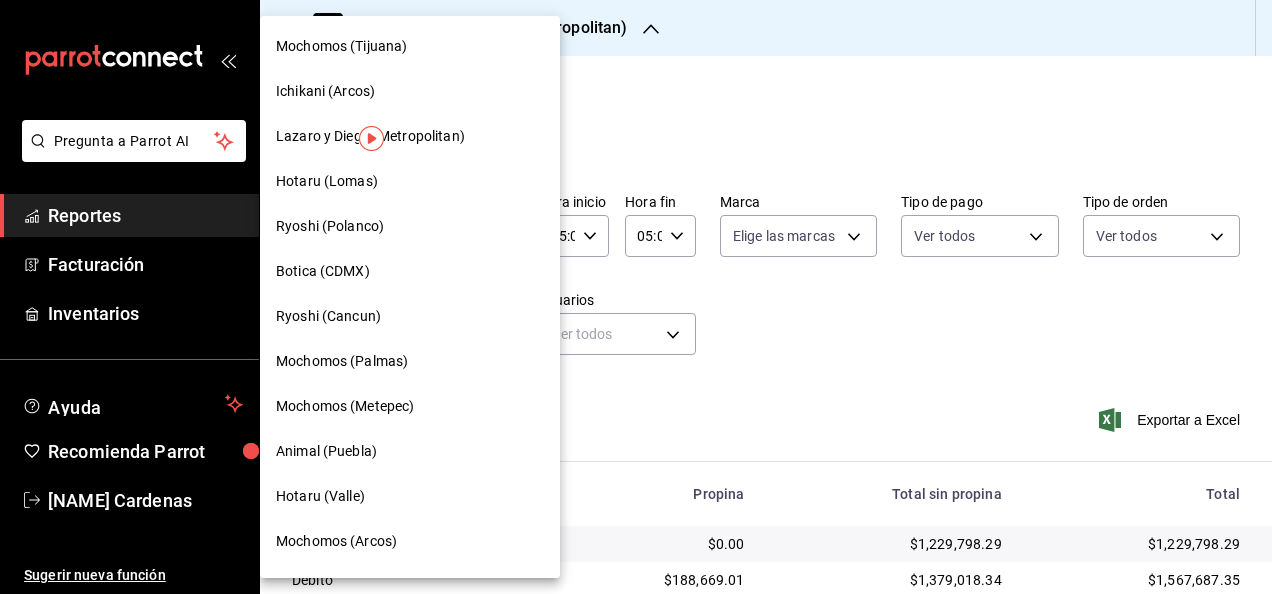 click on "Hotaru (Lomas)" at bounding box center (410, 181) 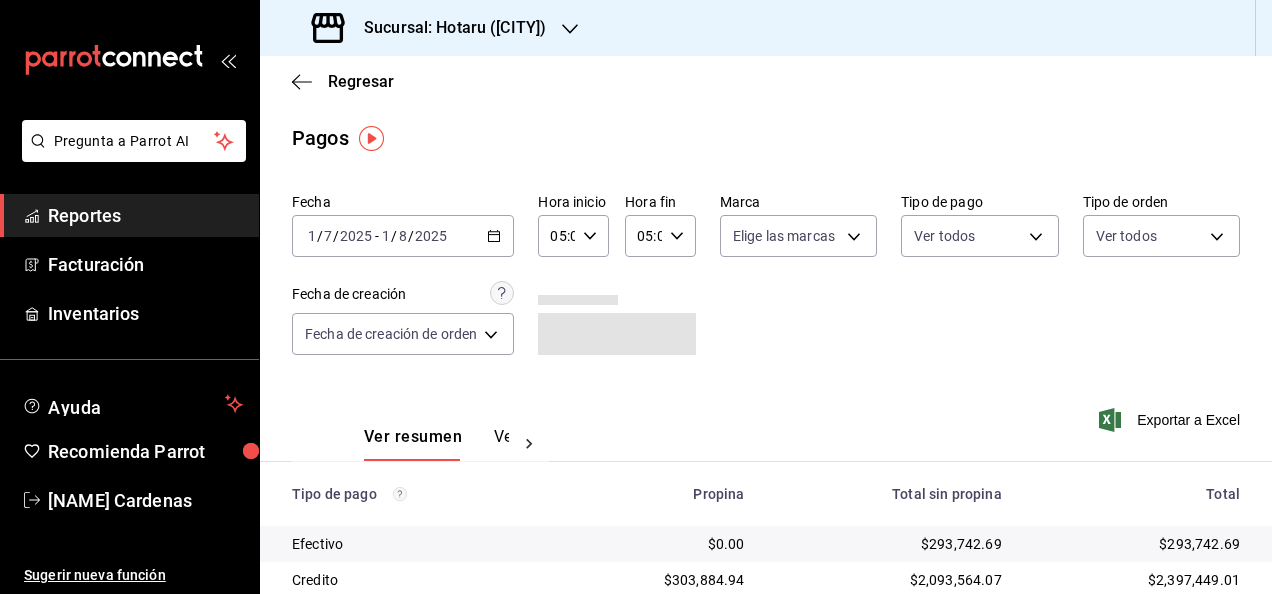 click on "05:00 Hora fin" at bounding box center (660, 236) 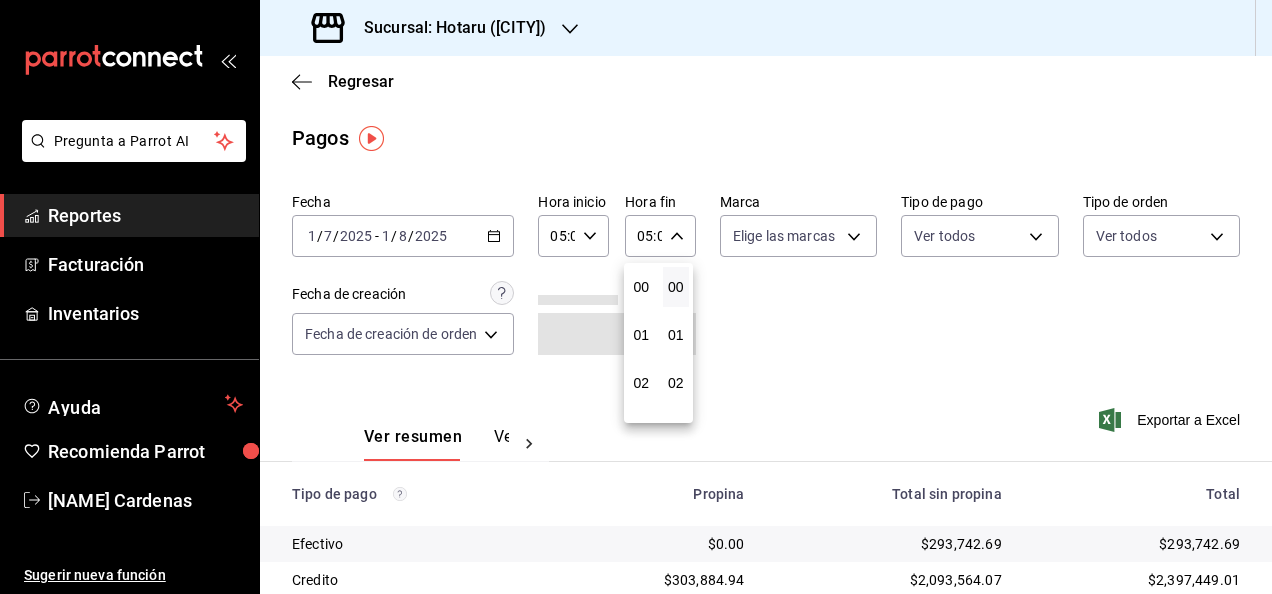 scroll, scrollTop: 240, scrollLeft: 0, axis: vertical 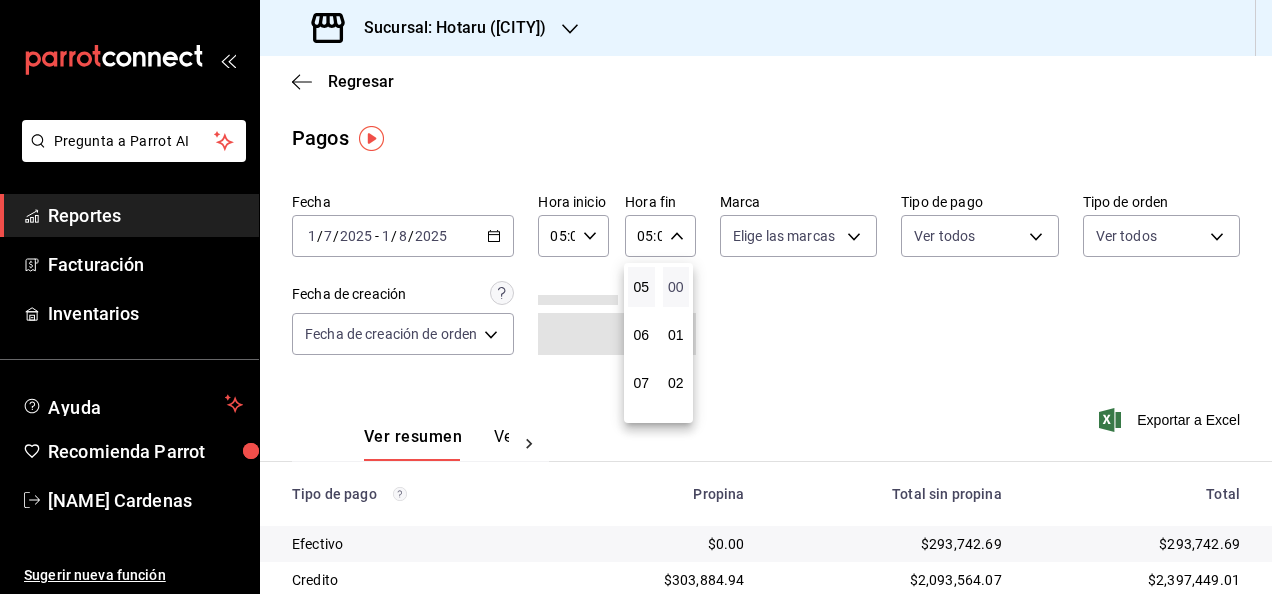 click on "00" at bounding box center (676, 287) 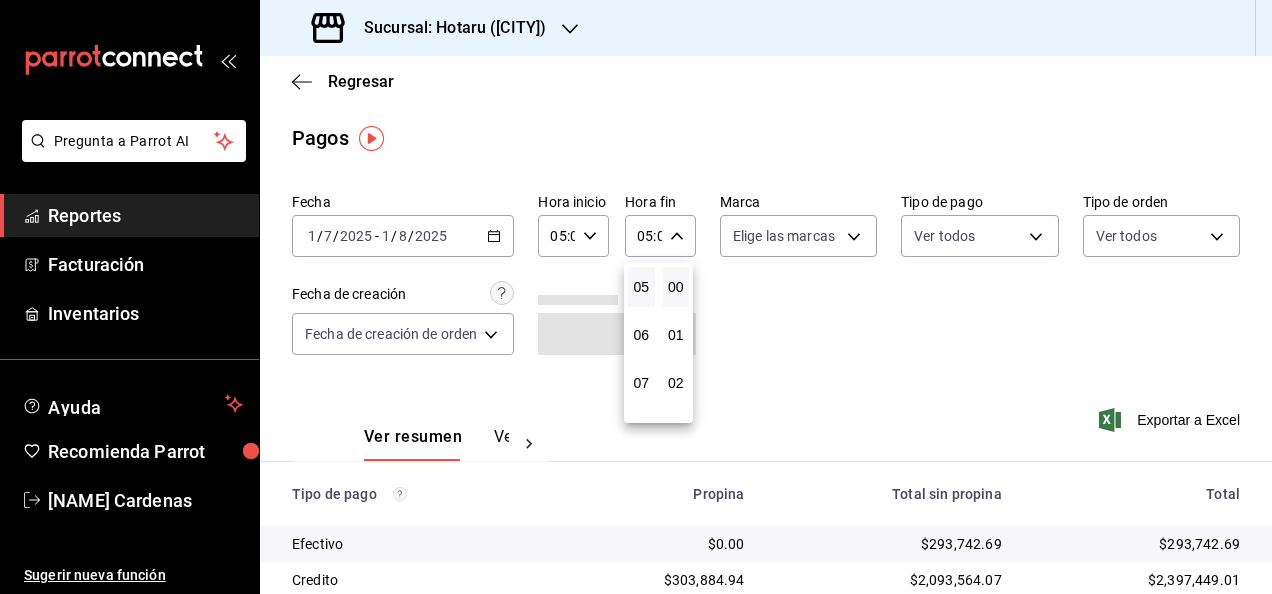 click at bounding box center (636, 297) 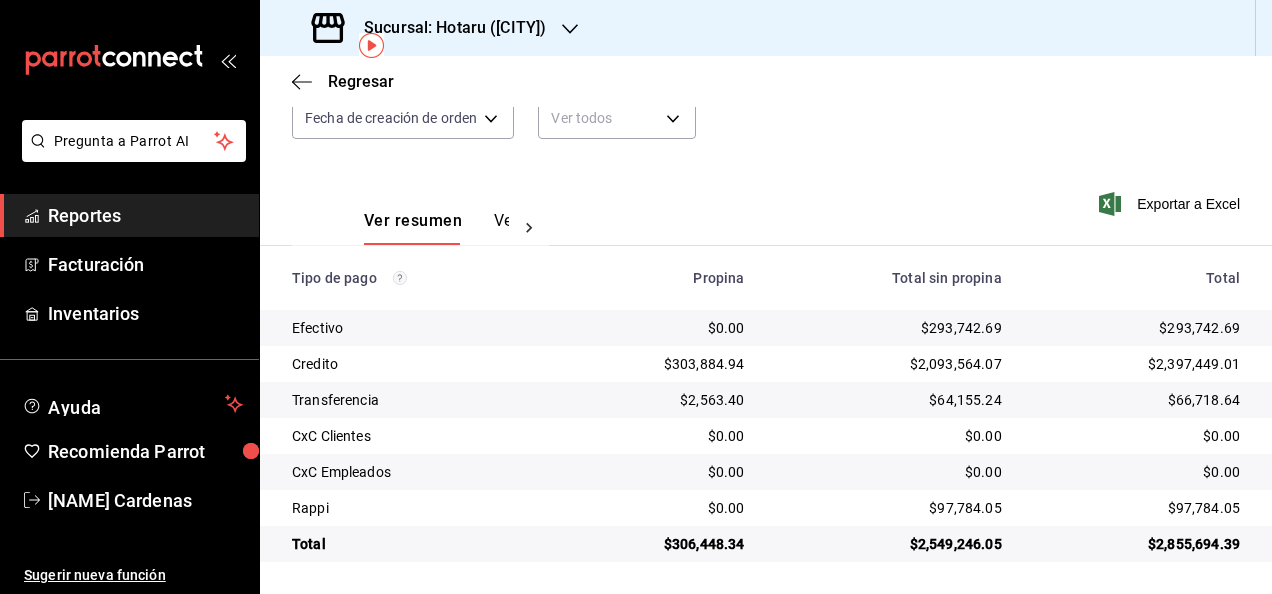 scroll, scrollTop: 0, scrollLeft: 0, axis: both 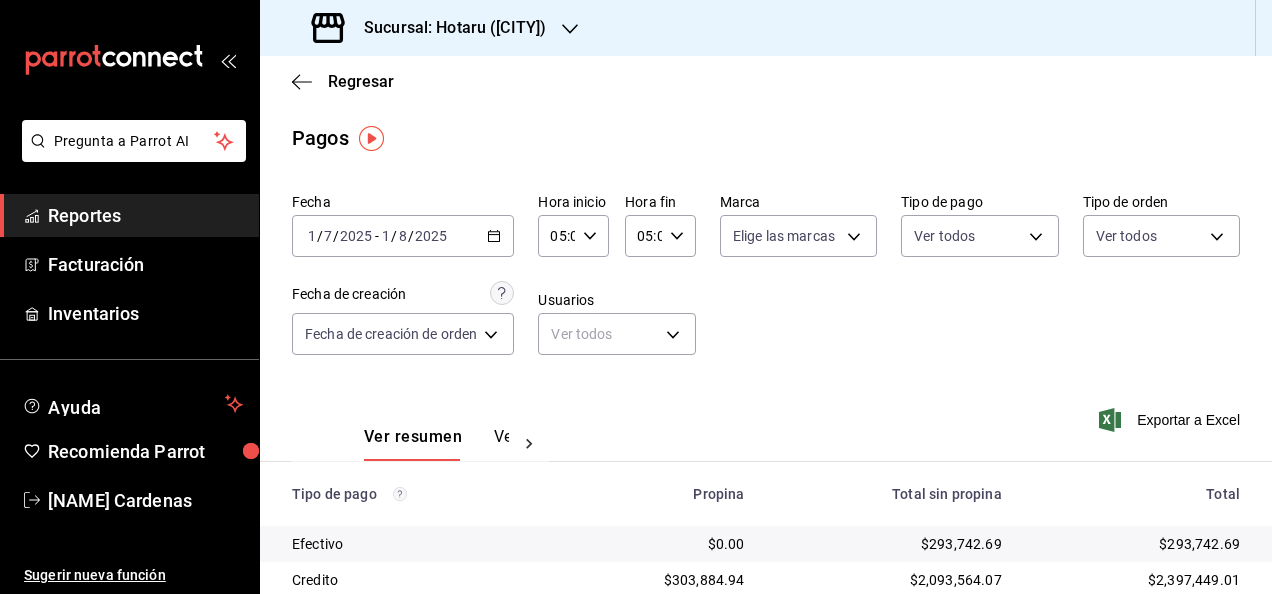 click 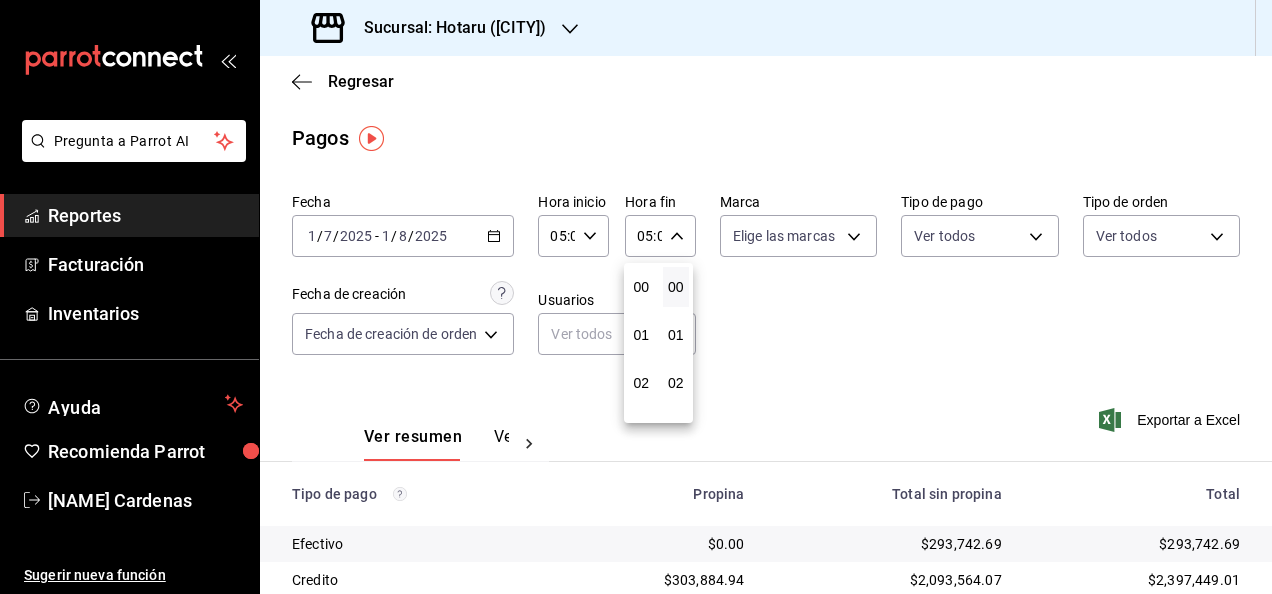scroll, scrollTop: 240, scrollLeft: 0, axis: vertical 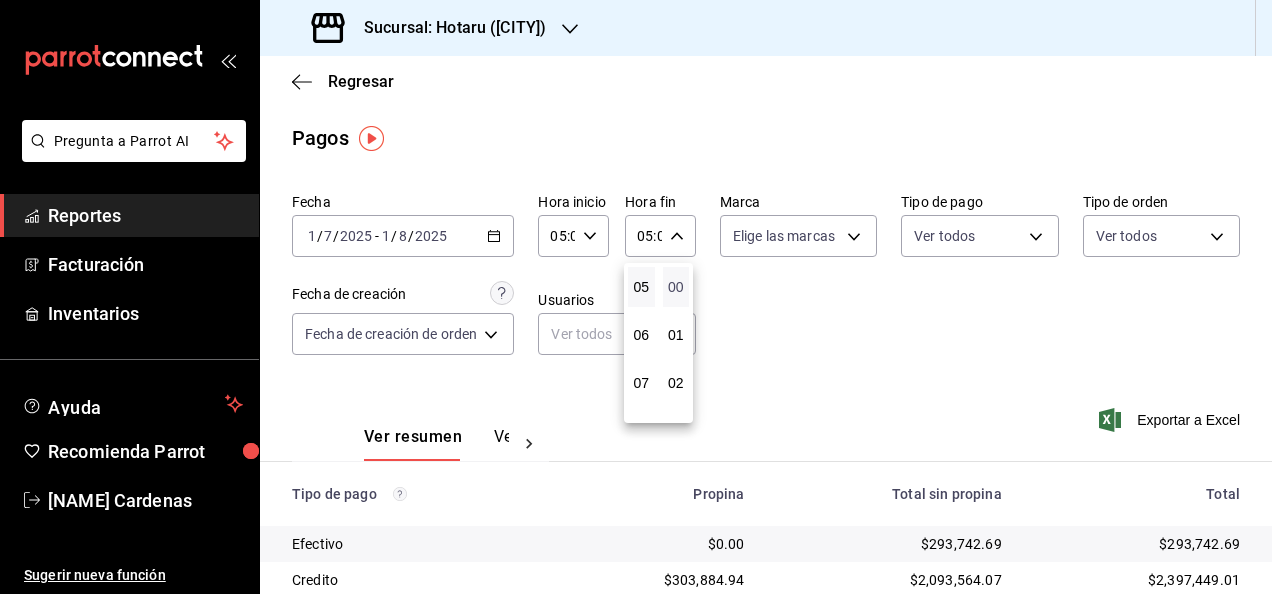 click on "00" at bounding box center [676, 287] 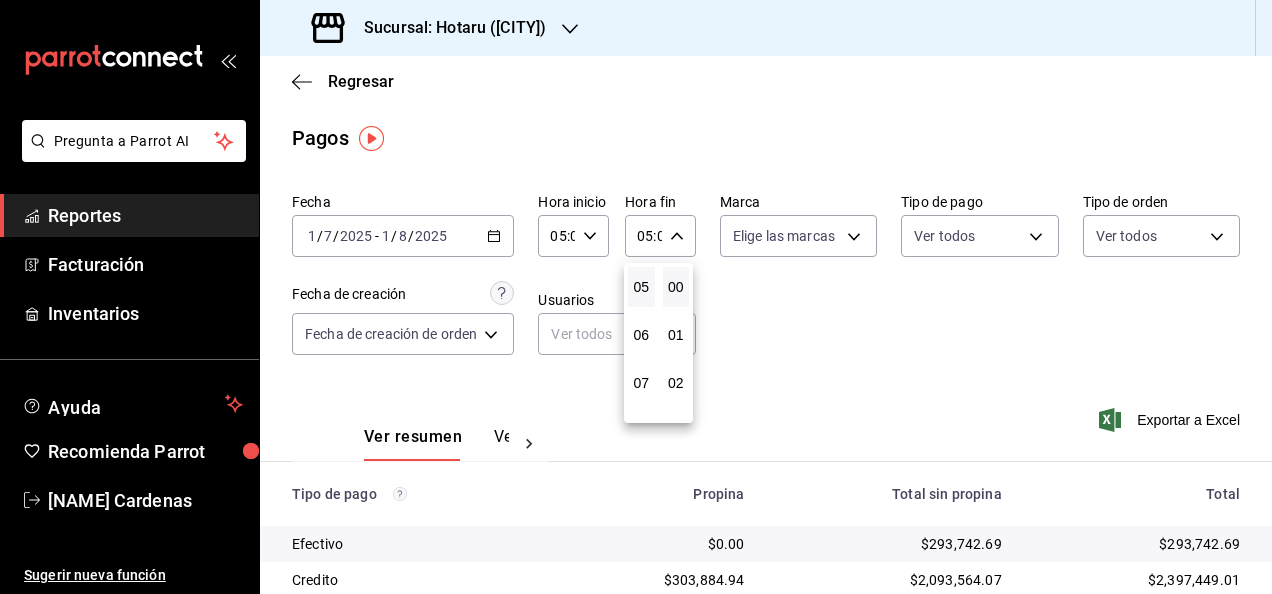 click at bounding box center (636, 297) 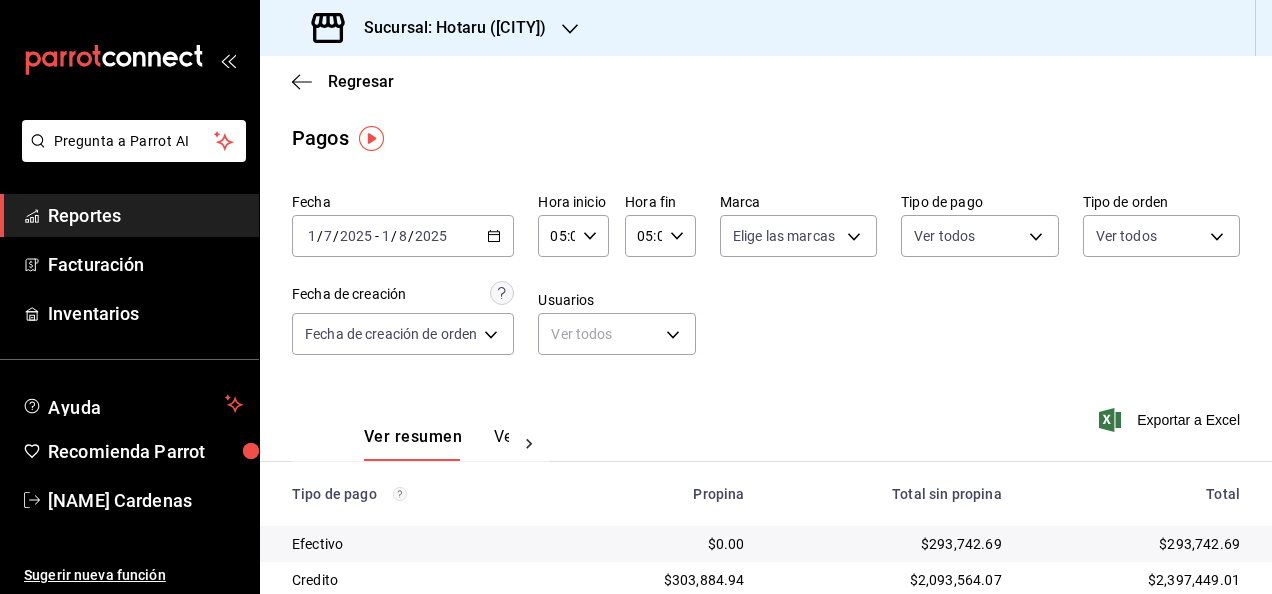 click on "Fecha [YEAR]-[MONTH]-[DAY] [DAY] / [MONTH] / [YEAR] - [YEAR]-[MONTH]-[DAY] [DAY] / [MONTH] / [YEAR] Hora inicio 05:00 Hora inicio Hora fin 05:00 Hora fin Marca Elige las marcas Tipo de pago Ver todos Tipo de orden Ver todos Fecha de creación Fecha de creación de orden ORDER Usuarios Ver todos null" at bounding box center (766, 282) 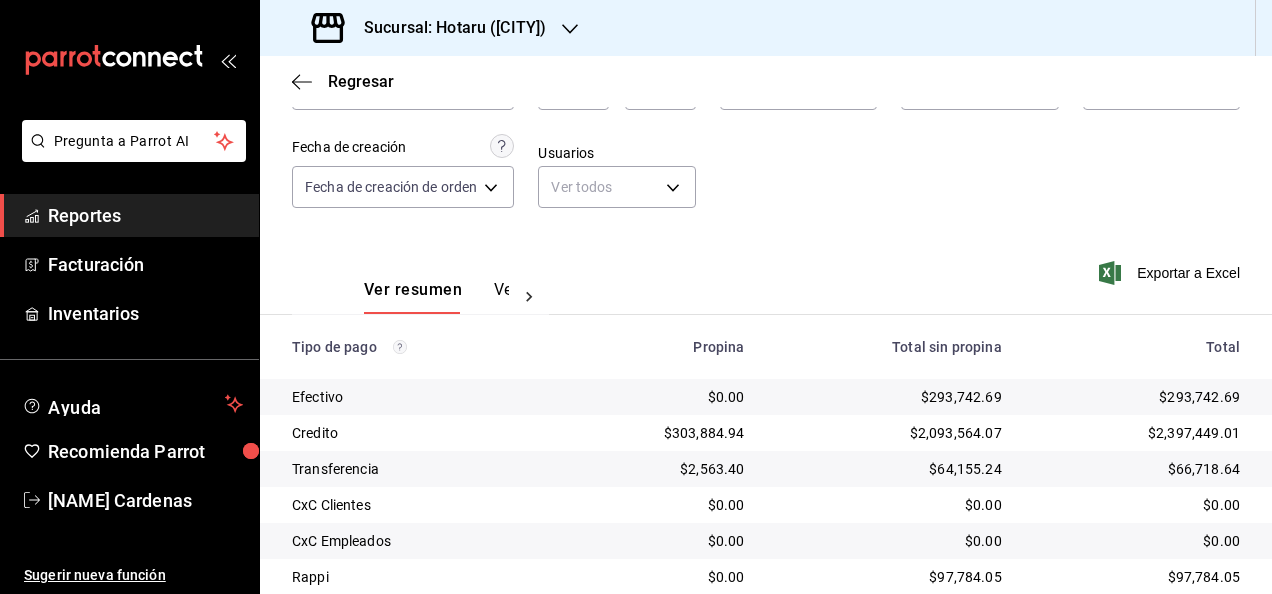scroll, scrollTop: 116, scrollLeft: 0, axis: vertical 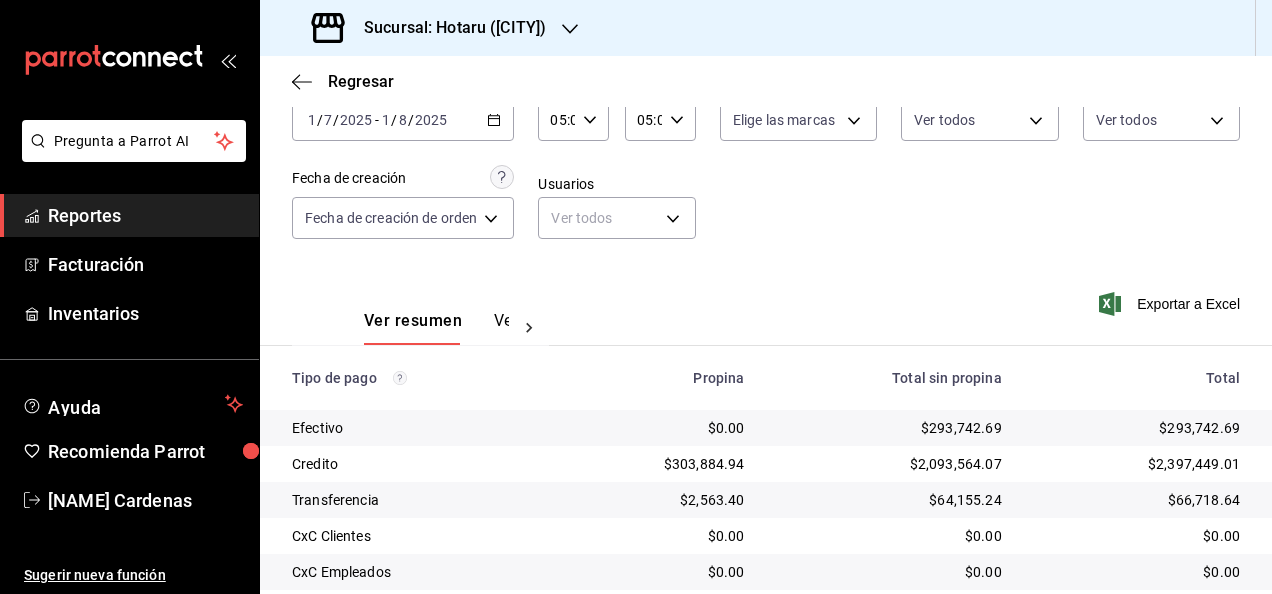 click 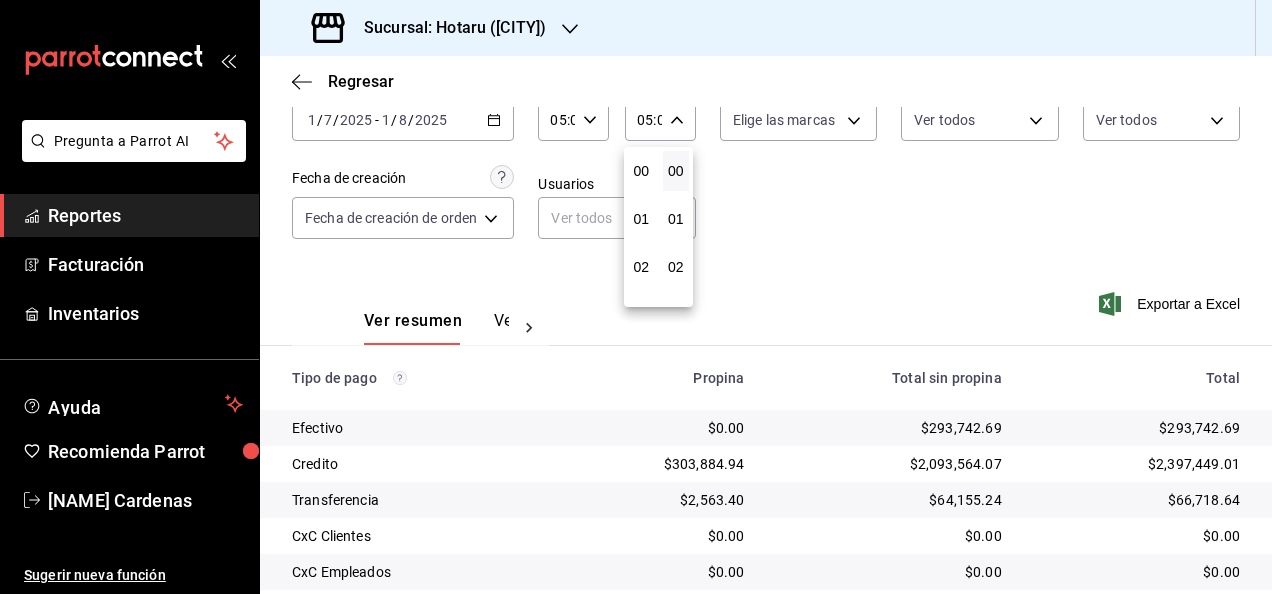 scroll, scrollTop: 240, scrollLeft: 0, axis: vertical 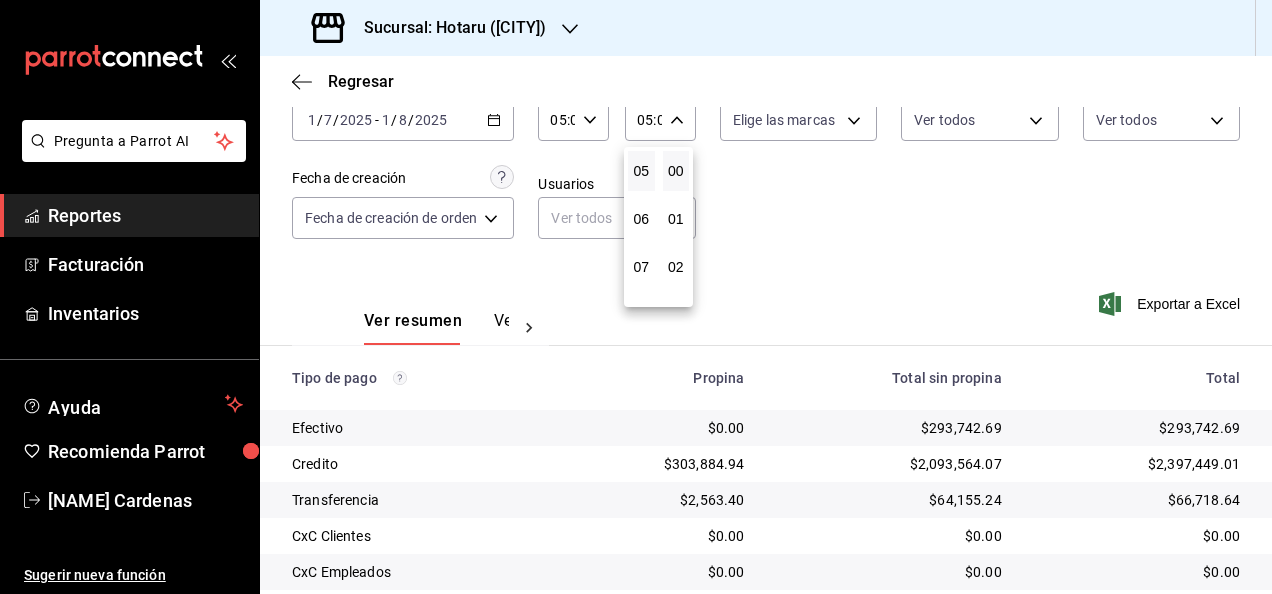 click on "00" at bounding box center (676, 171) 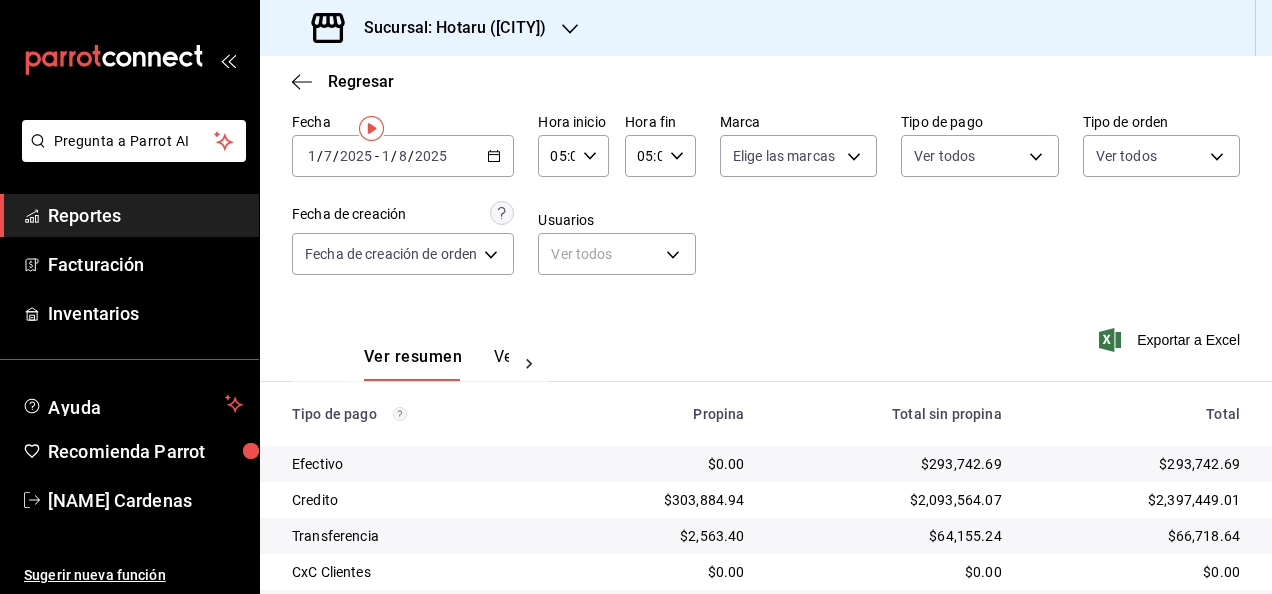 scroll, scrollTop: 0, scrollLeft: 0, axis: both 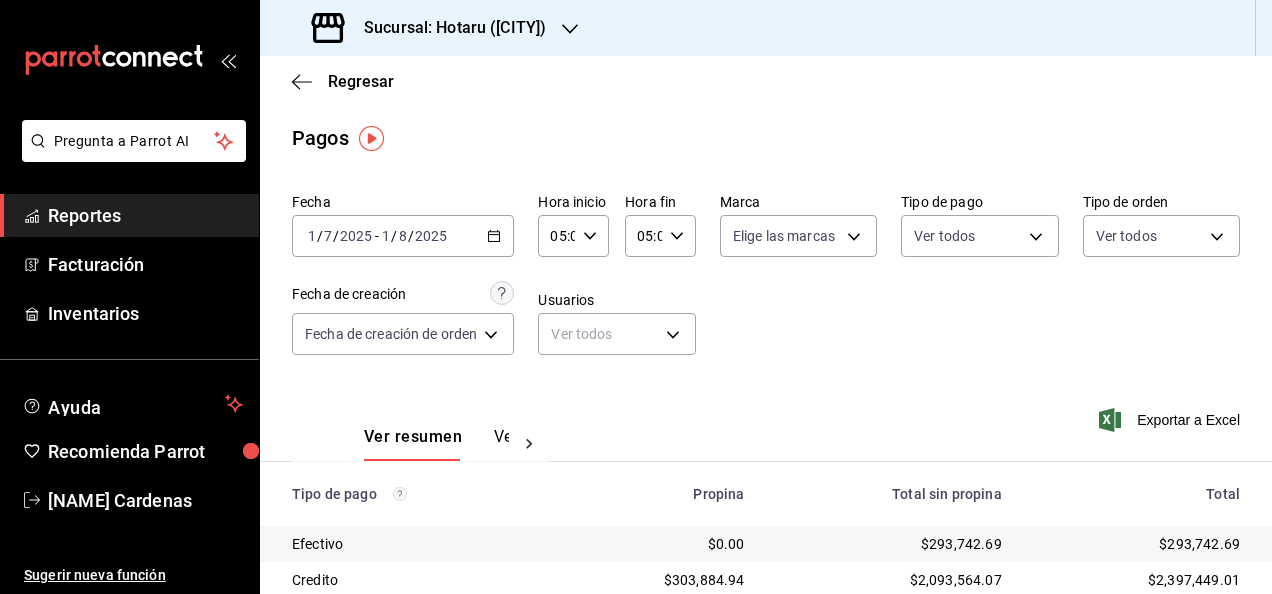 click on "Reportes" at bounding box center (145, 215) 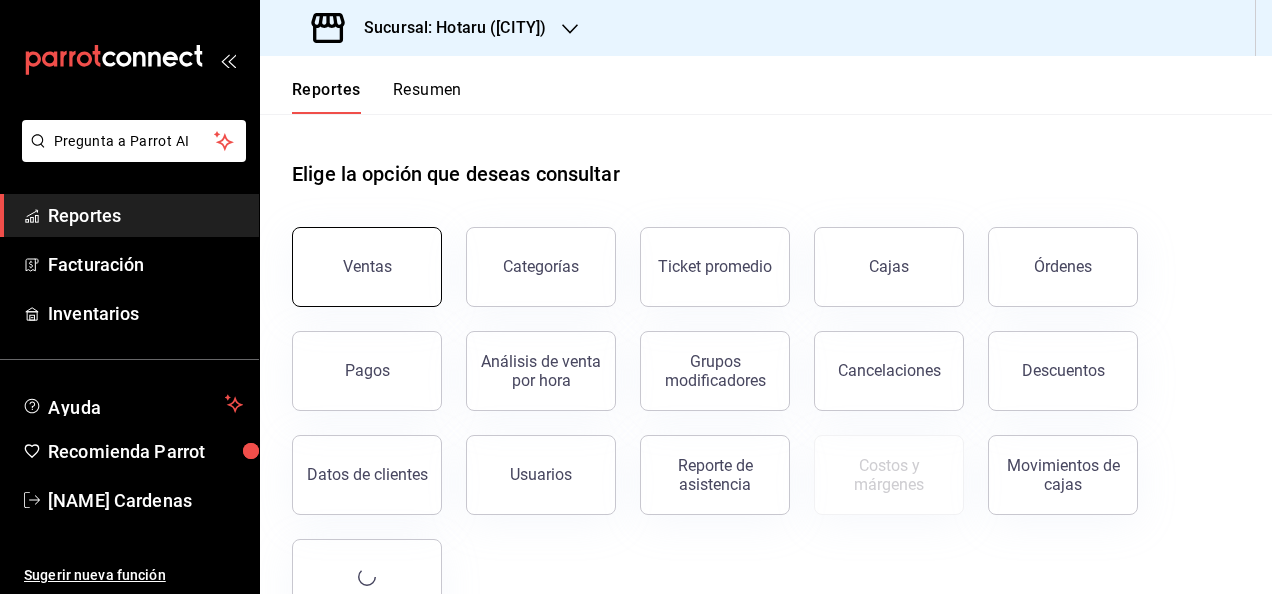 click on "Ventas" at bounding box center [367, 266] 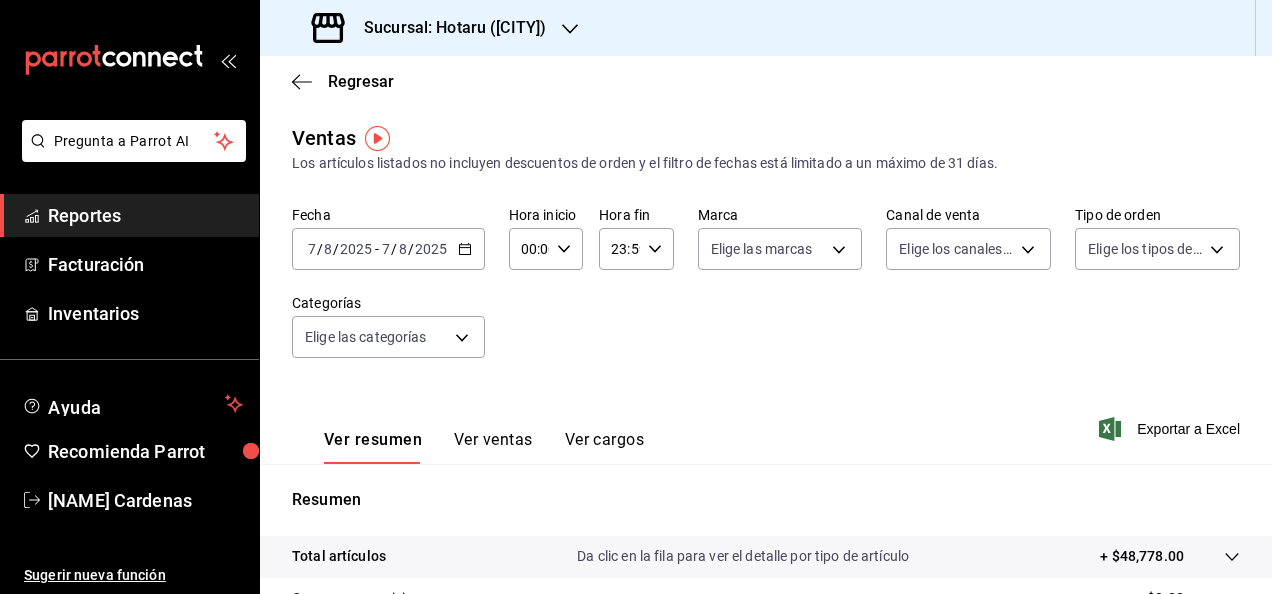 click 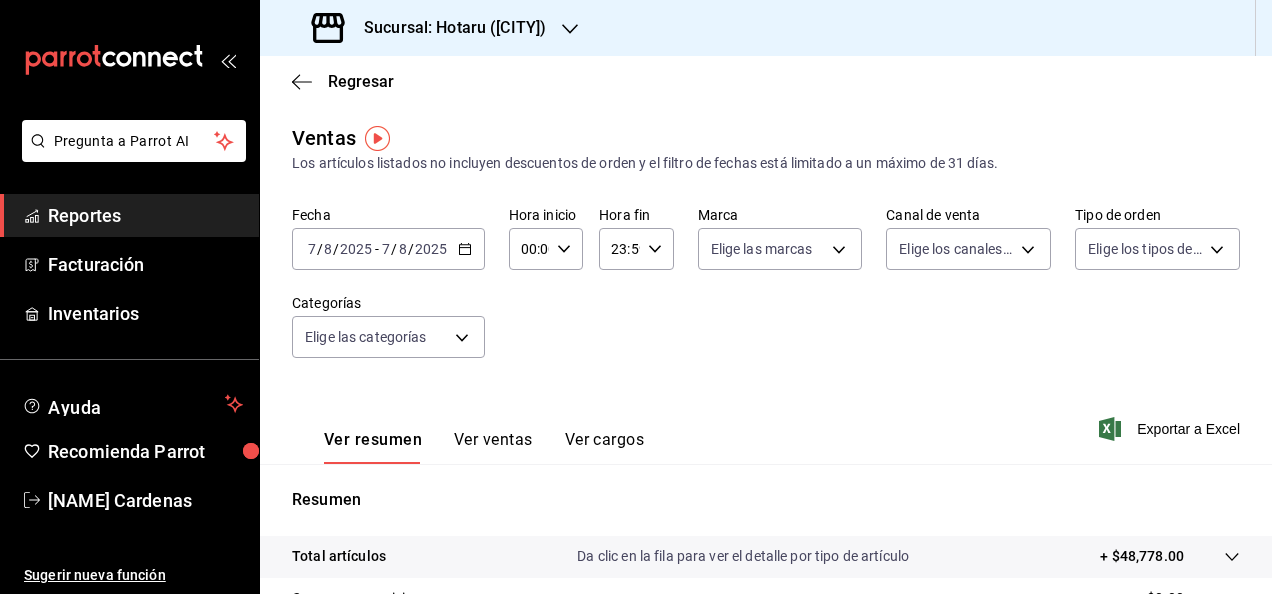click on "2025-08-07 7 / 8 / 2025 - 2025-08-07 7 / 8 / 2025" at bounding box center [388, 249] 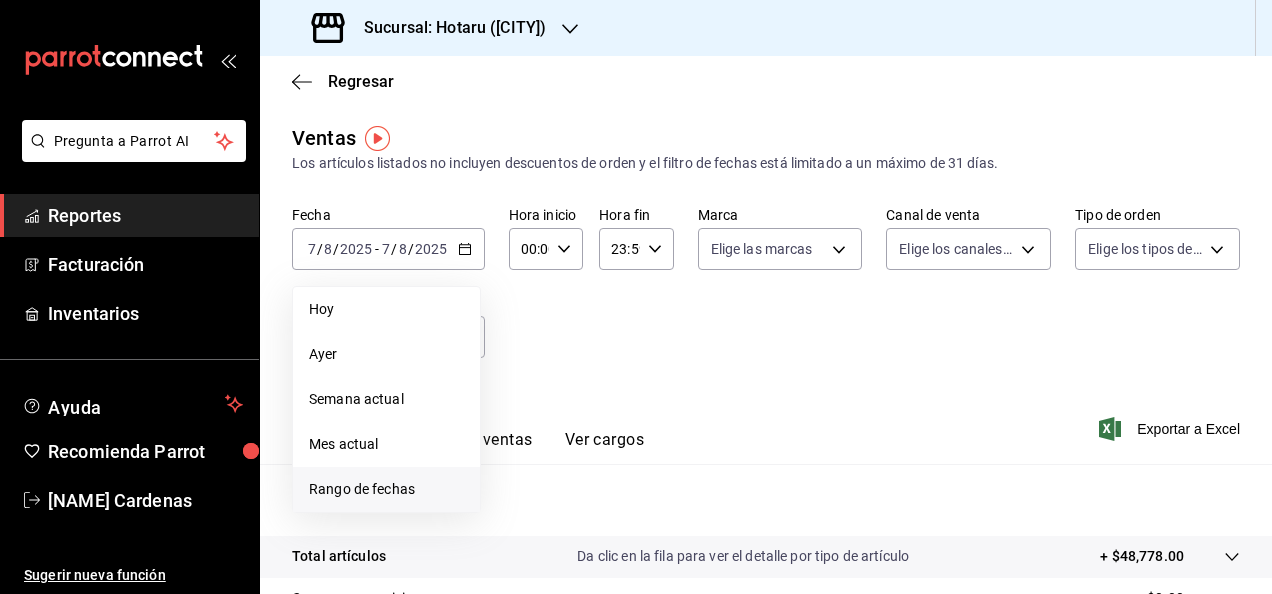 click on "Rango de fechas" at bounding box center [386, 489] 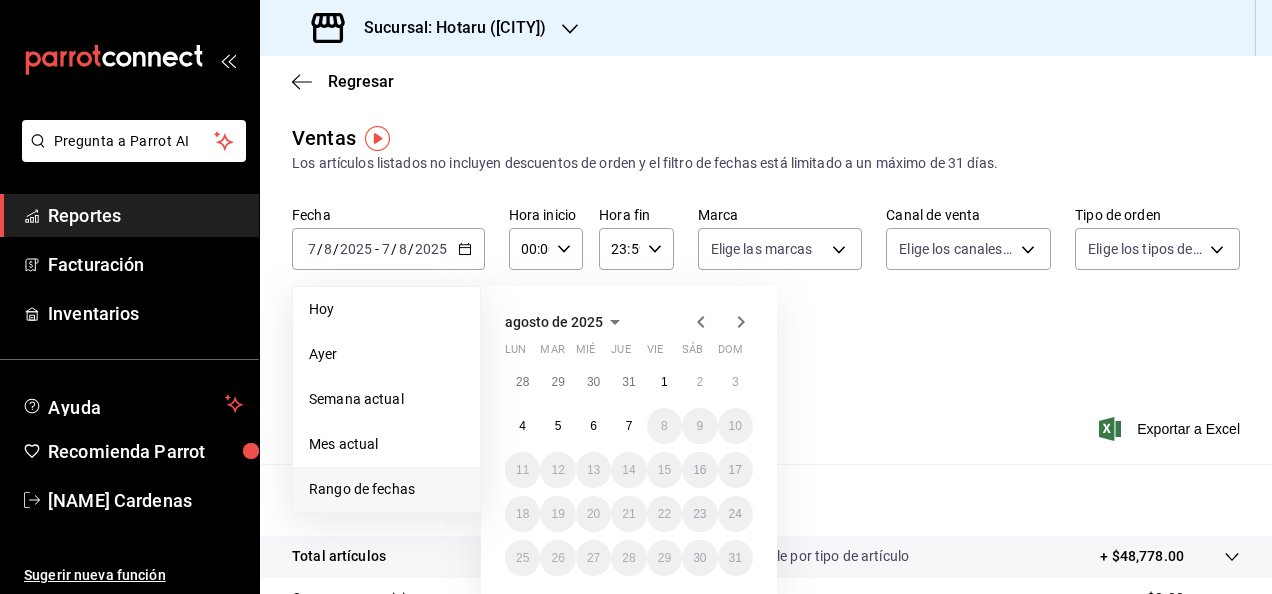 click 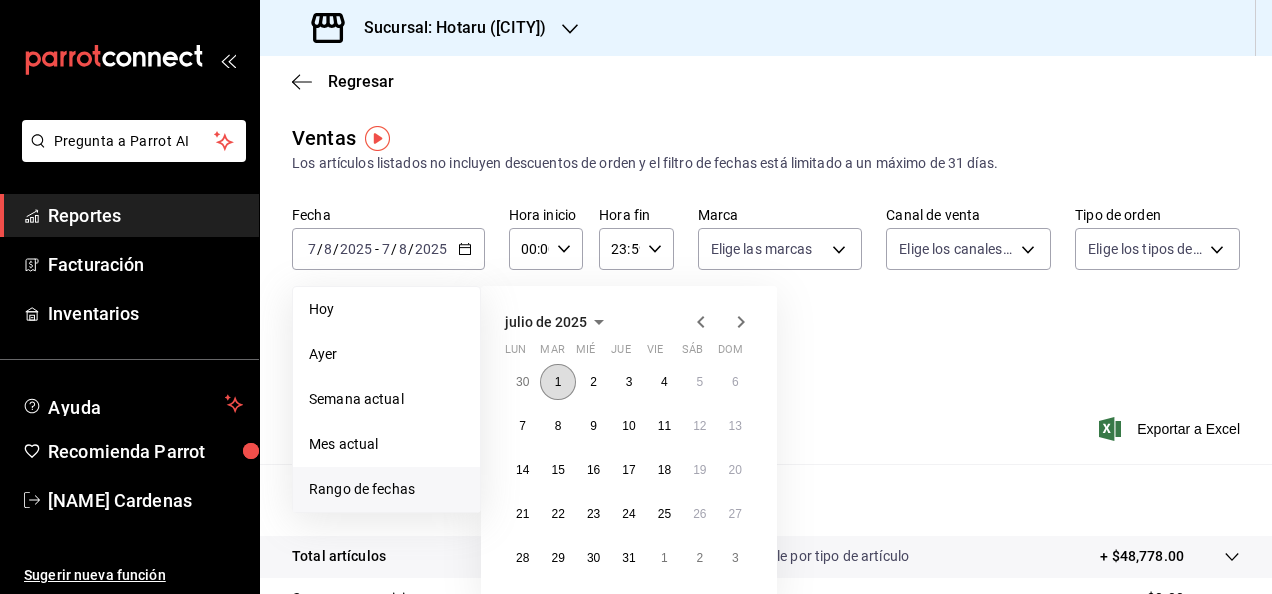 click on "1" at bounding box center [557, 382] 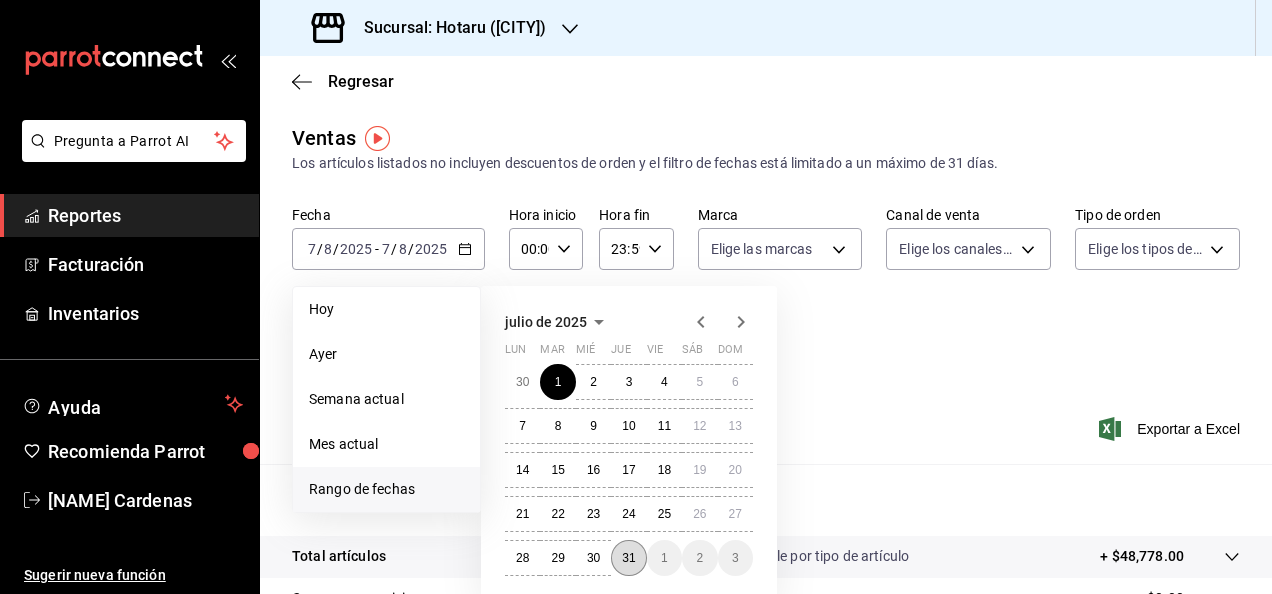 click on "31" at bounding box center [628, 558] 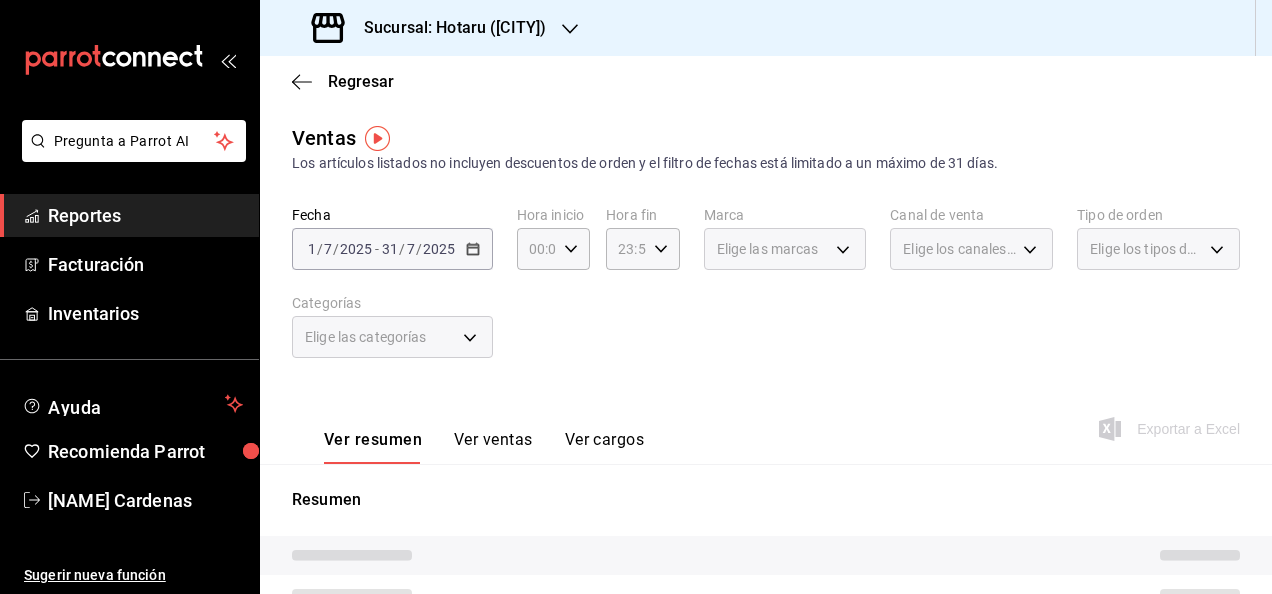 click on "Fecha [YEAR]-[MONTH]-[DAY] [DAY] / [MONTH] / [YEAR] - [YEAR]-[MONTH]-[DAY] [DAY] / [MONTH] / [YEAR] Hora inicio 00:00 Hora inicio Hora fin 23:59 Hora fin Marca Elige las marcas Canal de venta Elige los canales de venta Tipo de orden Elige los tipos de orden Categorías Elige las categorías" at bounding box center (766, 294) 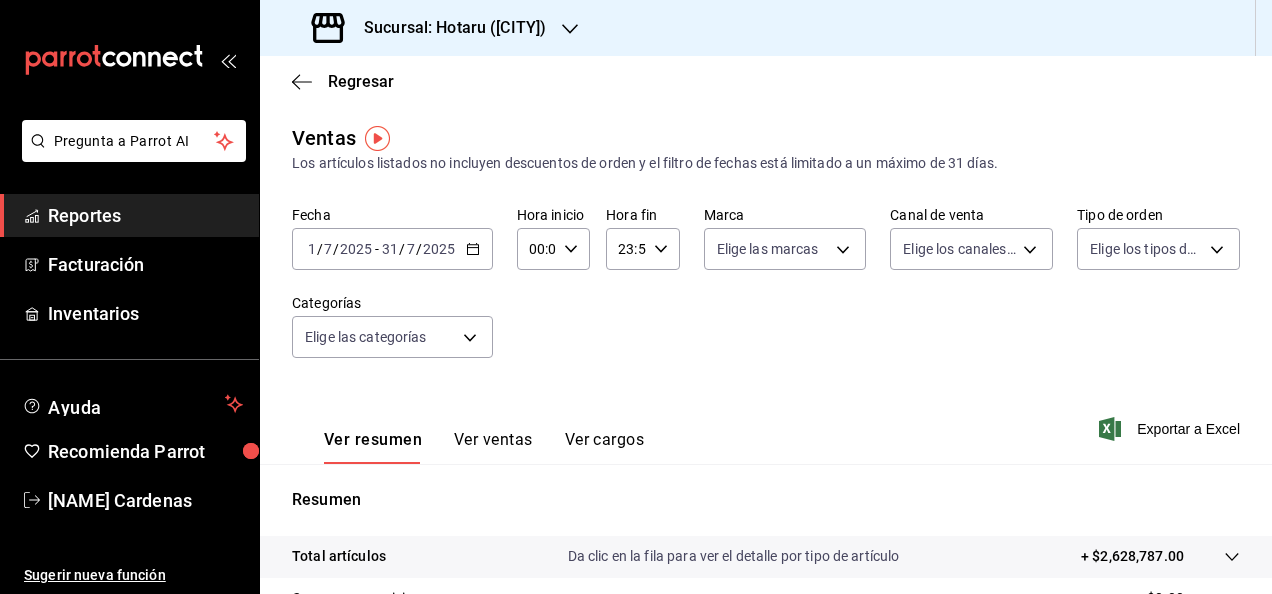 click on "[YEAR]-[MONTH]-[DAY] [DAY] / [MONTH] / [YEAR] - [YEAR]-[MONTH]-[DAY] [DAY] / [MONTH] / [YEAR]" at bounding box center [392, 249] 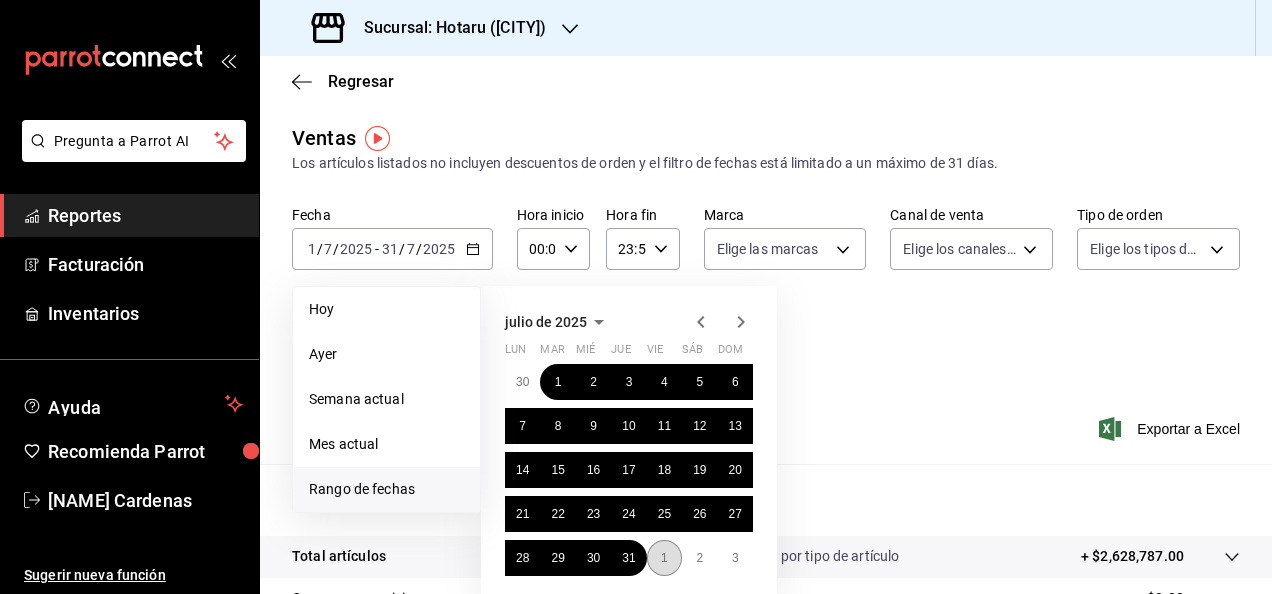 click on "1" at bounding box center (664, 558) 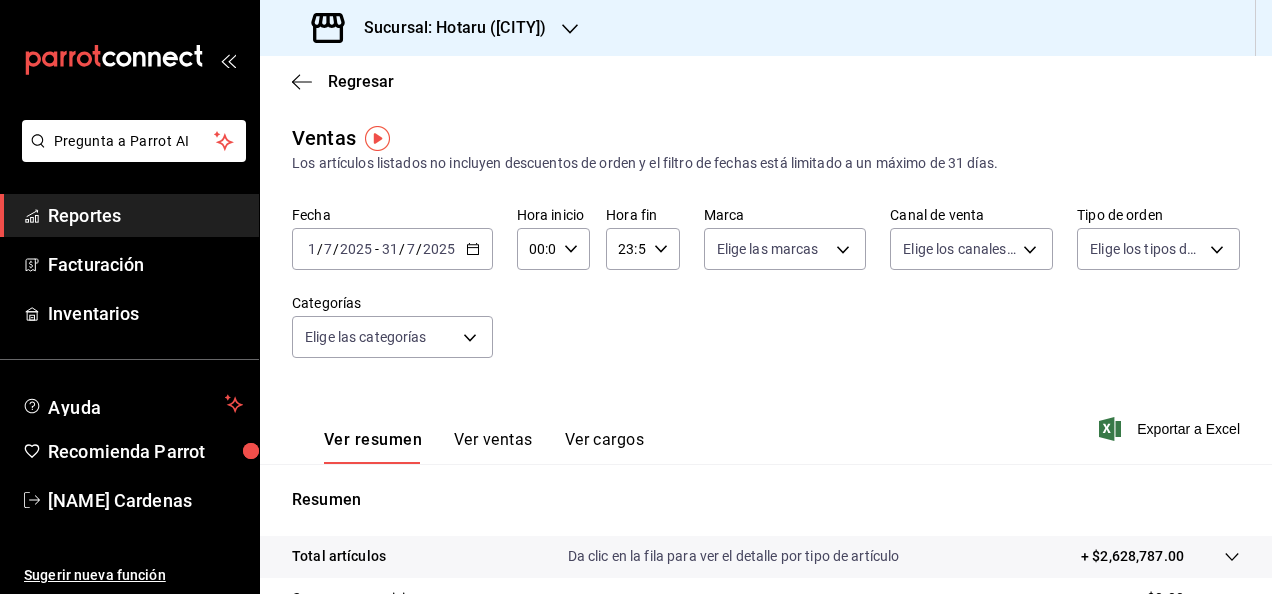 click 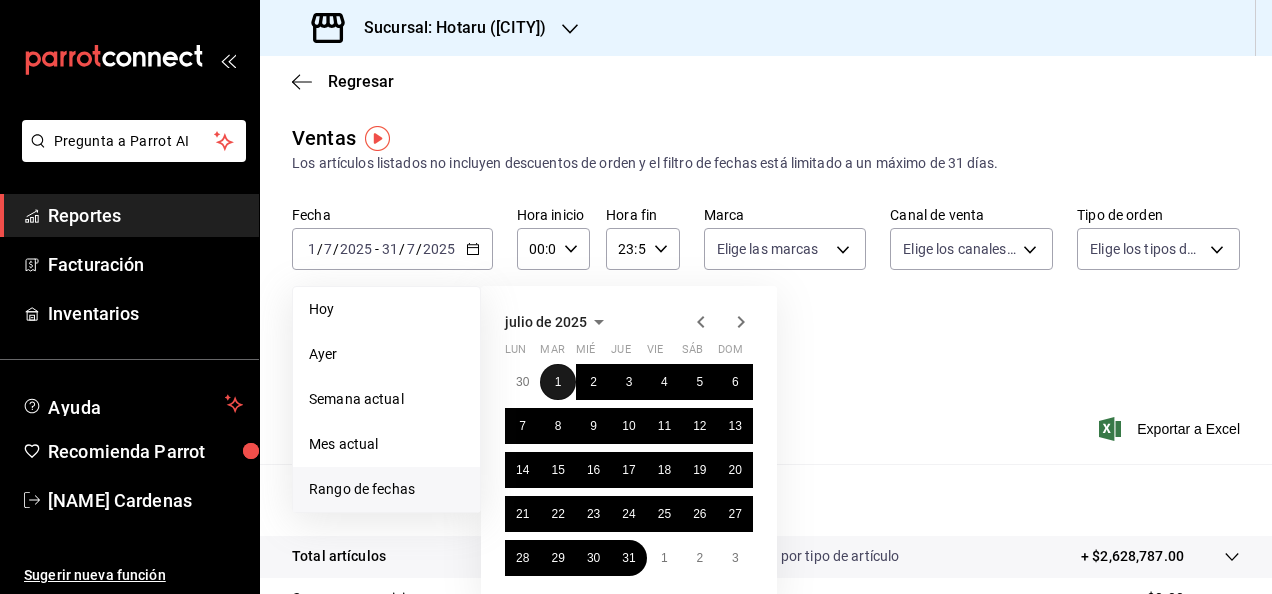 click on "1" at bounding box center [557, 382] 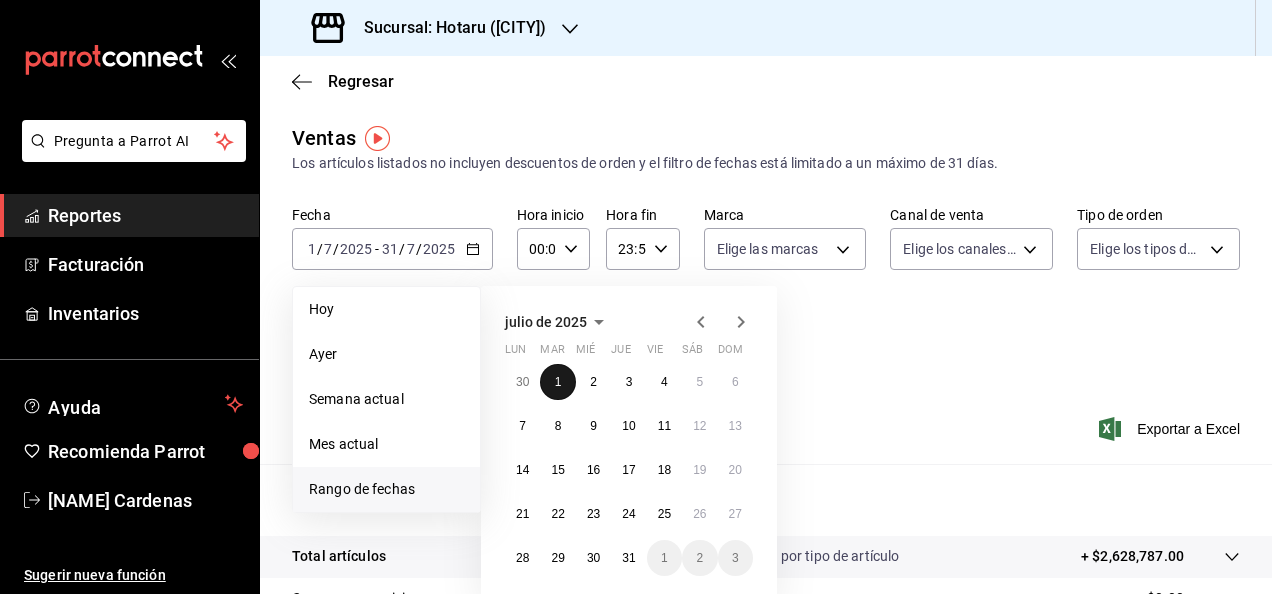 click on "1" at bounding box center [557, 382] 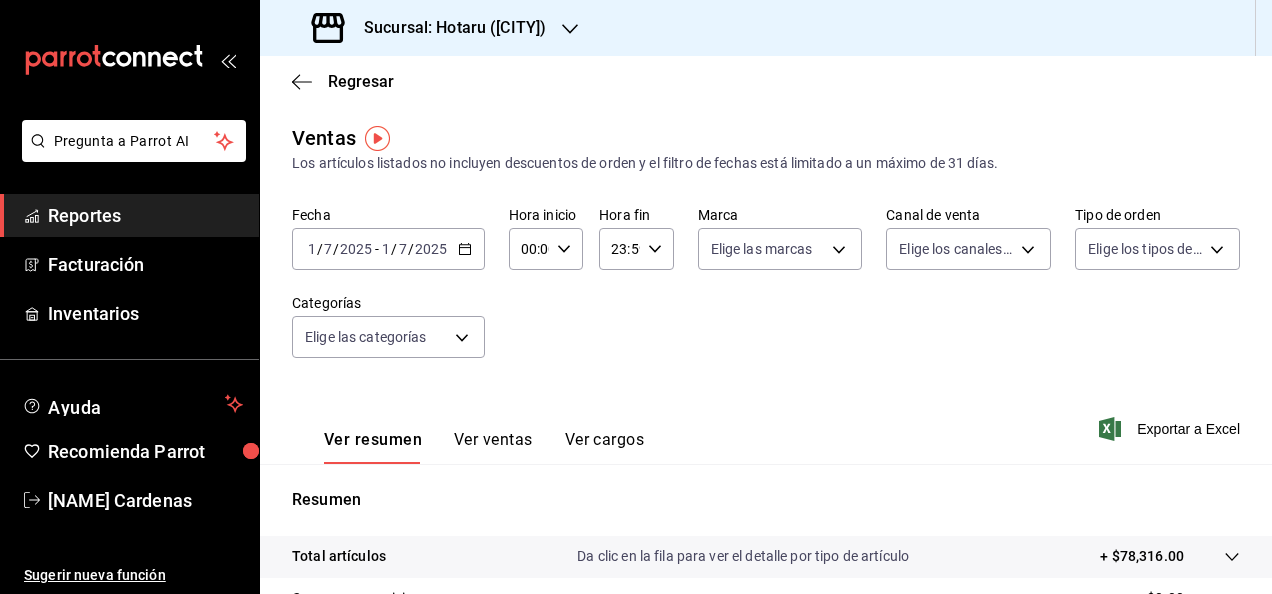 click on "7" at bounding box center (403, 249) 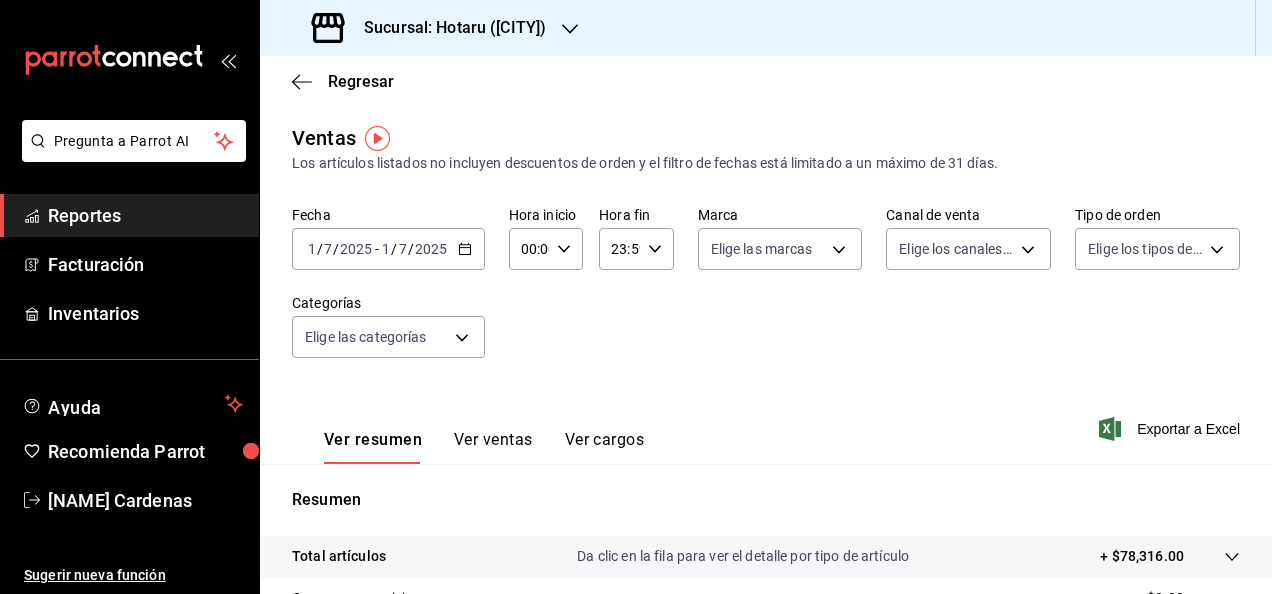 click on "7" at bounding box center [403, 249] 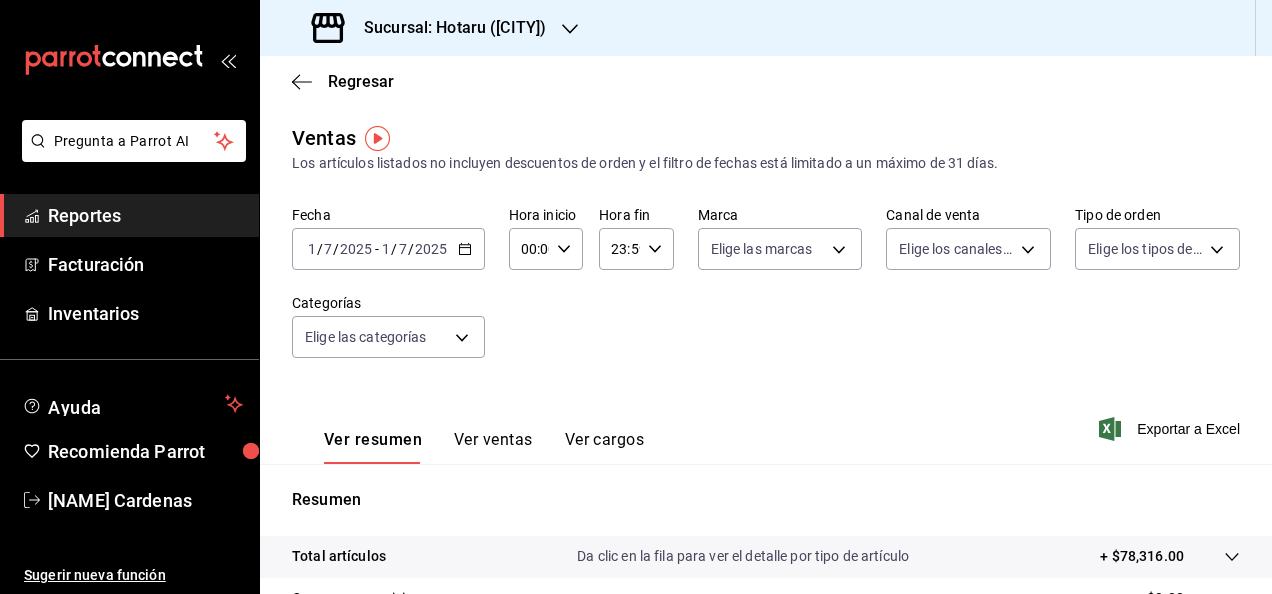 click on "7" at bounding box center [403, 249] 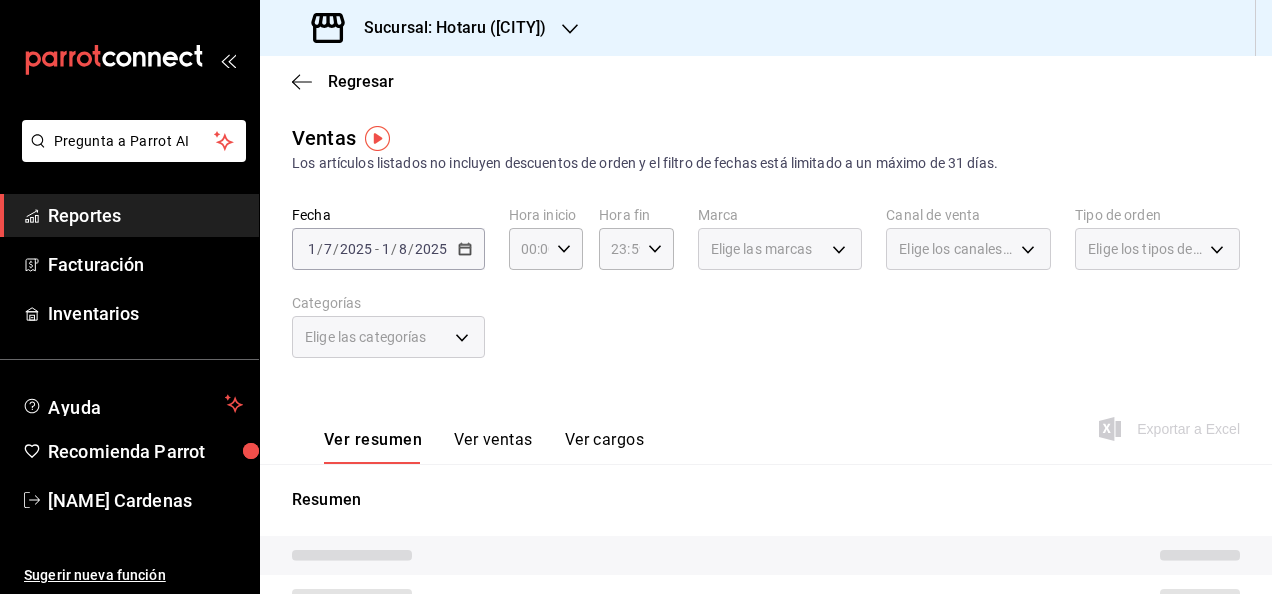 click on "Elige las categorías" at bounding box center [388, 337] 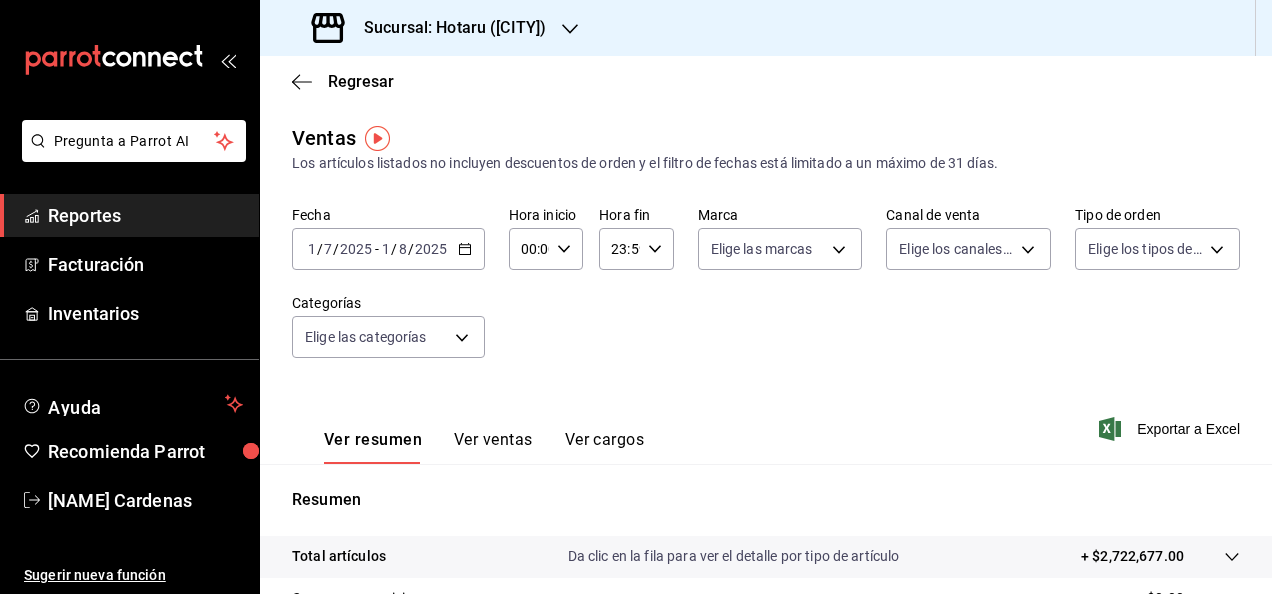 click on "Fecha [YEAR]-[MONTH]-[DAY] [DAY] / [MONTH] / [YEAR] - [YEAR]-[MONTH]-[DAY] [DAY] / [MONTH] / [YEAR] Hora inicio 00:00 Hora inicio Hora fin 23:59 Hora fin Marca Elige las marcas Canal de venta Elige los canales de venta Tipo de orden Elige los tipos de orden Categorías Elige las categorías" at bounding box center (766, 294) 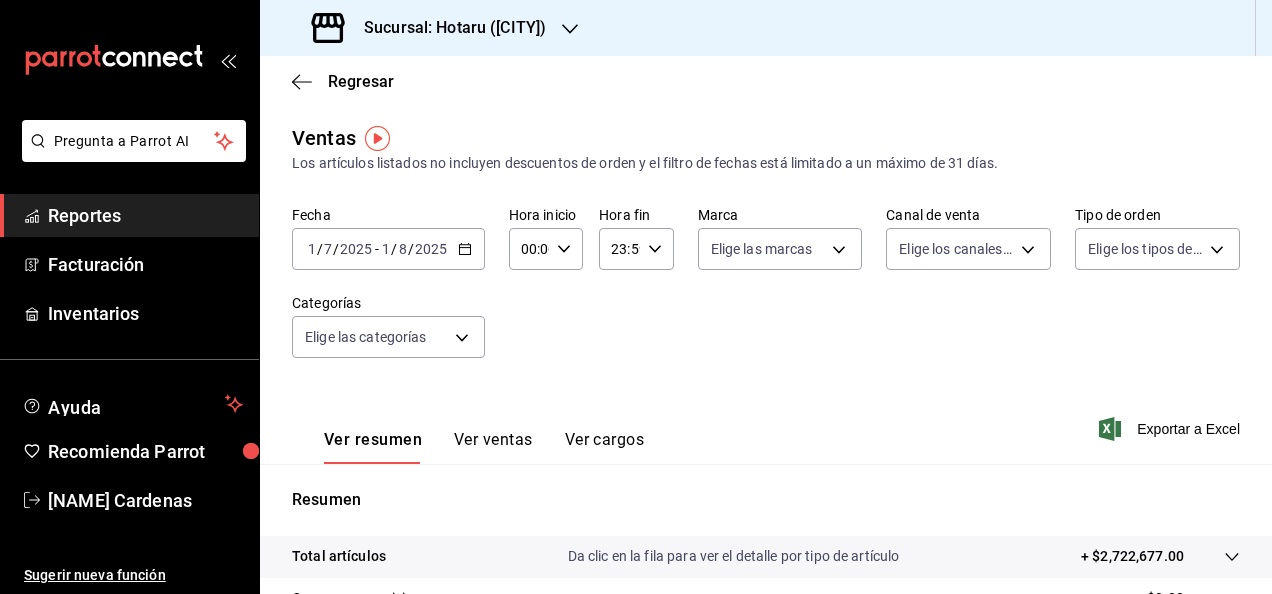 click on "00:00 Hora inicio" at bounding box center [546, 249] 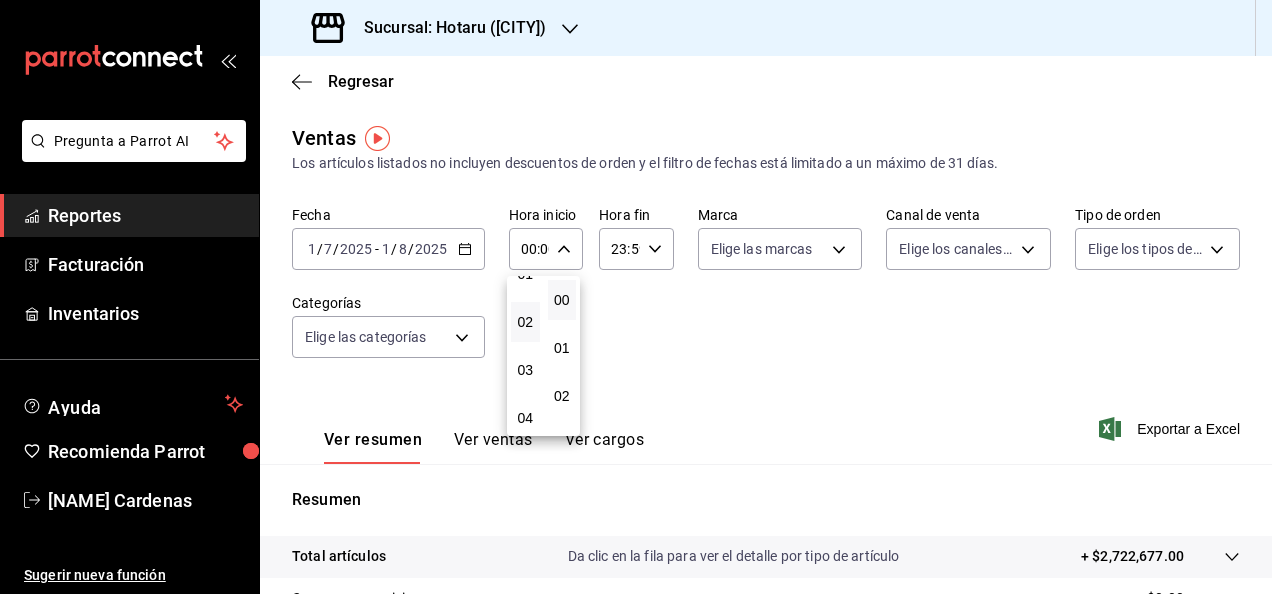 scroll, scrollTop: 200, scrollLeft: 0, axis: vertical 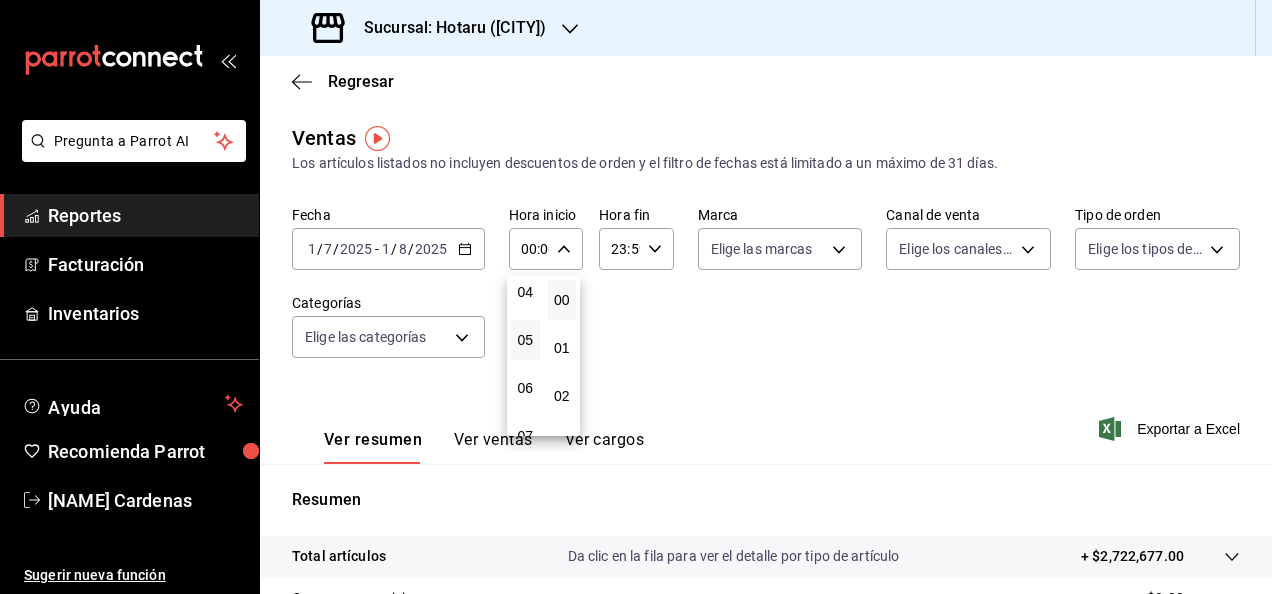 click on "05" at bounding box center (525, 340) 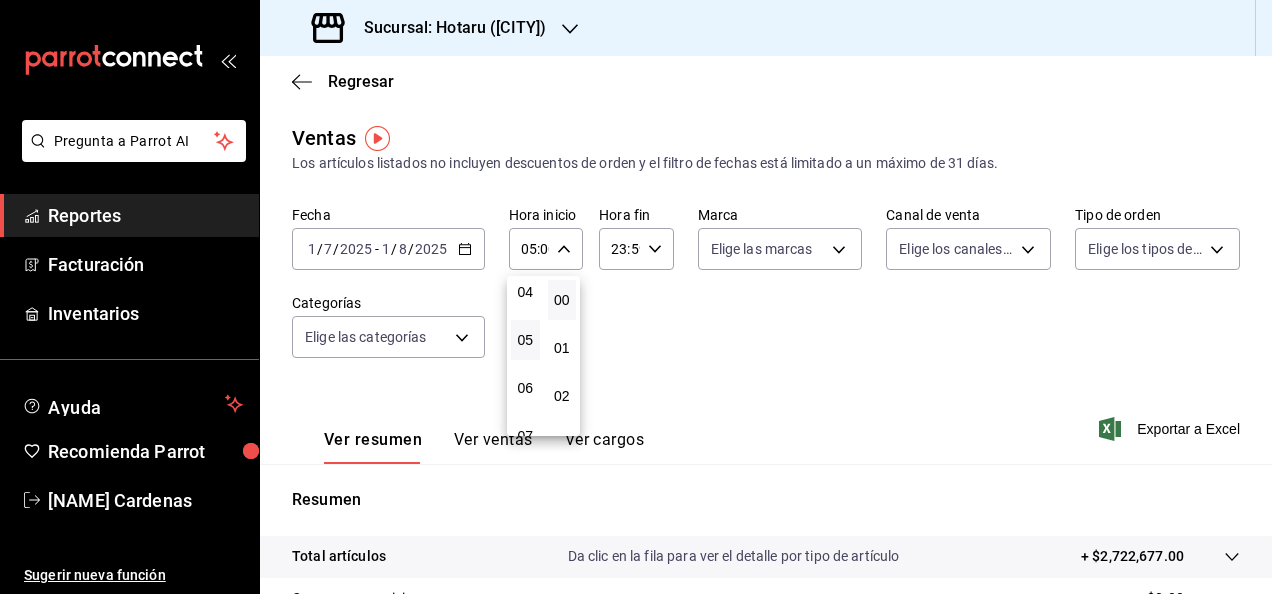 click at bounding box center (636, 297) 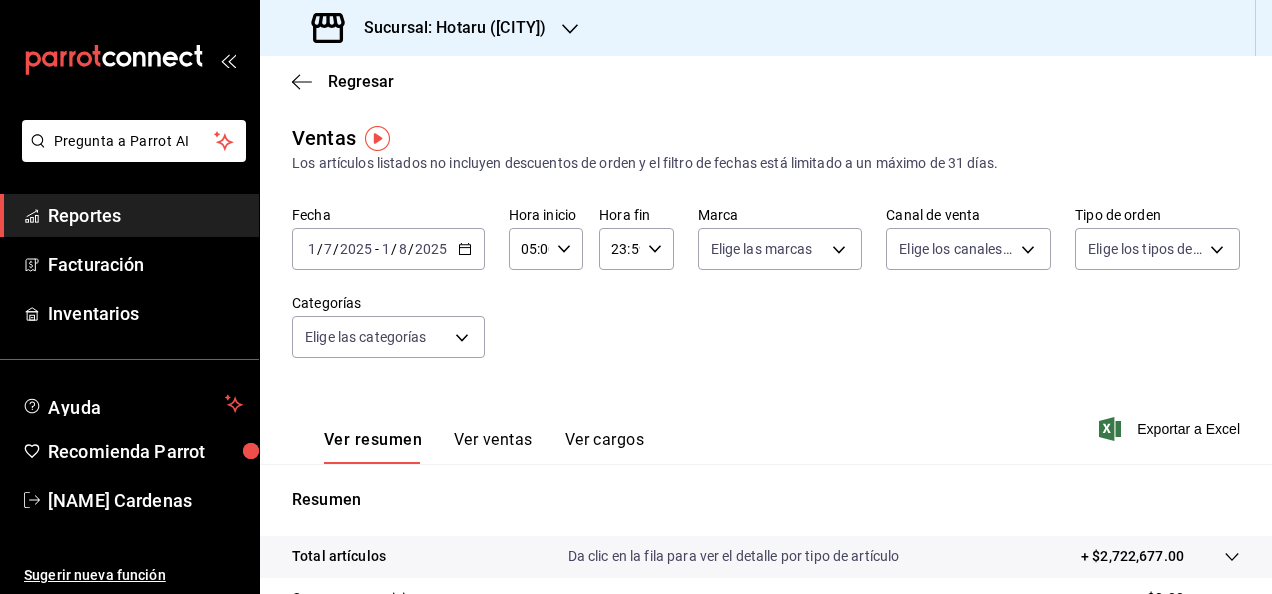 click 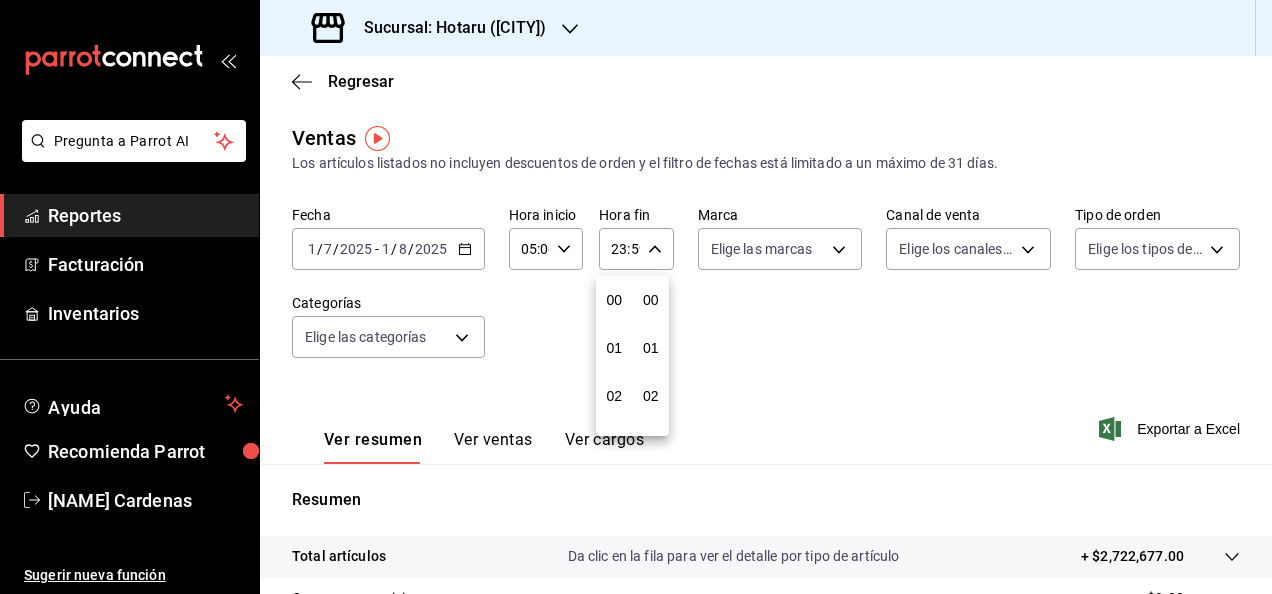 scroll, scrollTop: 992, scrollLeft: 0, axis: vertical 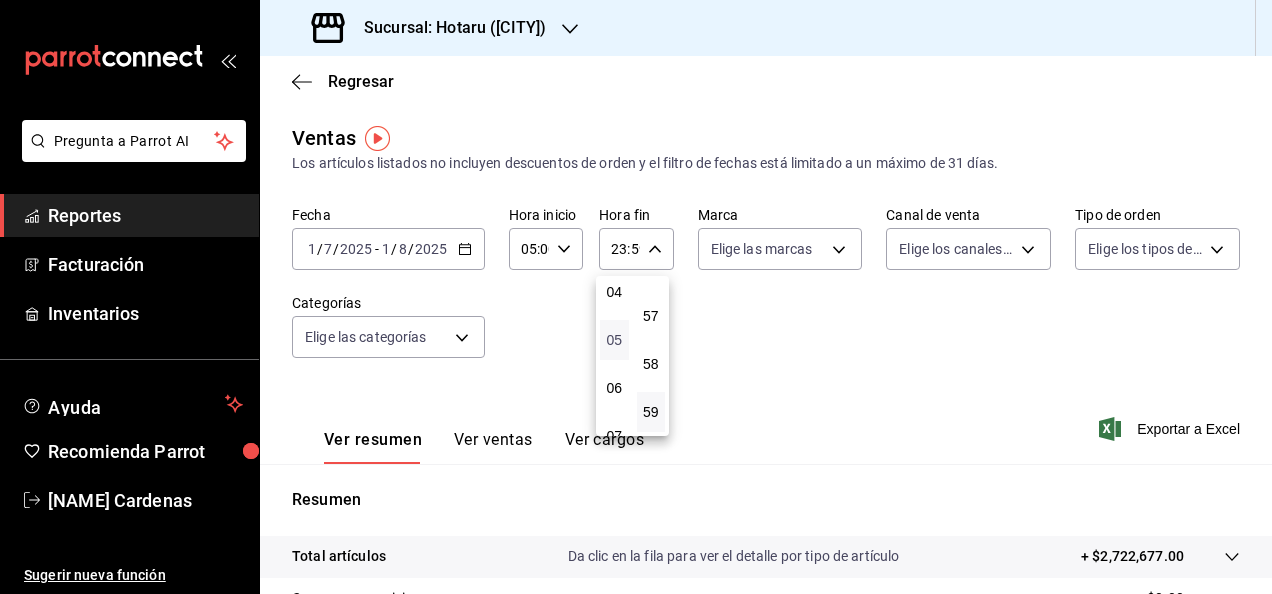 click on "05" at bounding box center [614, 340] 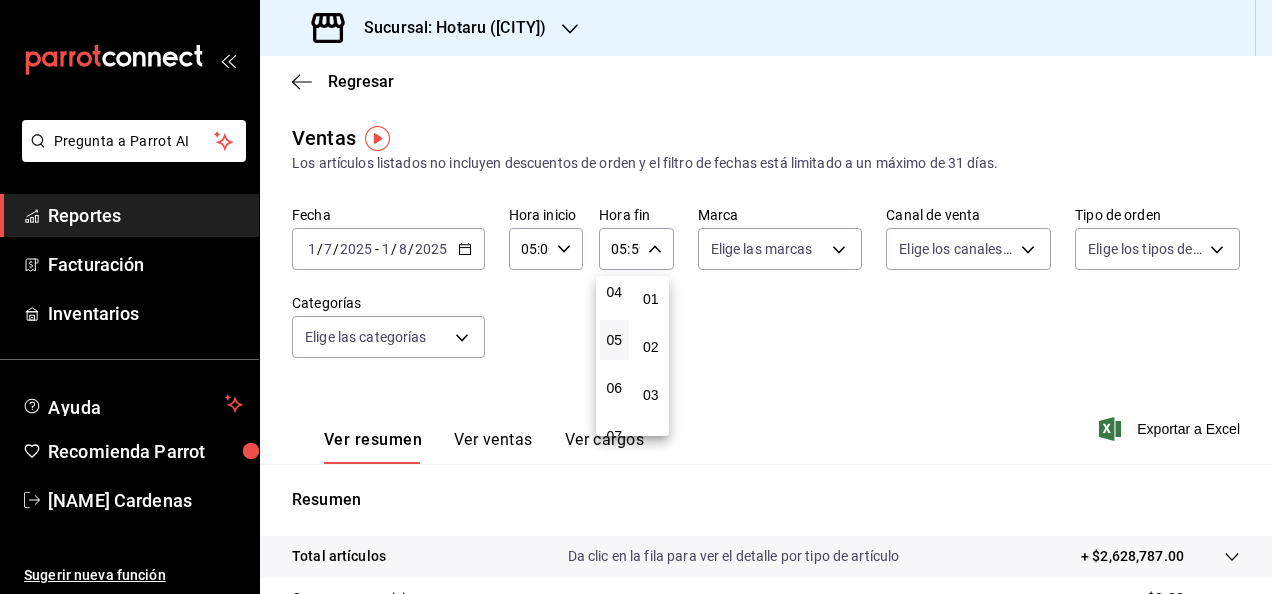 scroll, scrollTop: 0, scrollLeft: 0, axis: both 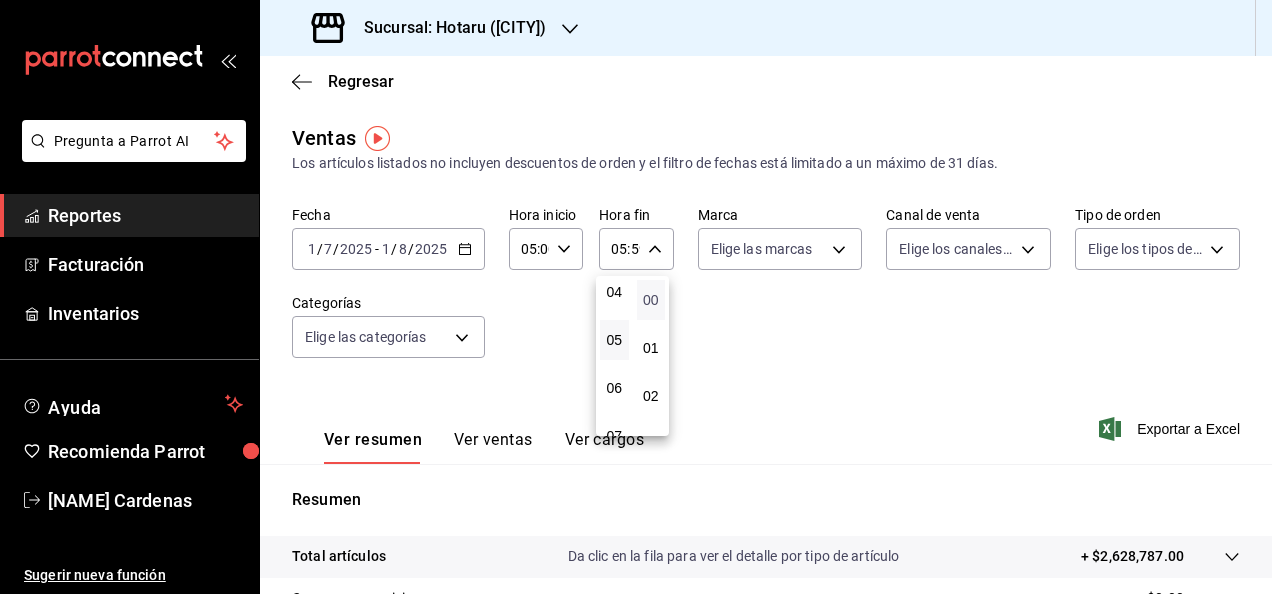 click on "00" at bounding box center [651, 300] 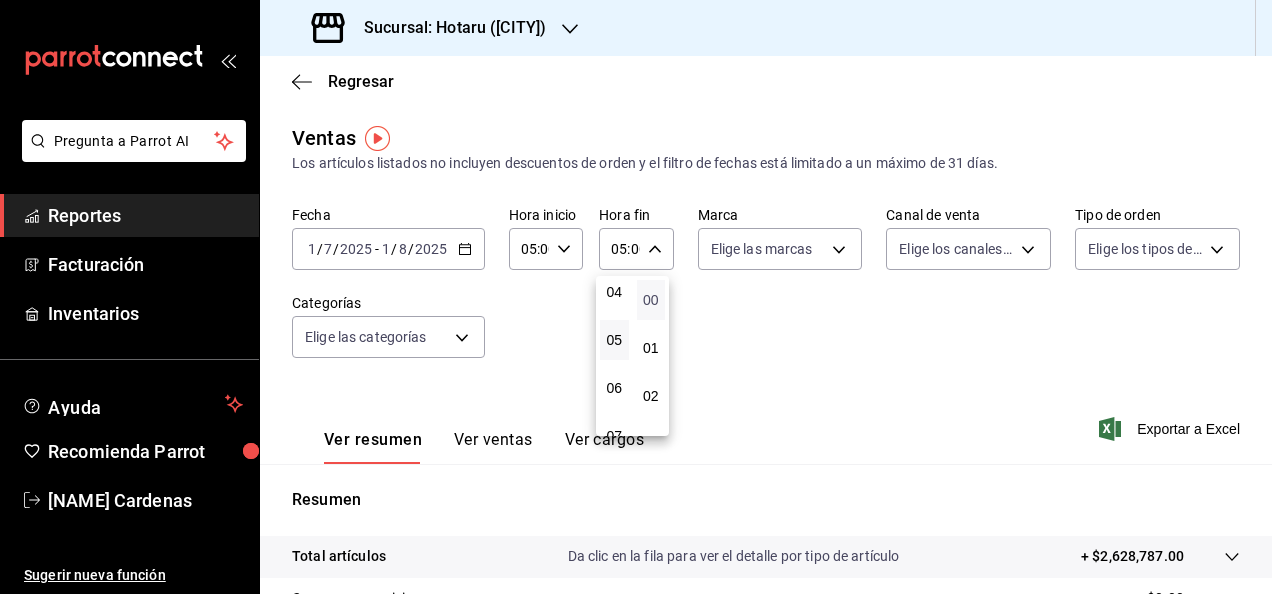 click on "00" at bounding box center [651, 300] 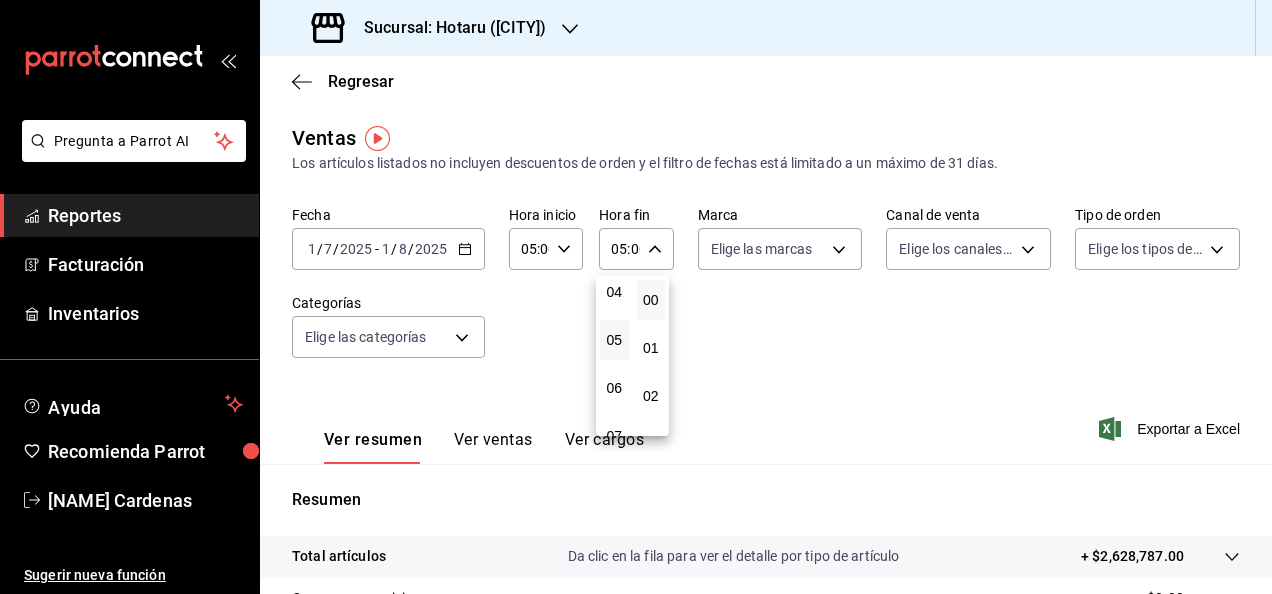 click at bounding box center [636, 297] 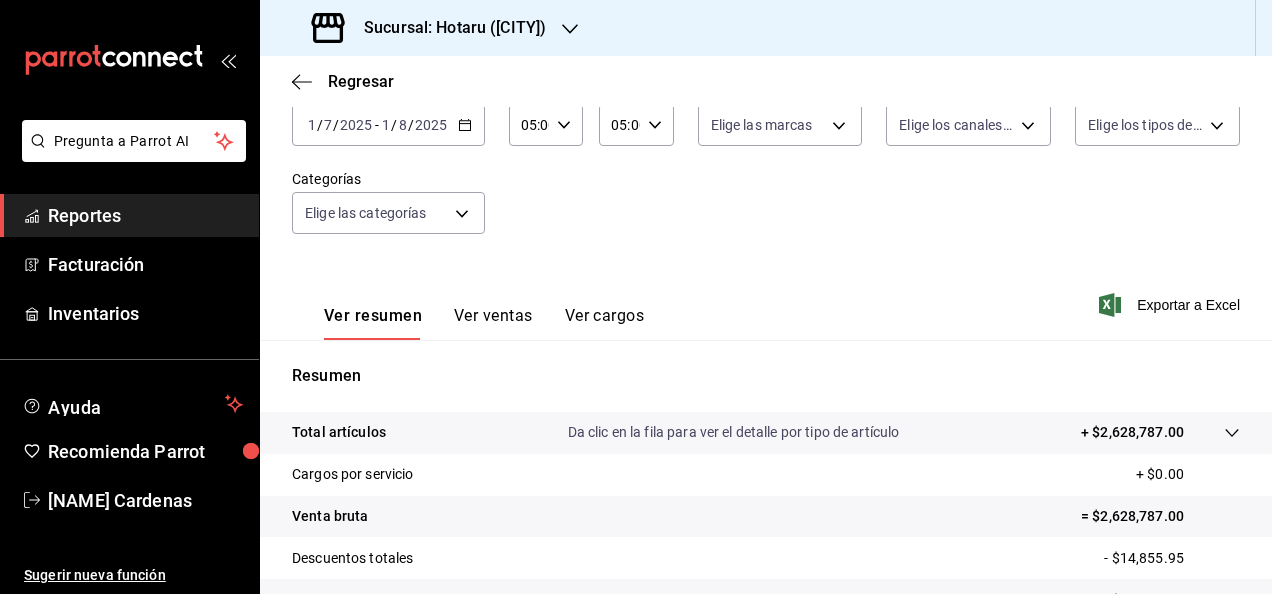 scroll, scrollTop: 364, scrollLeft: 0, axis: vertical 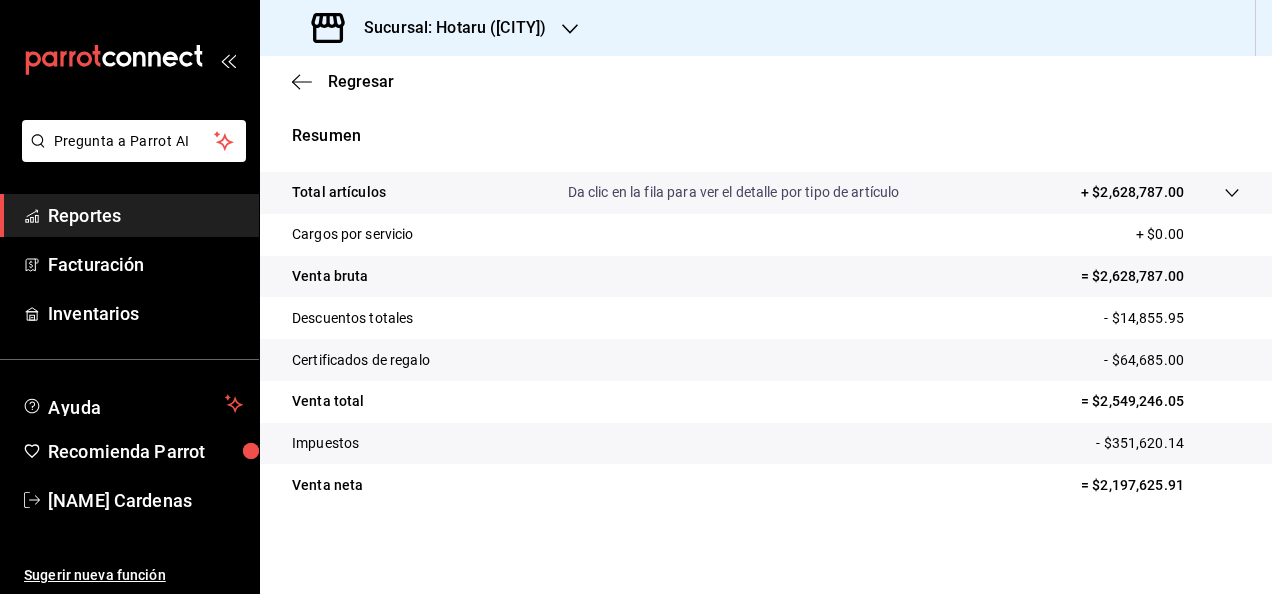 type 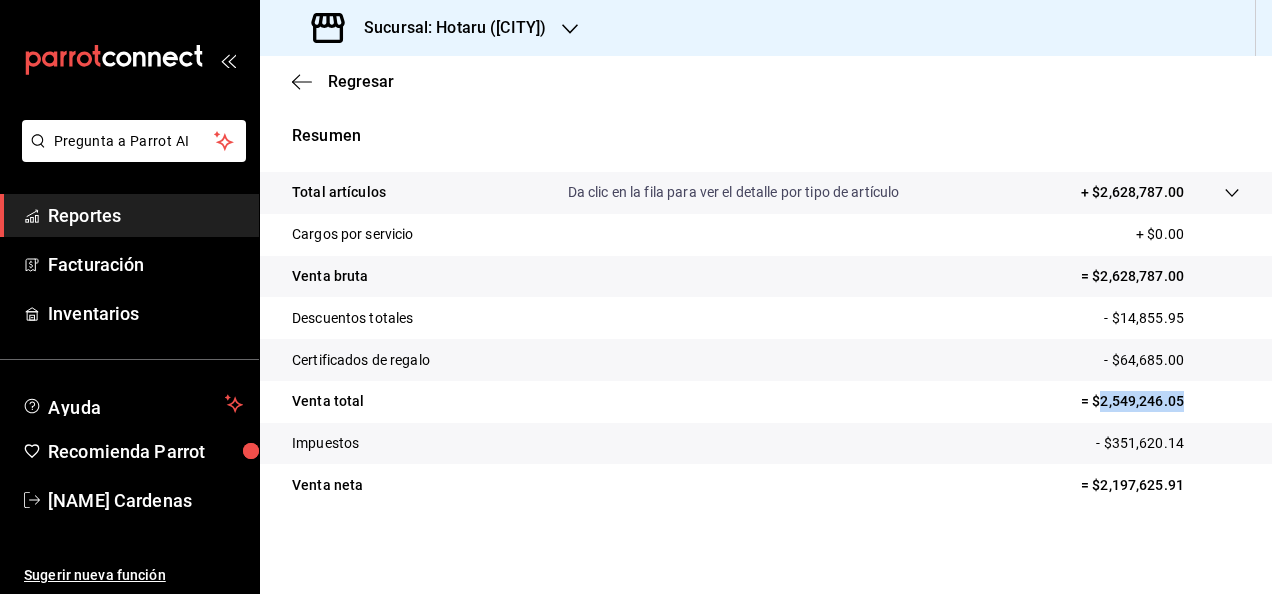 drag, startPoint x: 1086, startPoint y: 396, endPoint x: 1193, endPoint y: 398, distance: 107.01869 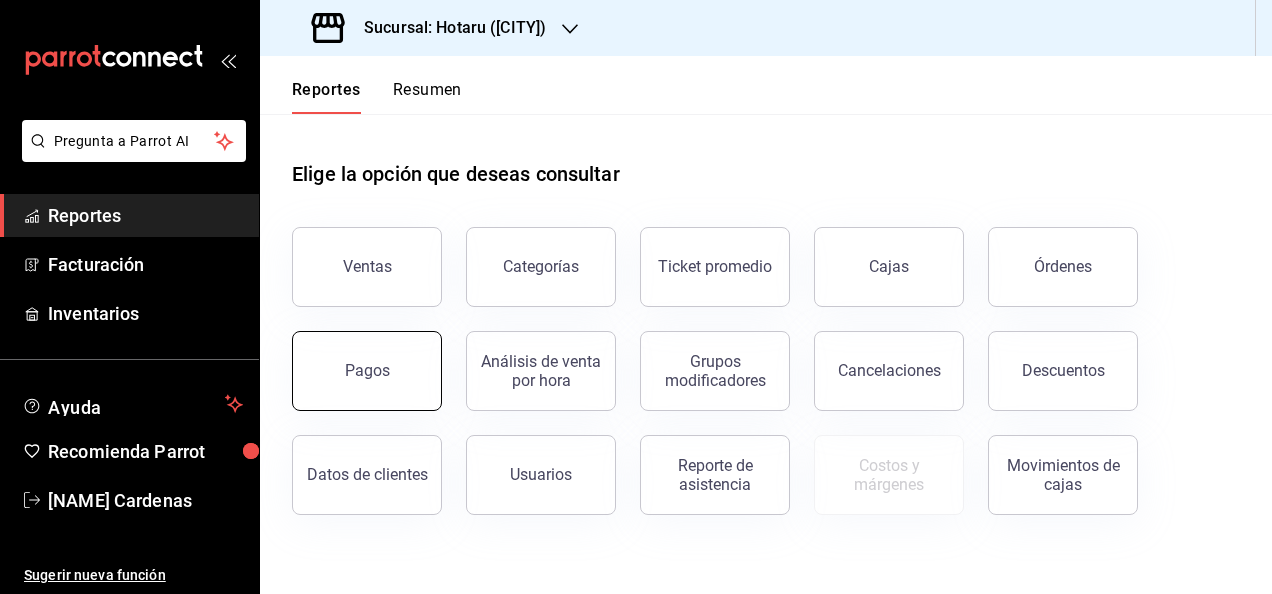click on "Pagos" at bounding box center (367, 371) 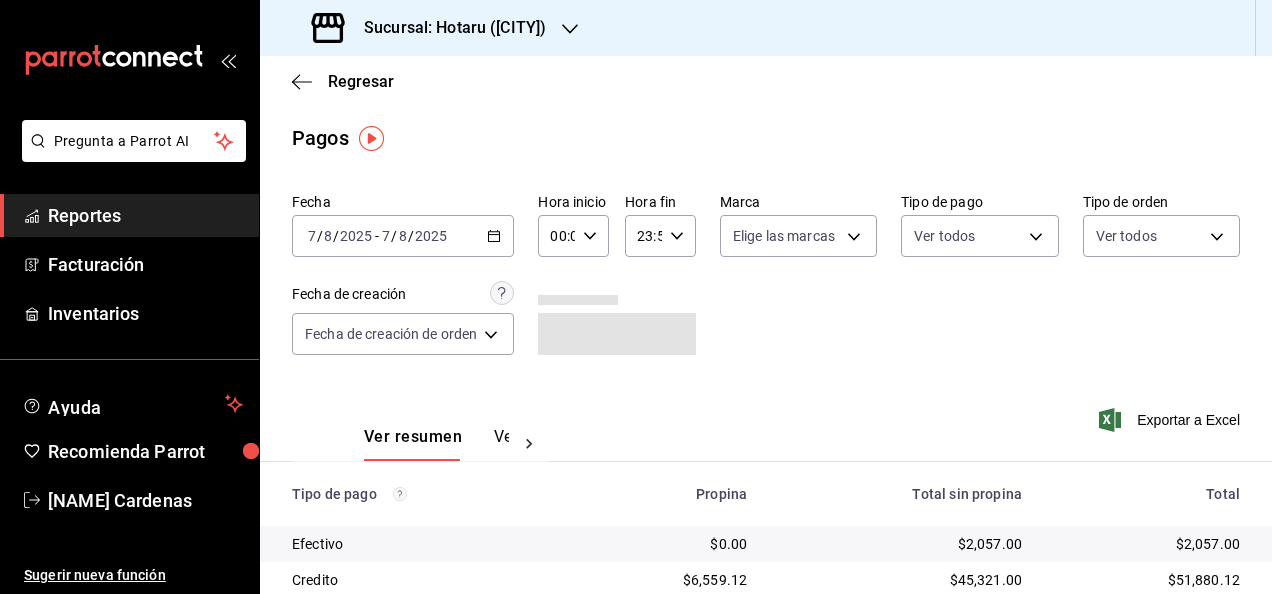 click on "2025-08-07 7 / 8 / 2025 - 2025-08-07 7 / 8 / 2025" at bounding box center (403, 236) 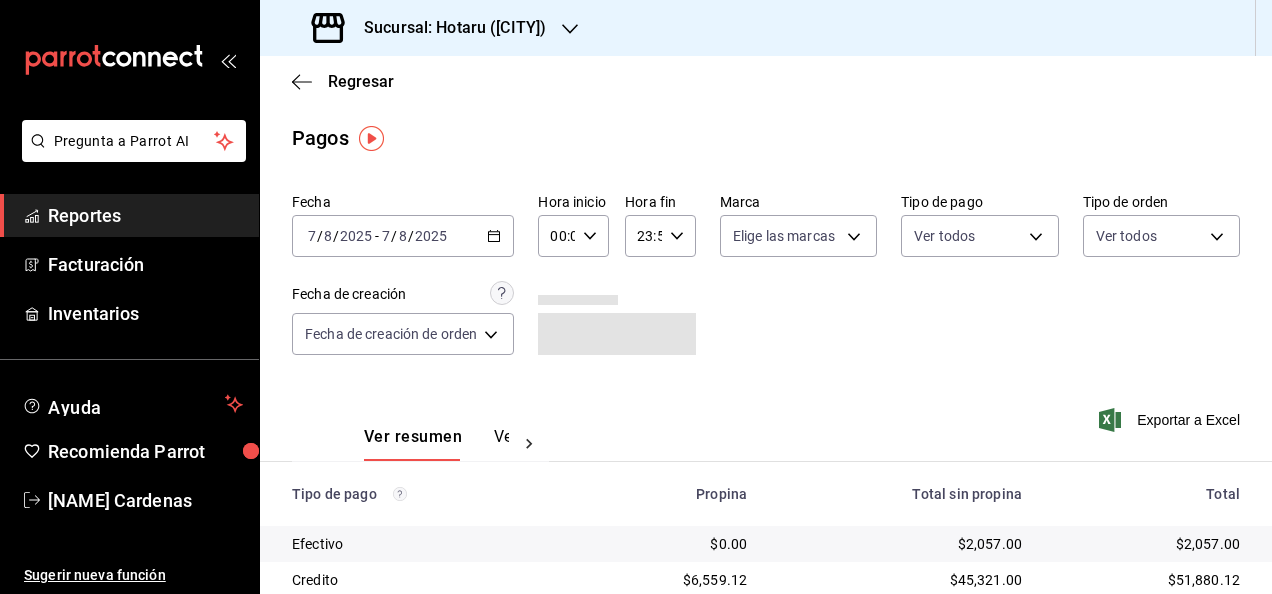click 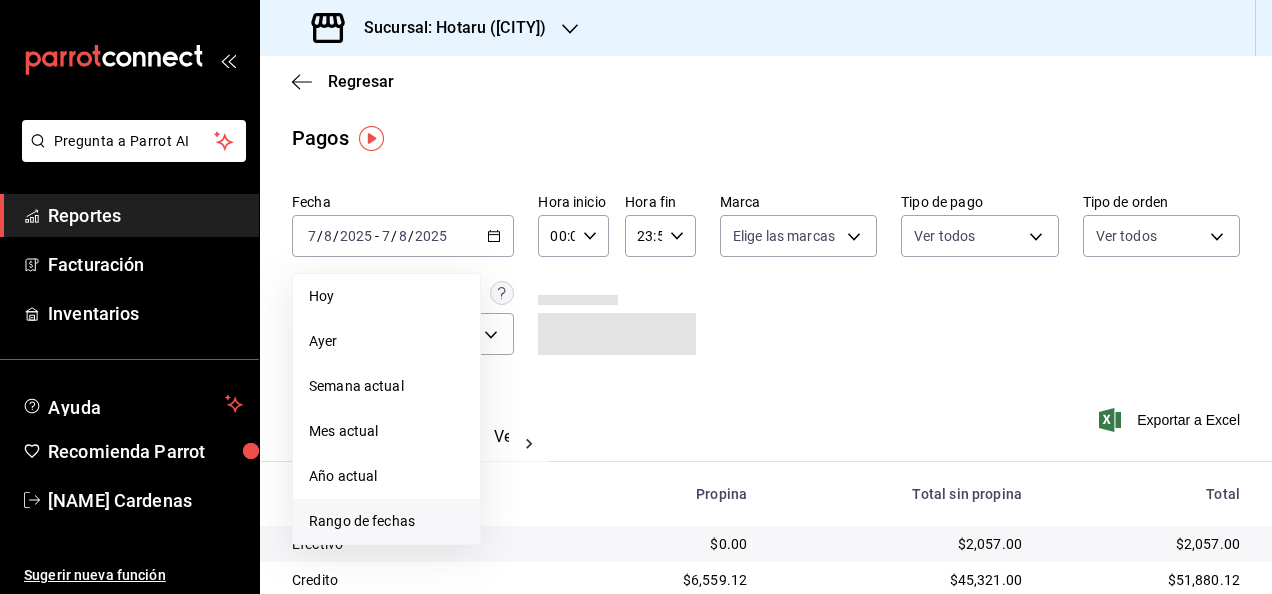 click on "Rango de fechas" at bounding box center (386, 521) 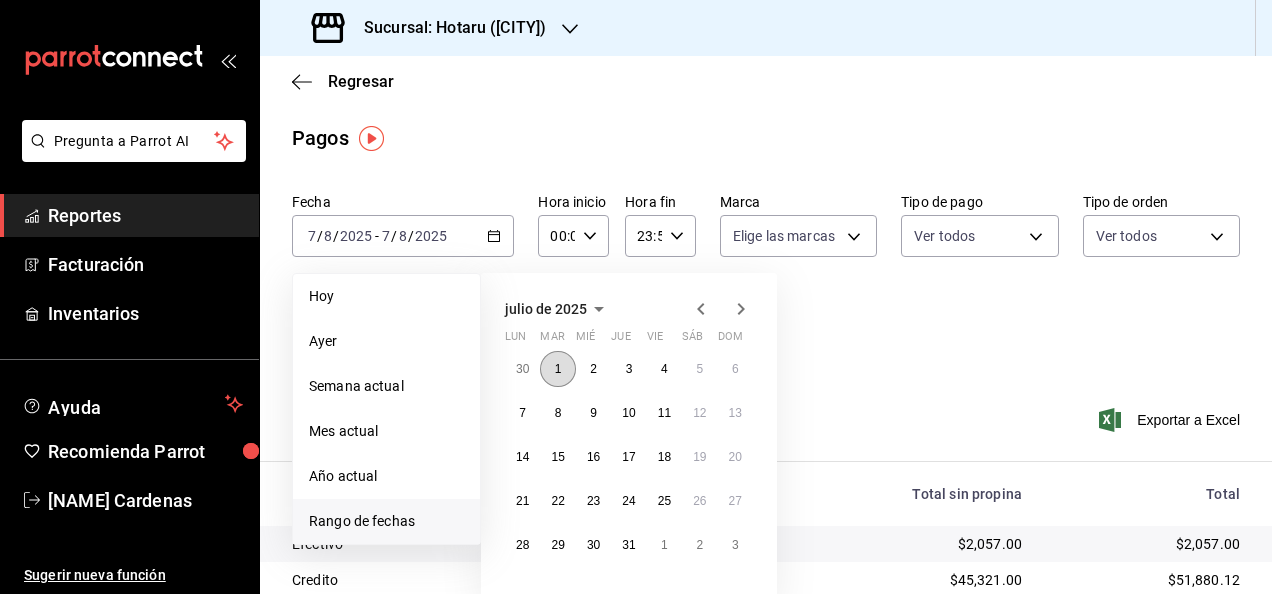 click on "1" at bounding box center [557, 369] 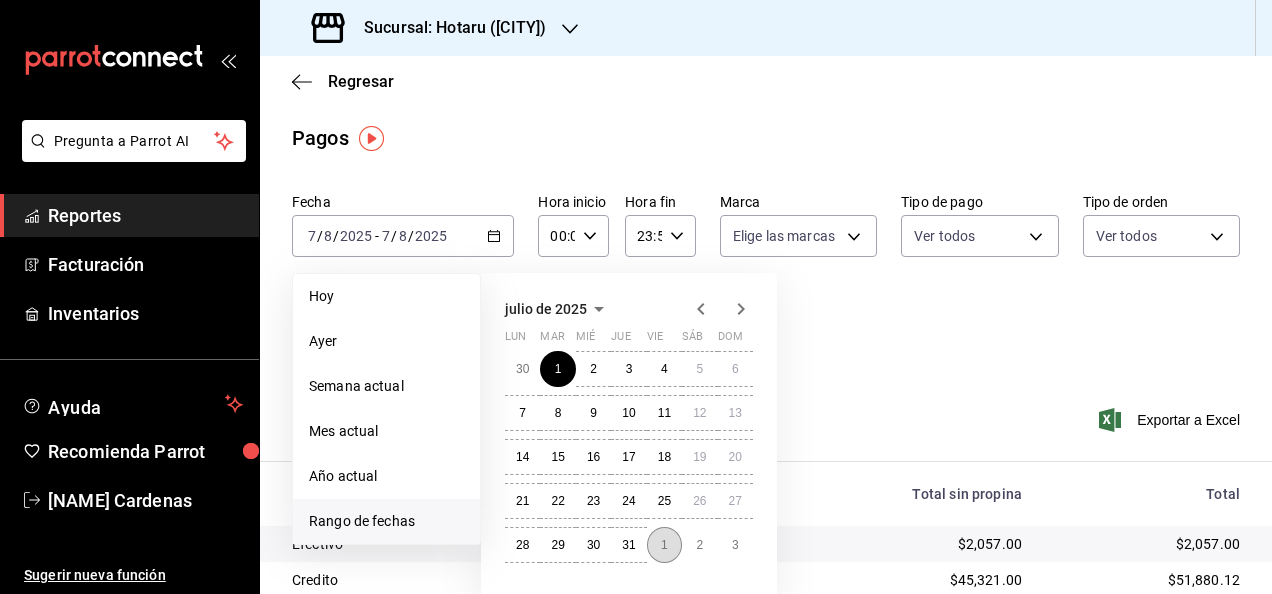 click on "1" at bounding box center (664, 545) 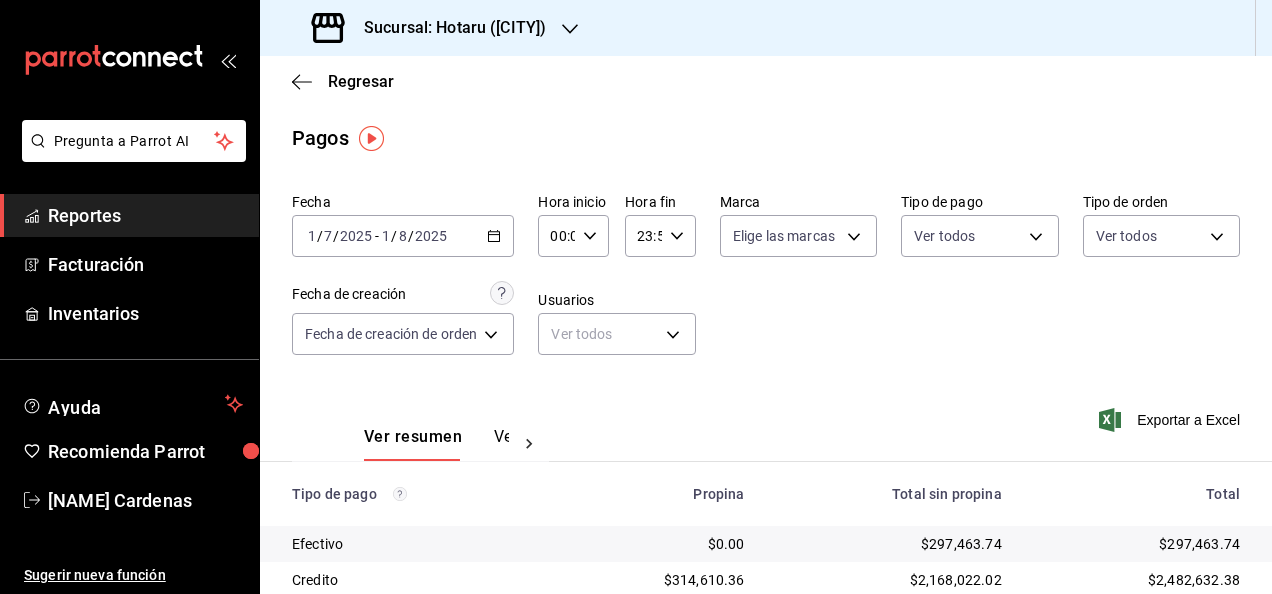 click 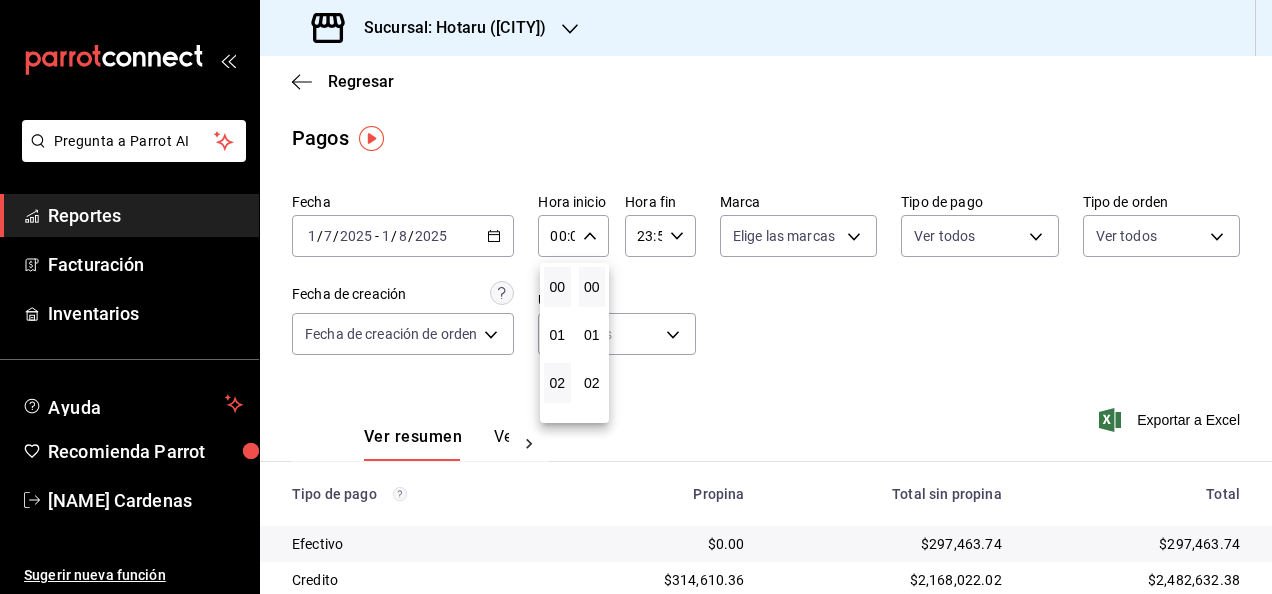scroll, scrollTop: 100, scrollLeft: 0, axis: vertical 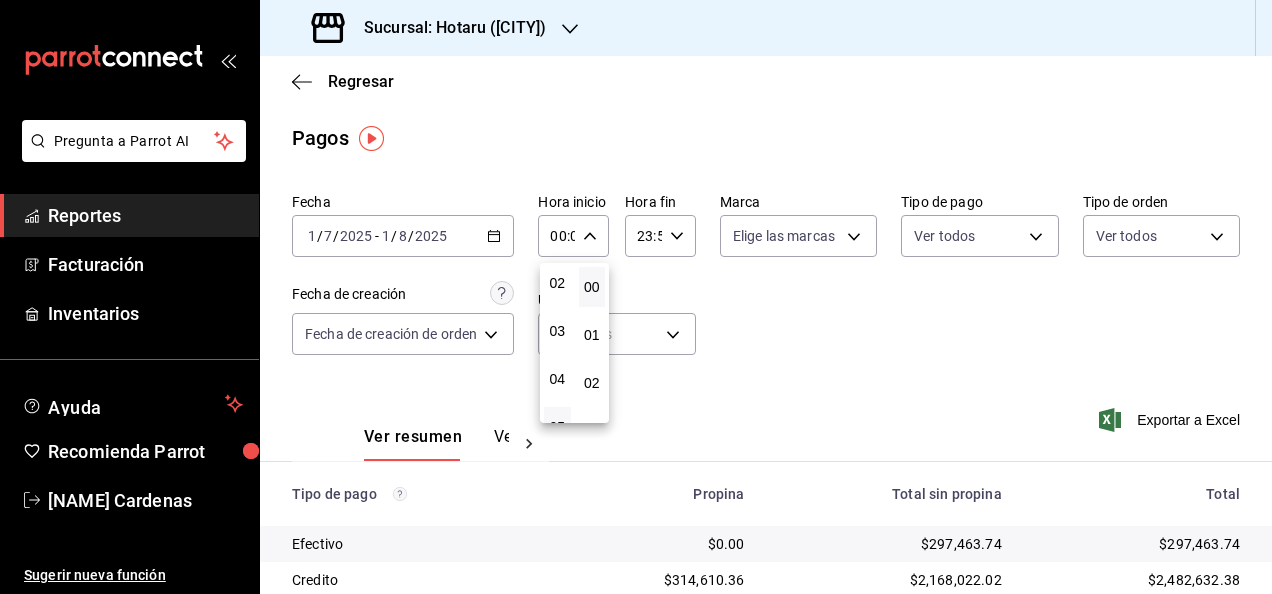 click on "05" at bounding box center [557, 427] 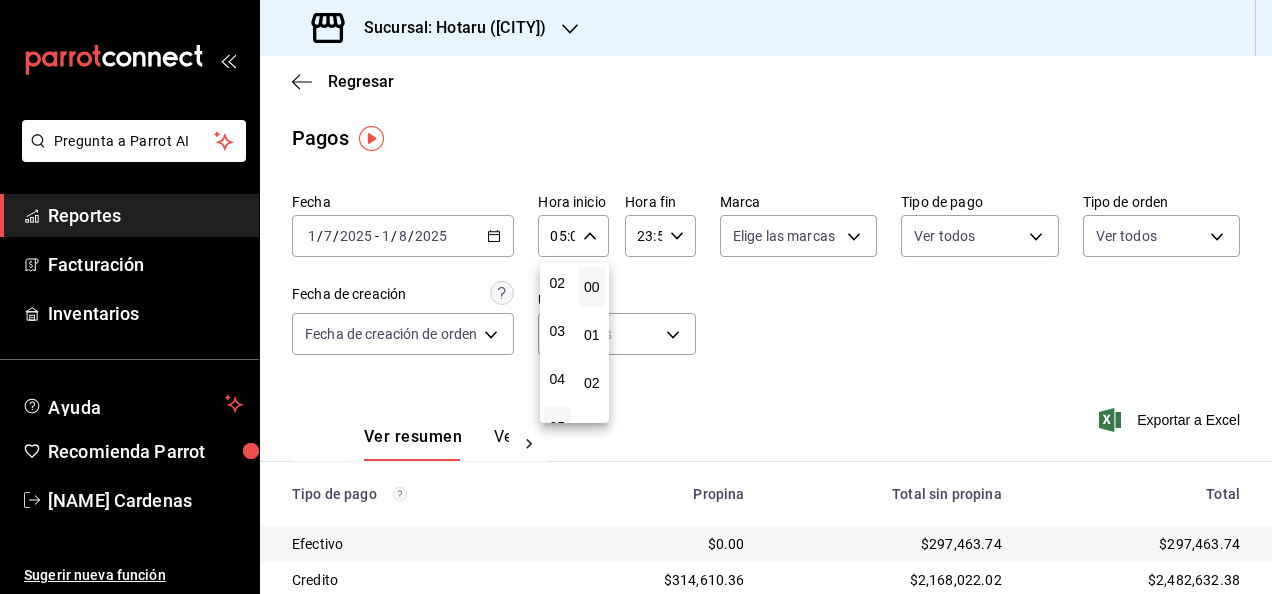 click at bounding box center (636, 297) 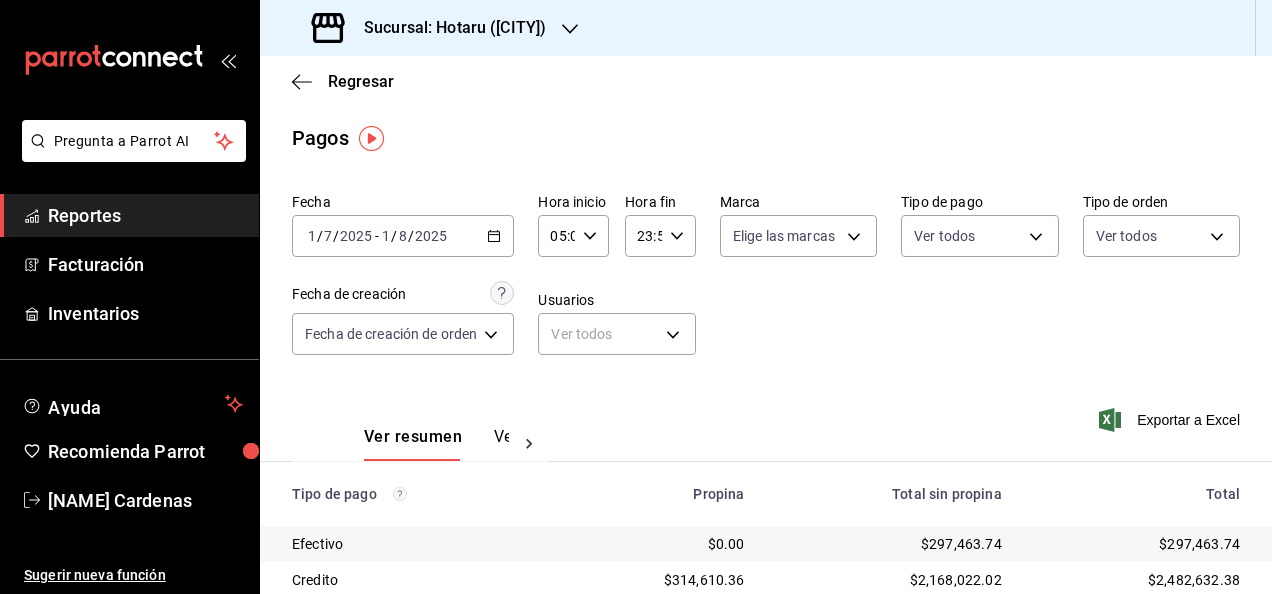 click on "23:59 Hora fin" at bounding box center [660, 236] 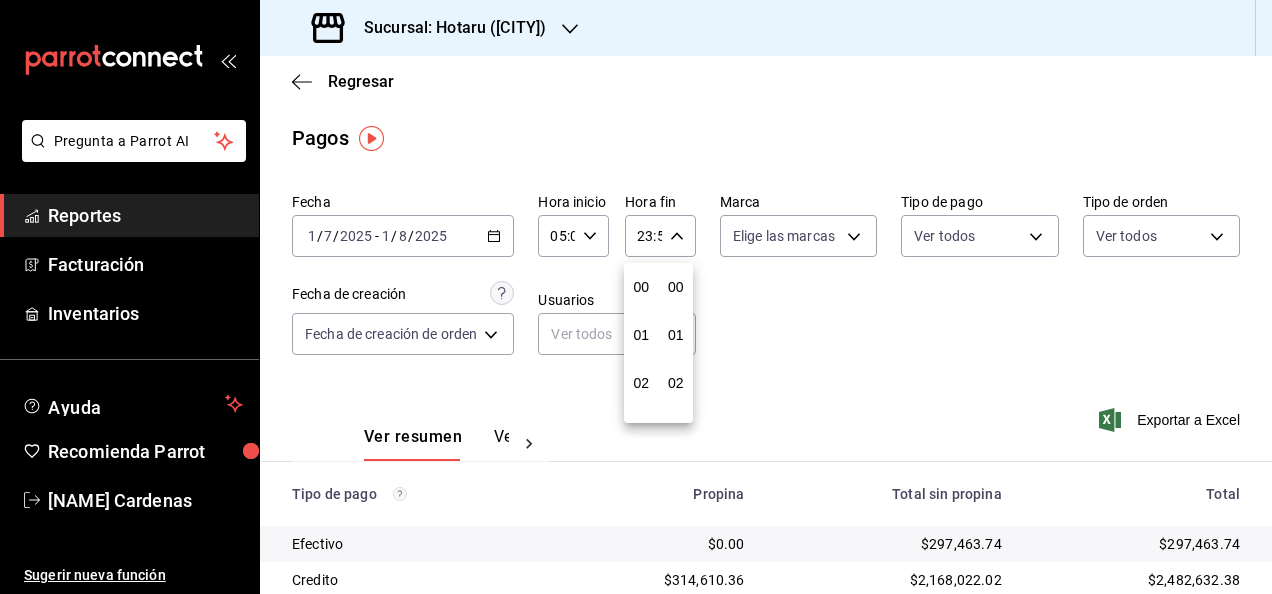 scroll, scrollTop: 992, scrollLeft: 0, axis: vertical 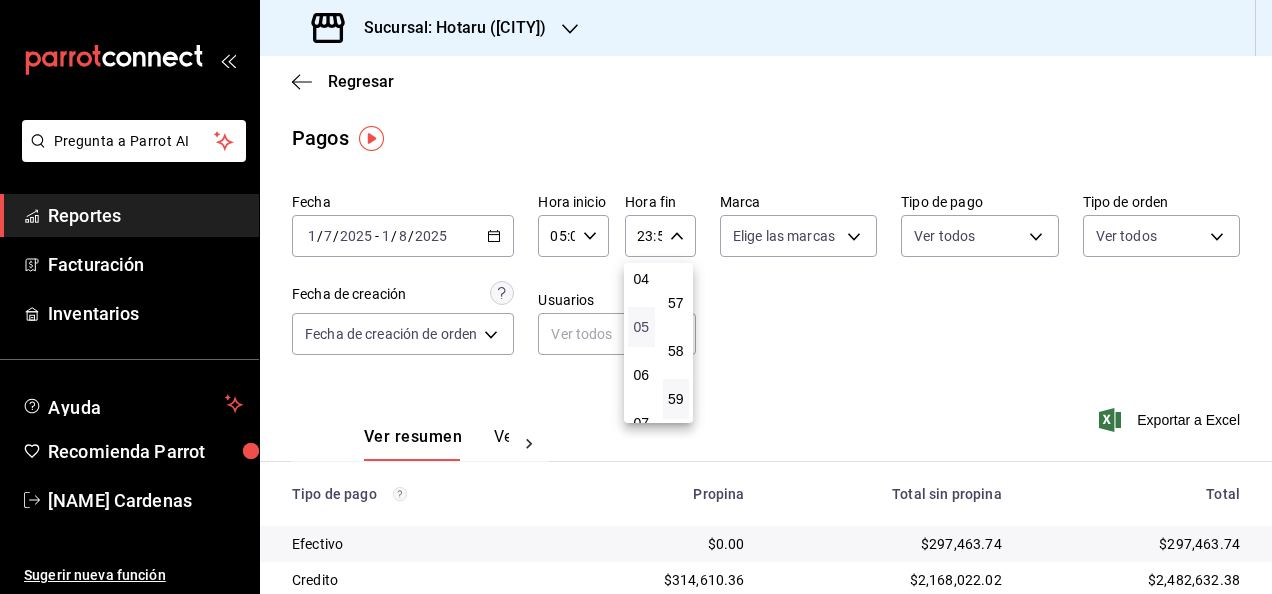 click on "05" at bounding box center (641, 327) 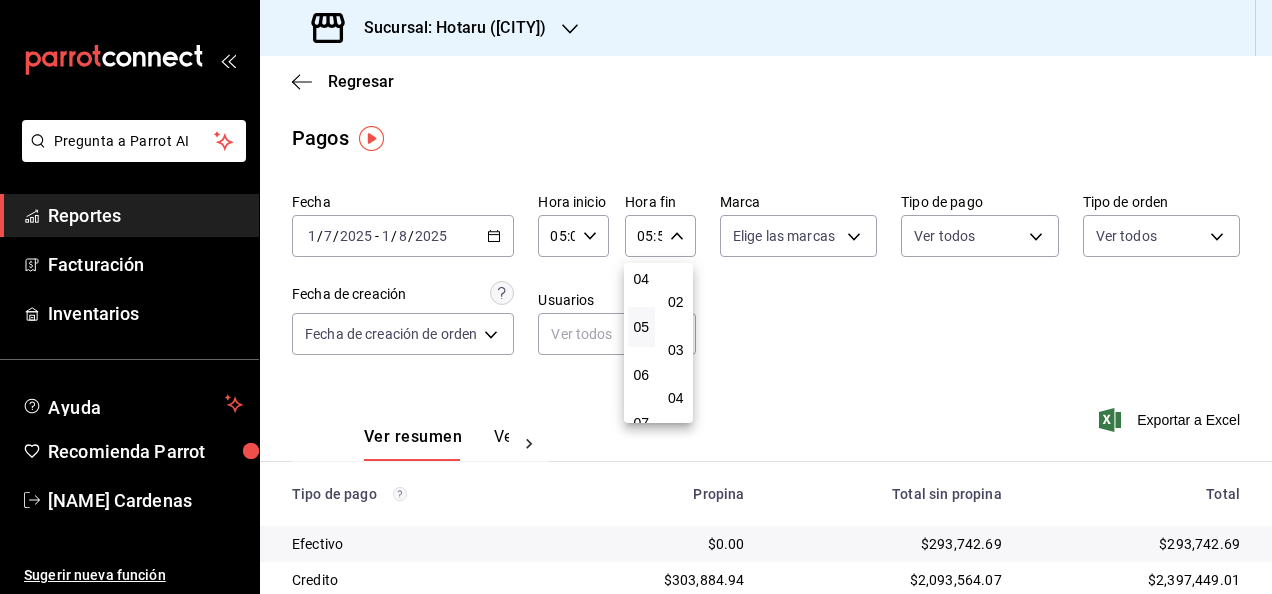 scroll, scrollTop: 0, scrollLeft: 0, axis: both 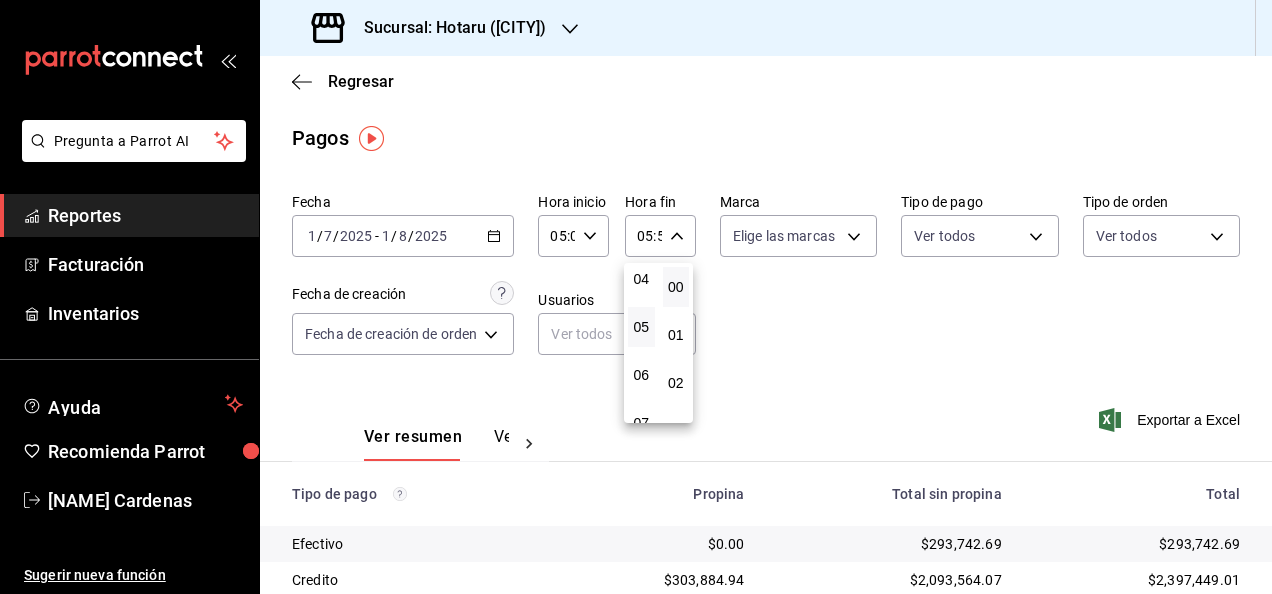 click on "00" at bounding box center [676, 287] 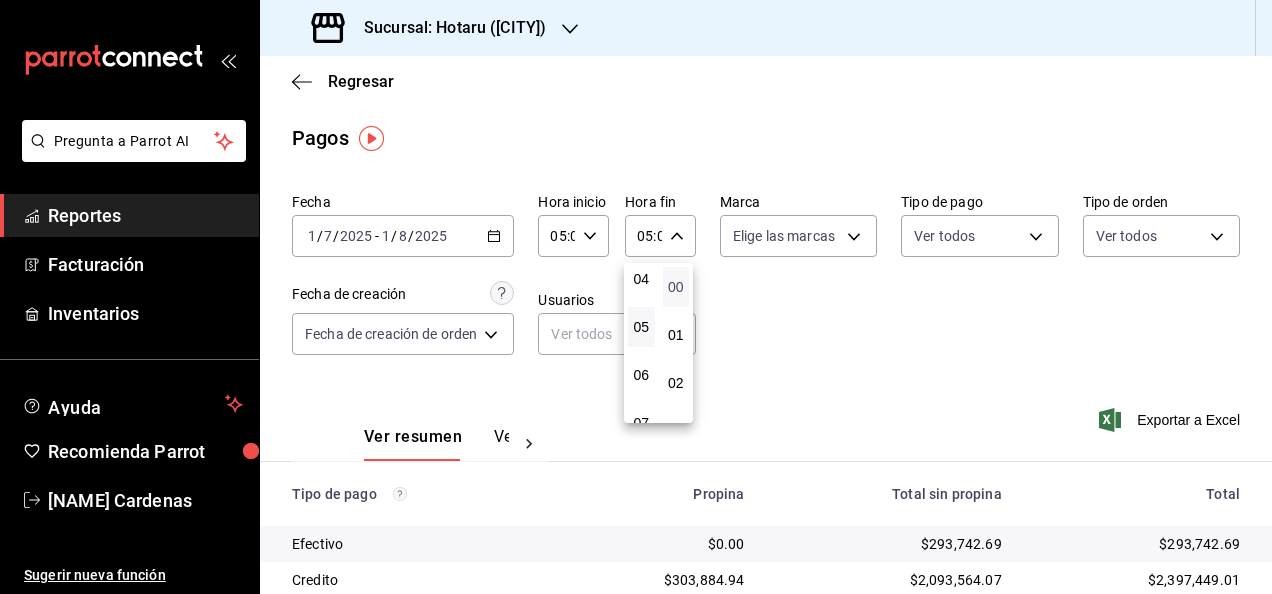 click on "00" at bounding box center (676, 287) 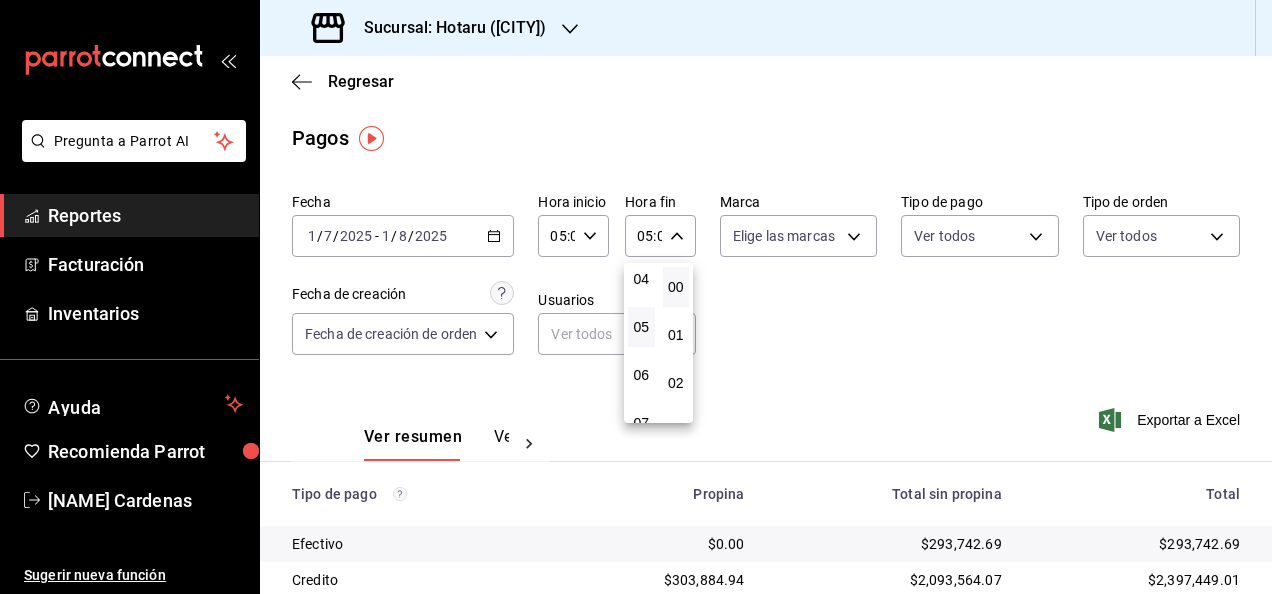 click at bounding box center [636, 297] 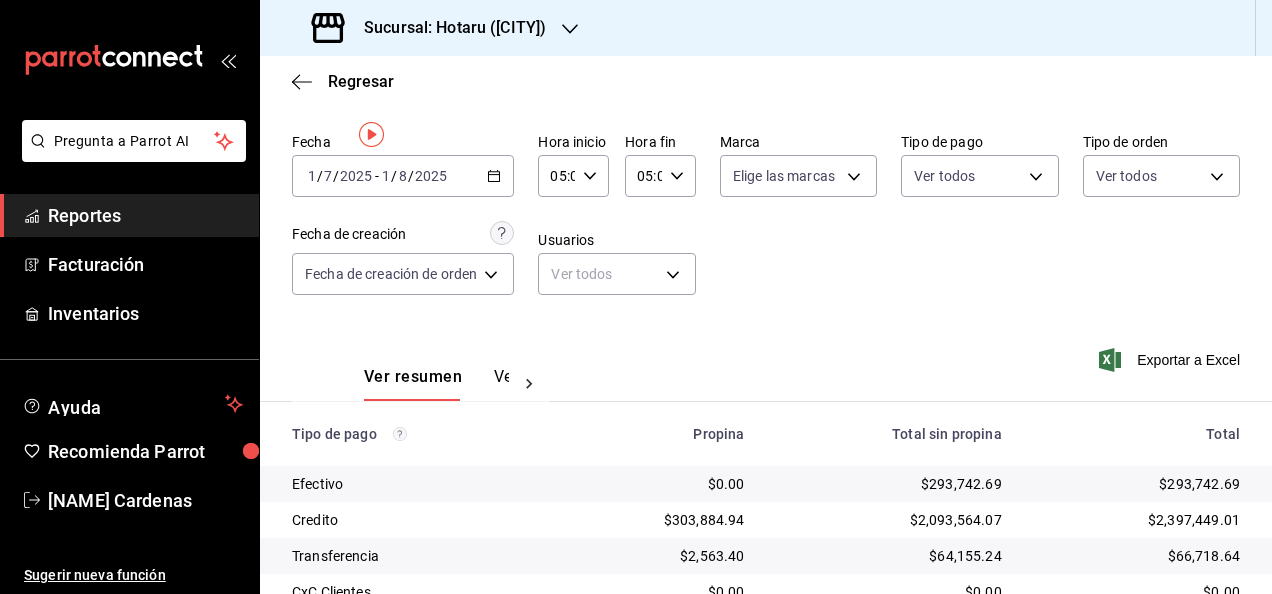 scroll, scrollTop: 0, scrollLeft: 0, axis: both 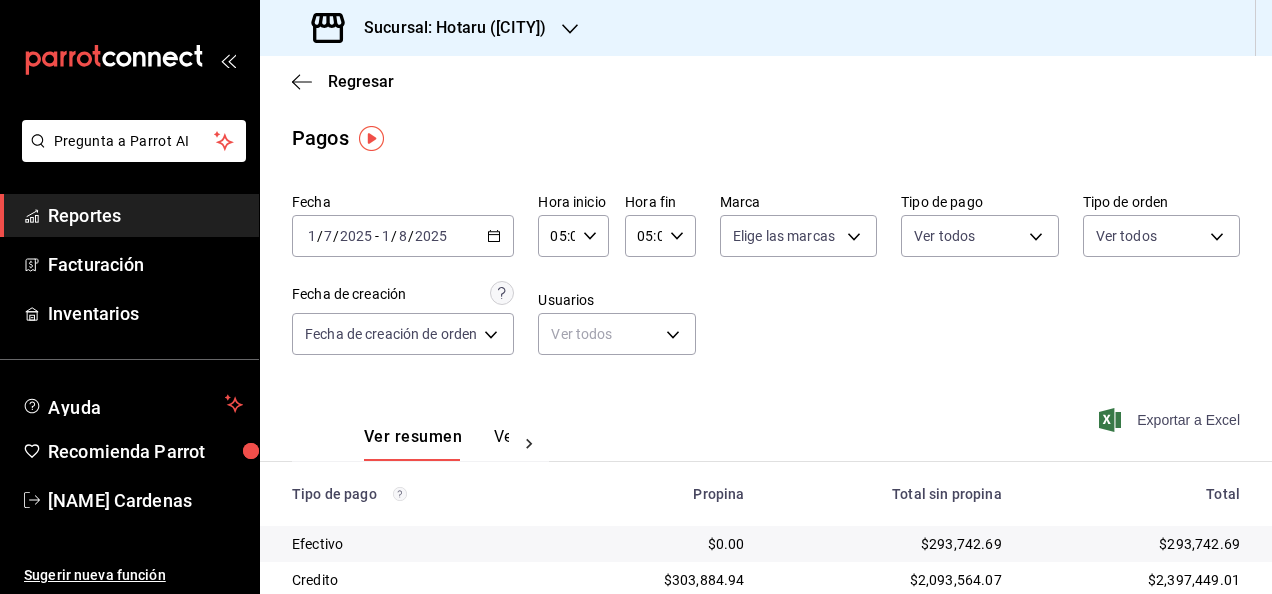 click on "Exportar a Excel" at bounding box center [1171, 420] 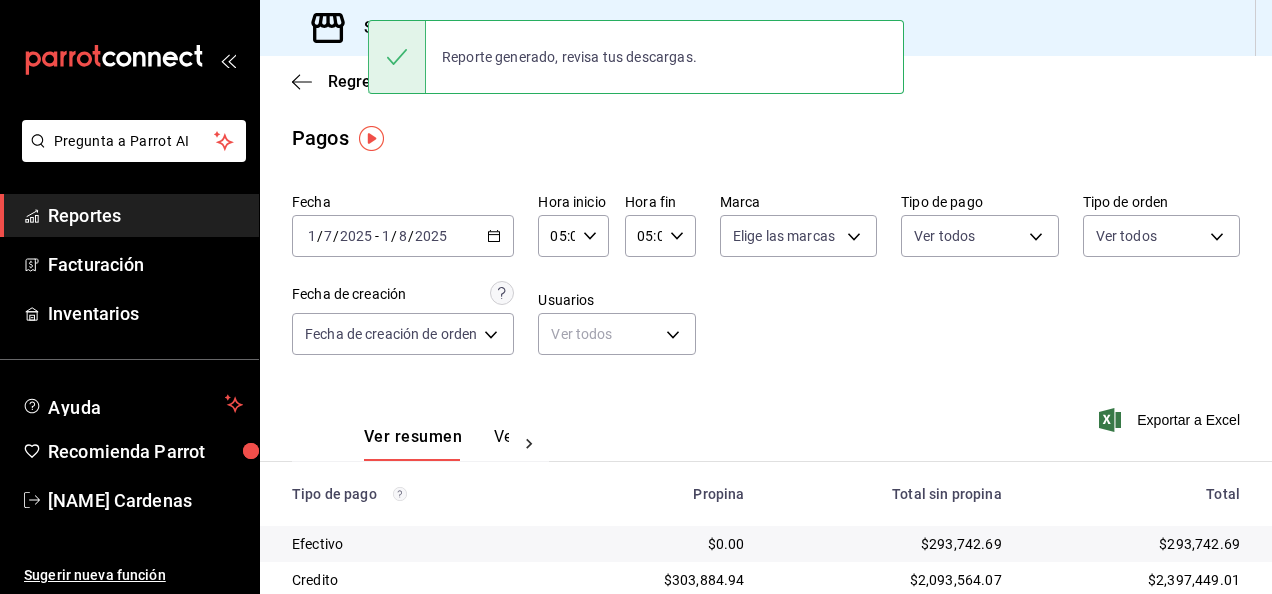 click on "Pagos" at bounding box center (766, 138) 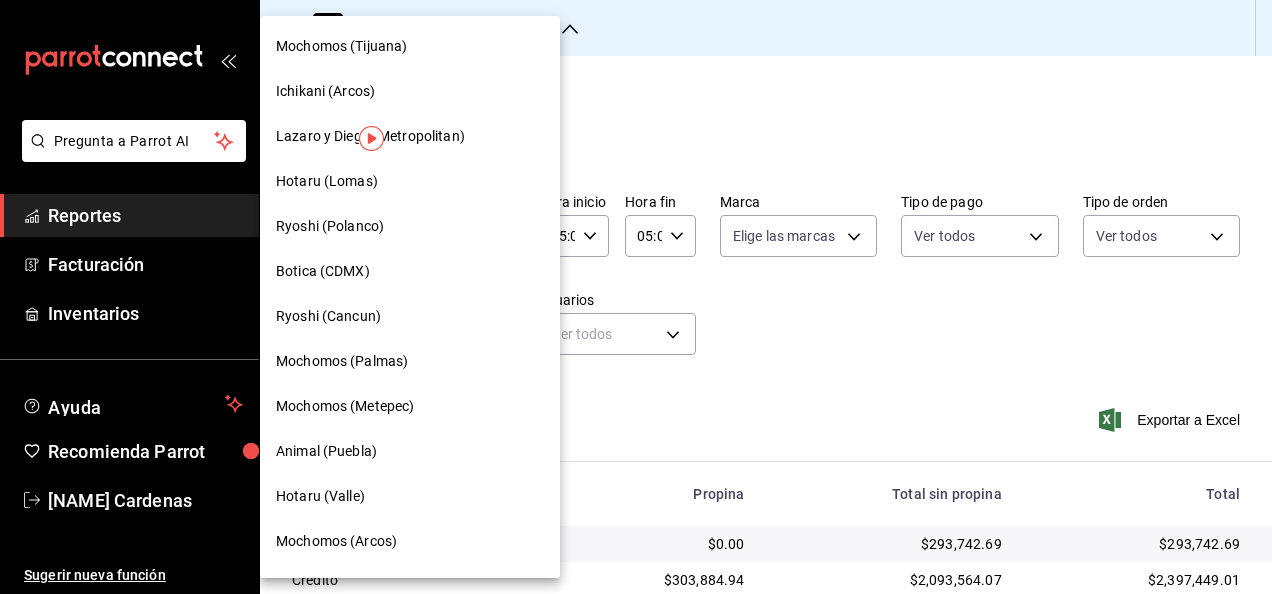 click on "Hotaru (Valle)" at bounding box center (410, 496) 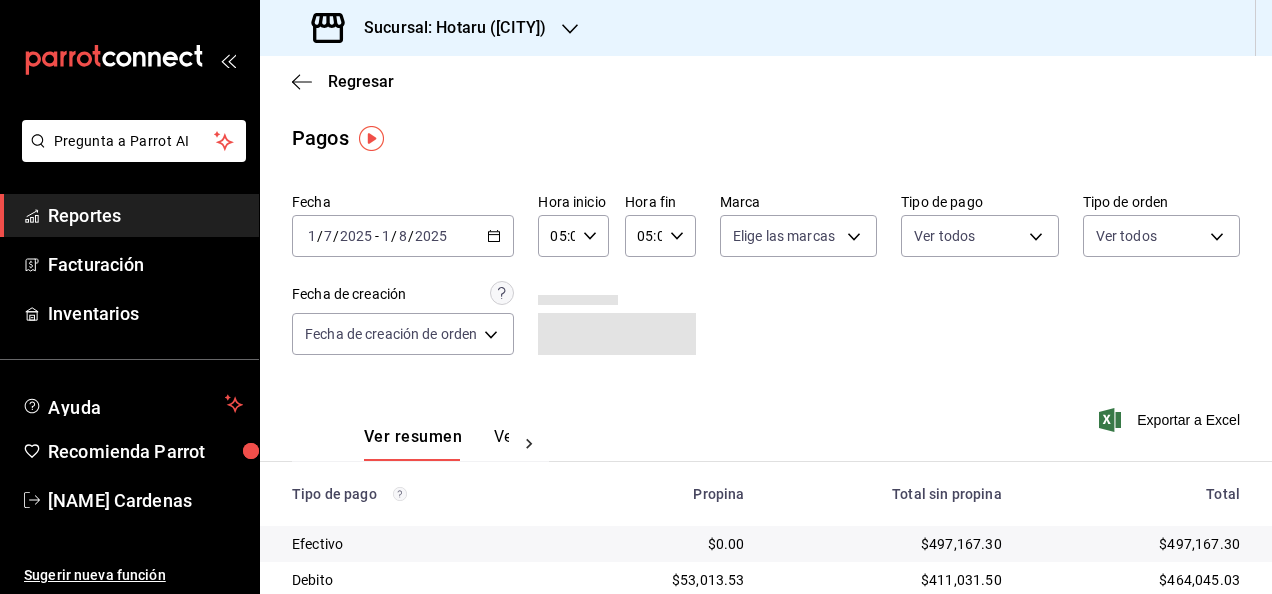 click on "Reportes" at bounding box center (129, 215) 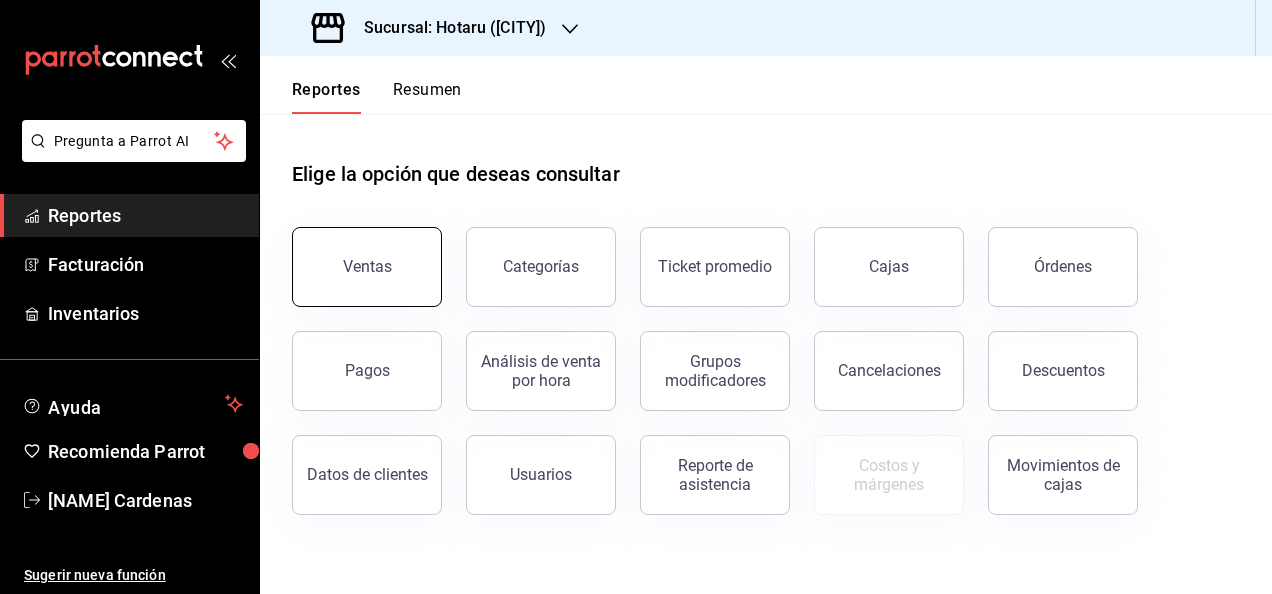 click on "Ventas" at bounding box center (367, 267) 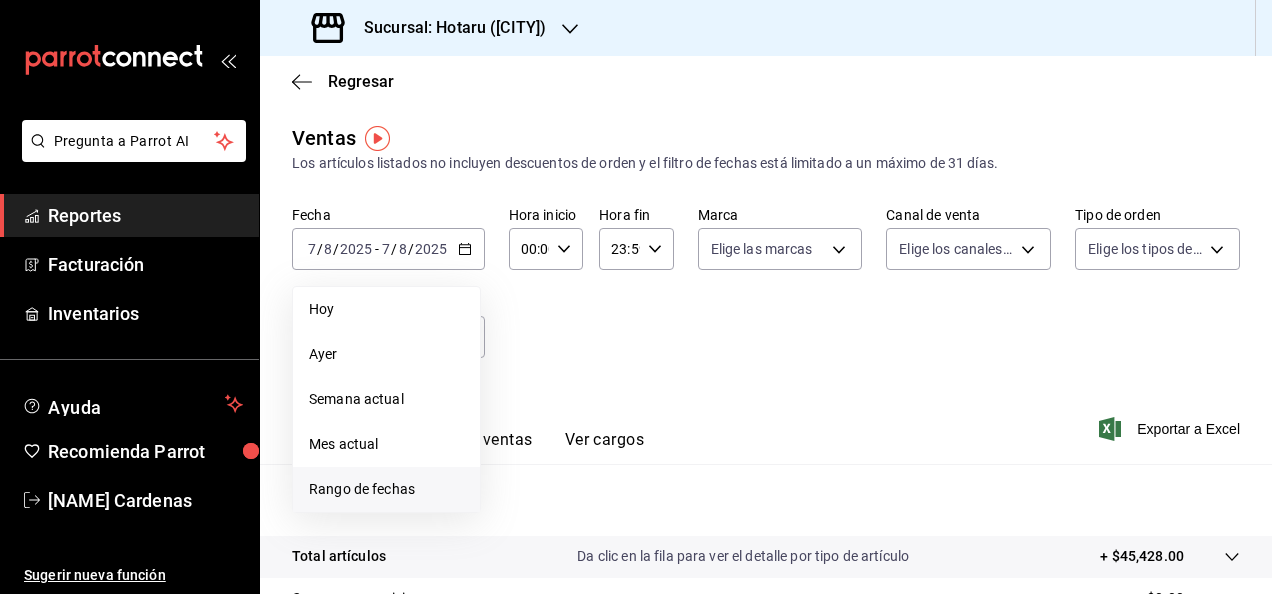 click on "Rango de fechas" at bounding box center [386, 489] 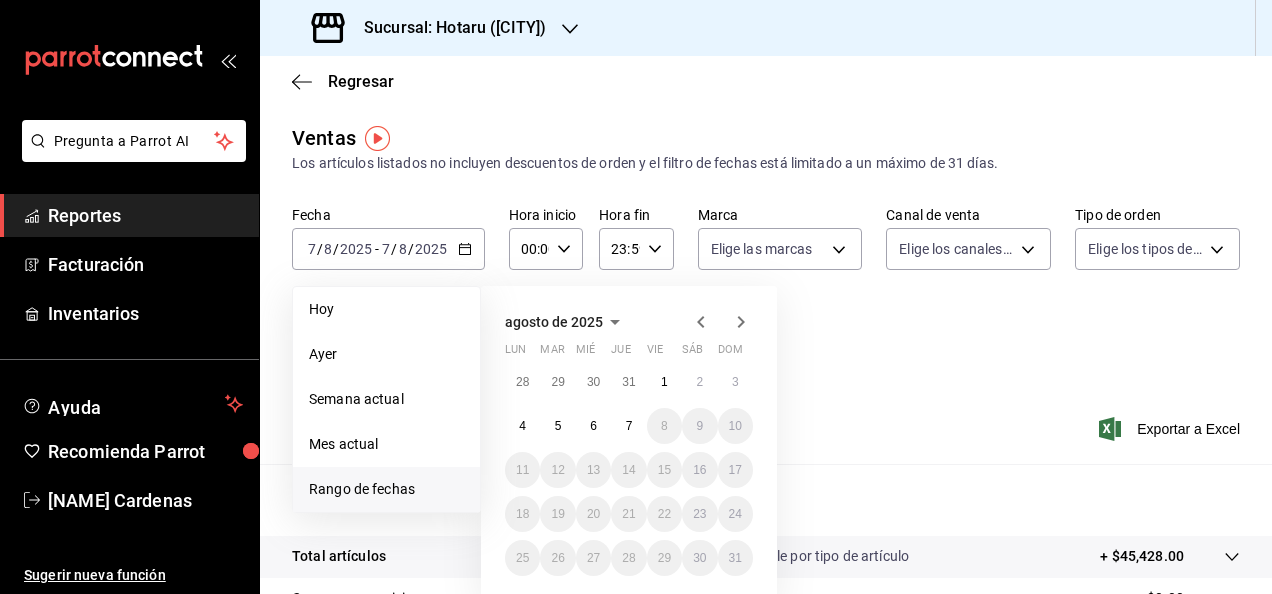 drag, startPoint x: 696, startPoint y: 314, endPoint x: 690, endPoint y: 324, distance: 11.661903 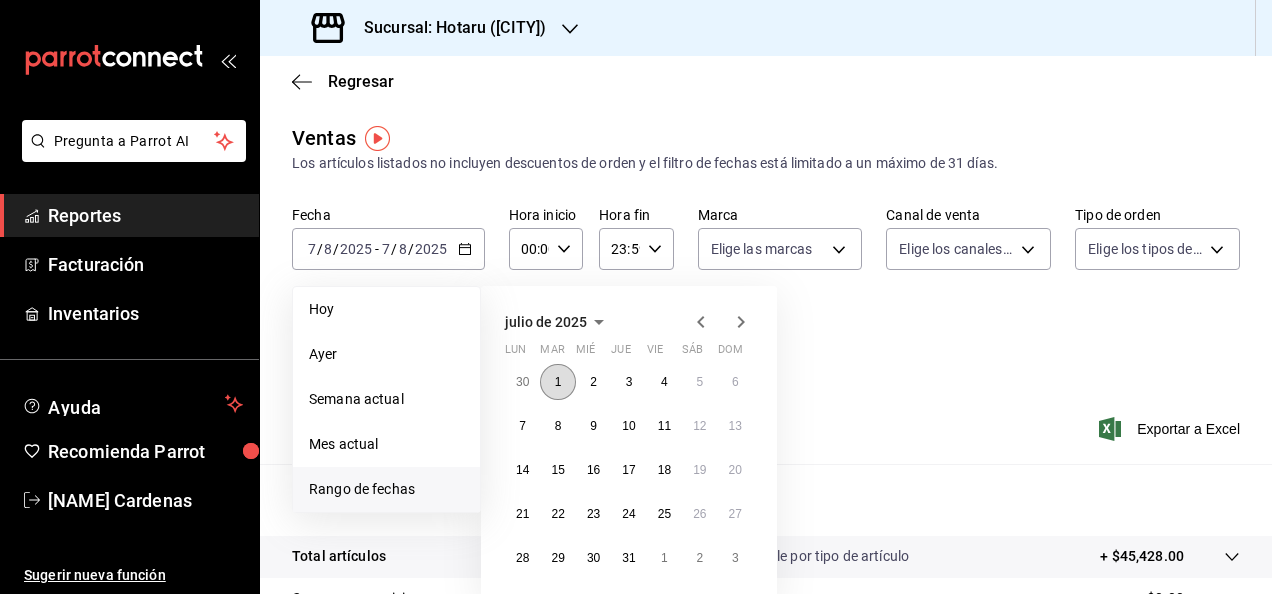 click on "1" at bounding box center (557, 382) 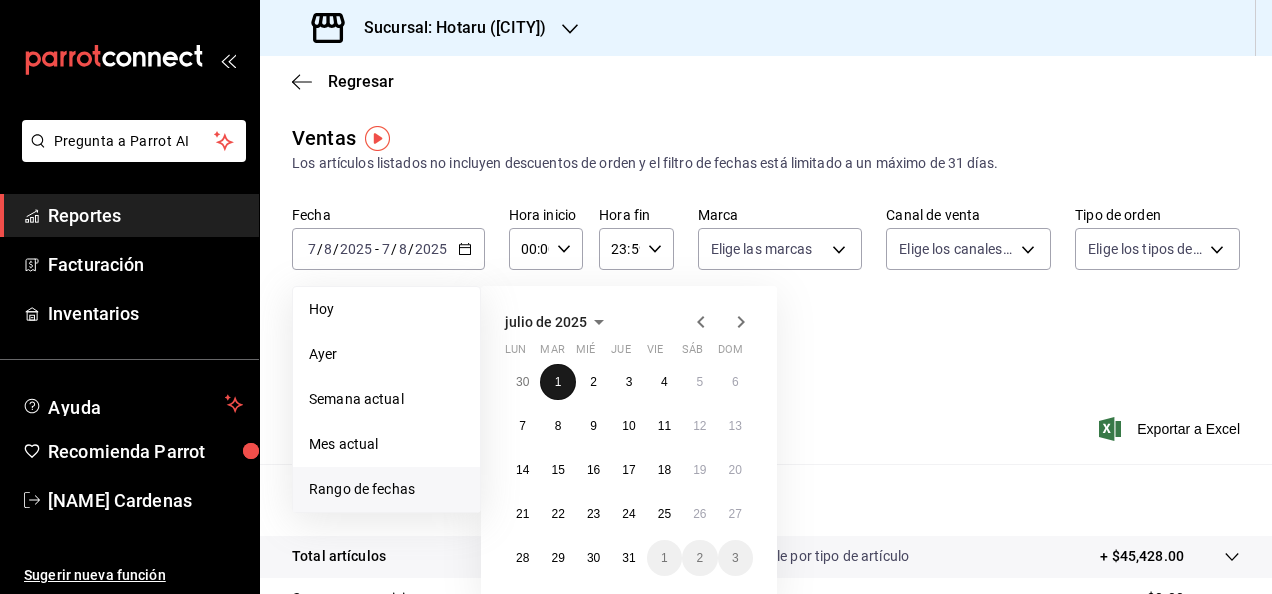 click on "1" at bounding box center [557, 382] 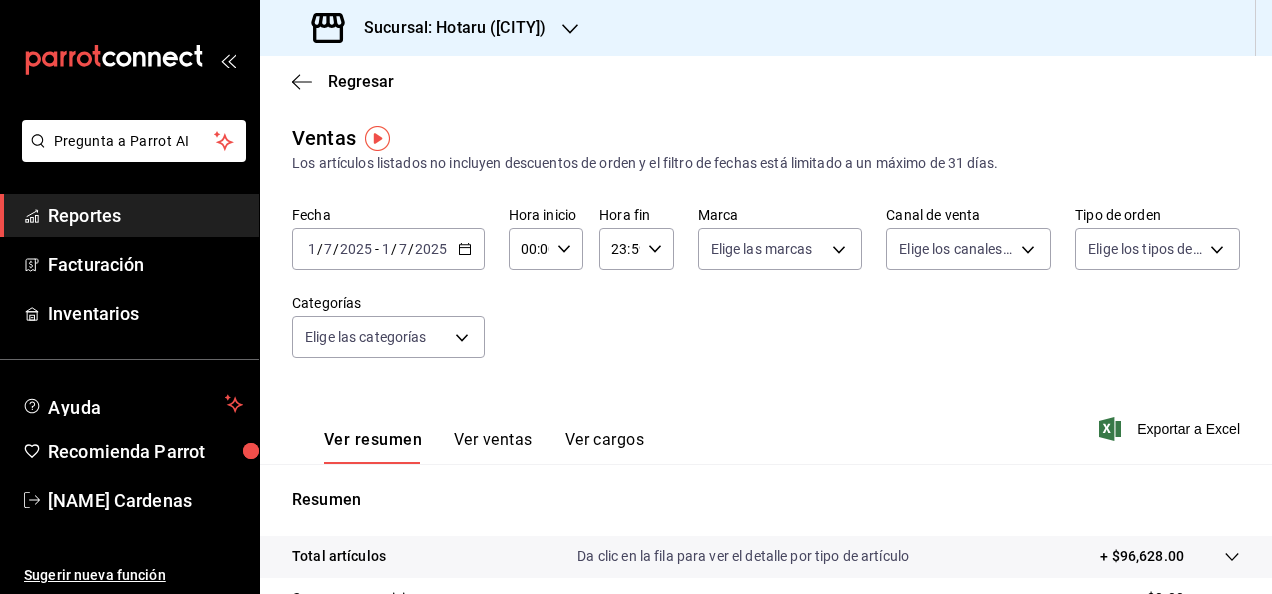 click on "7" at bounding box center (403, 249) 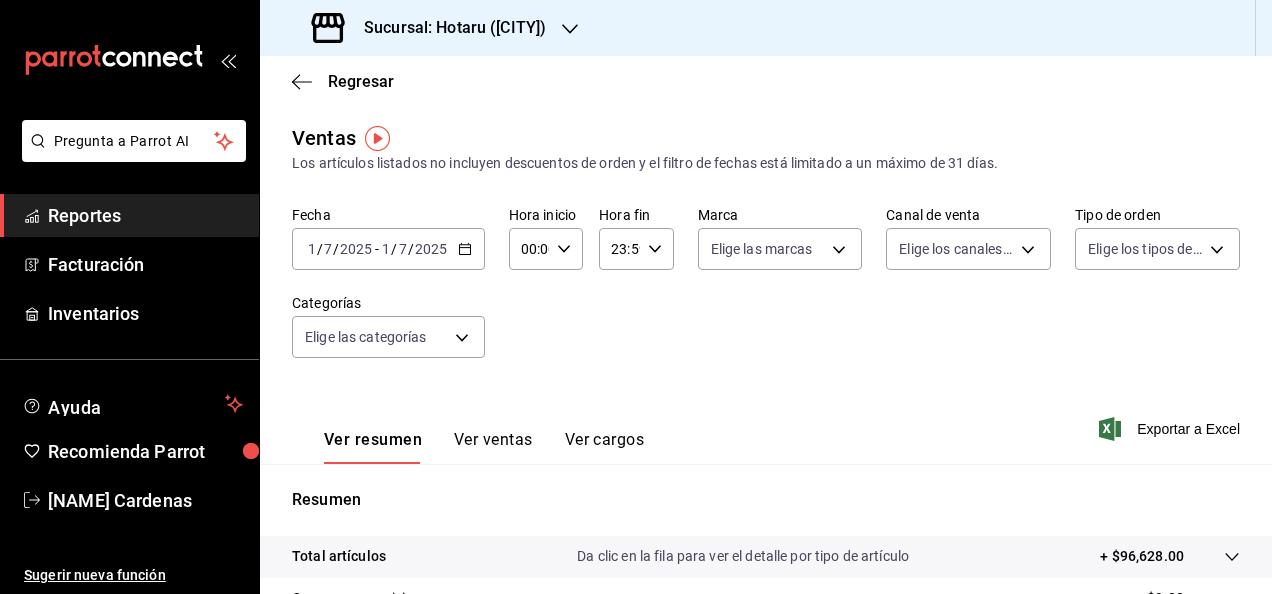 click on "7" at bounding box center (403, 249) 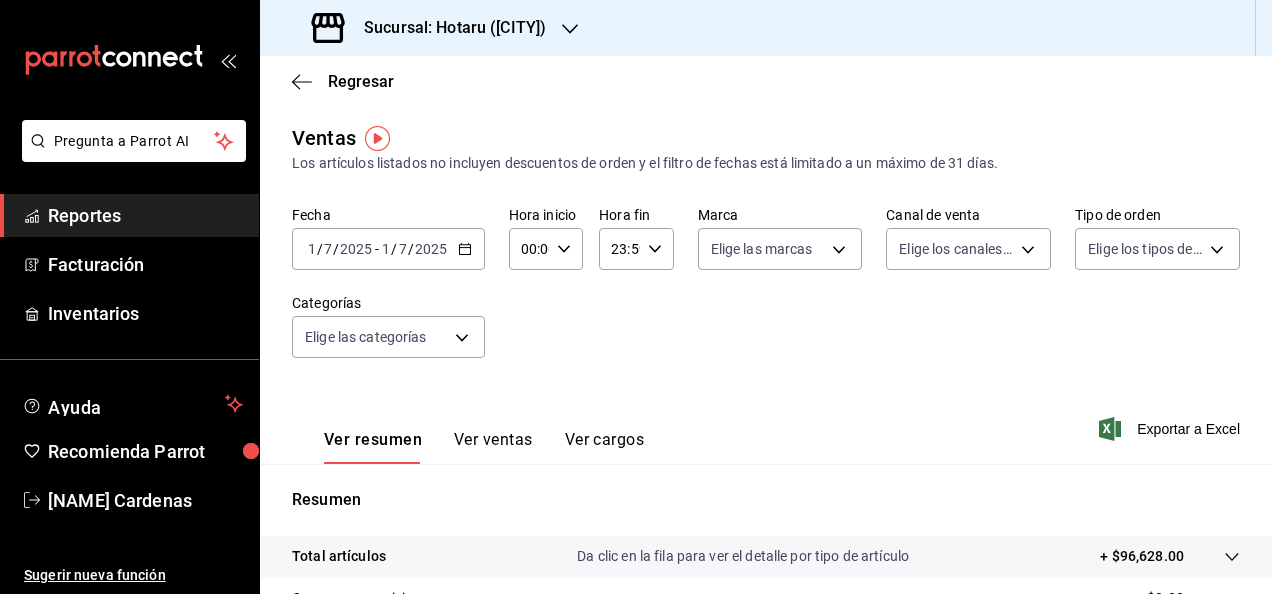click on "7" at bounding box center [403, 249] 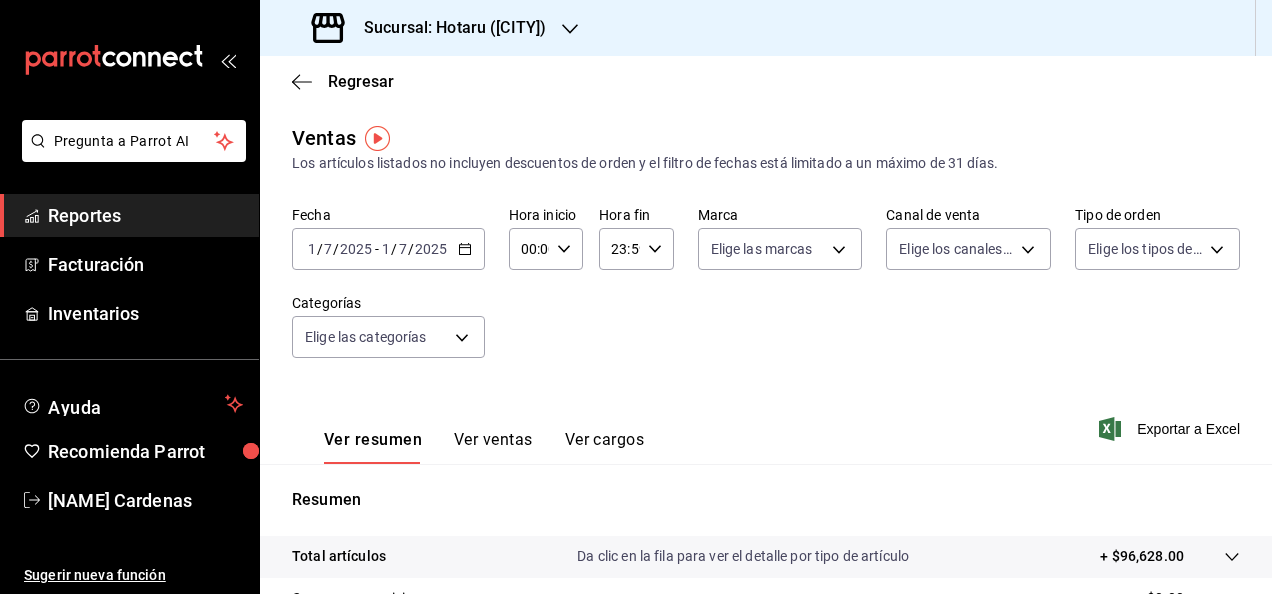 click on "7" at bounding box center (403, 249) 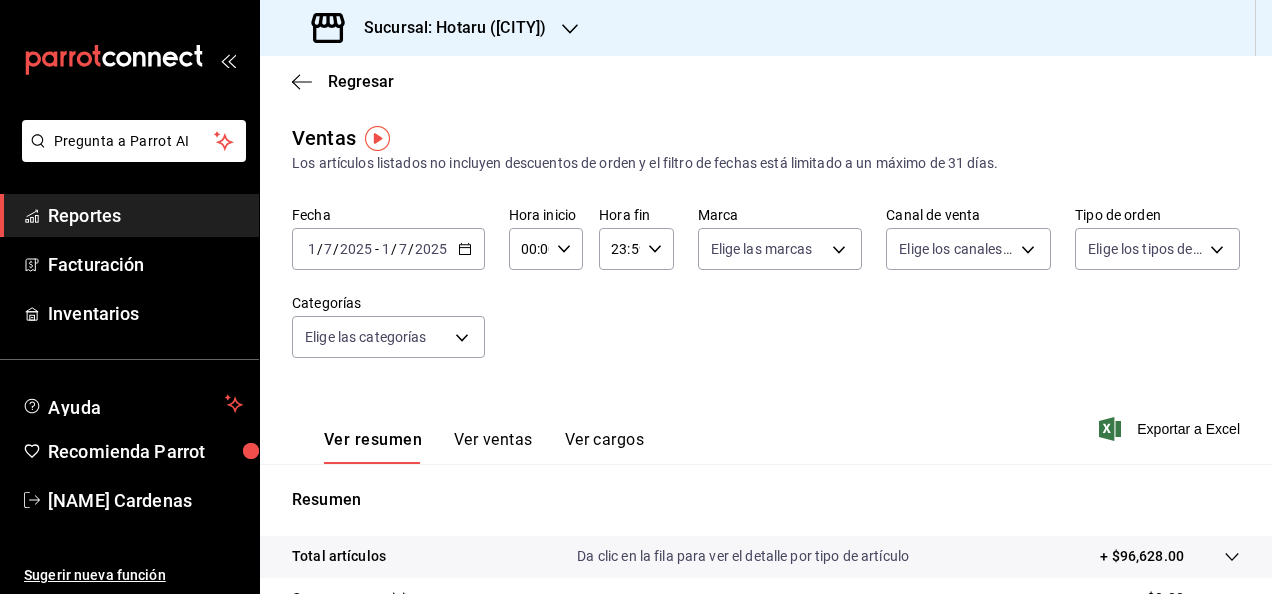 click on "7" at bounding box center [403, 249] 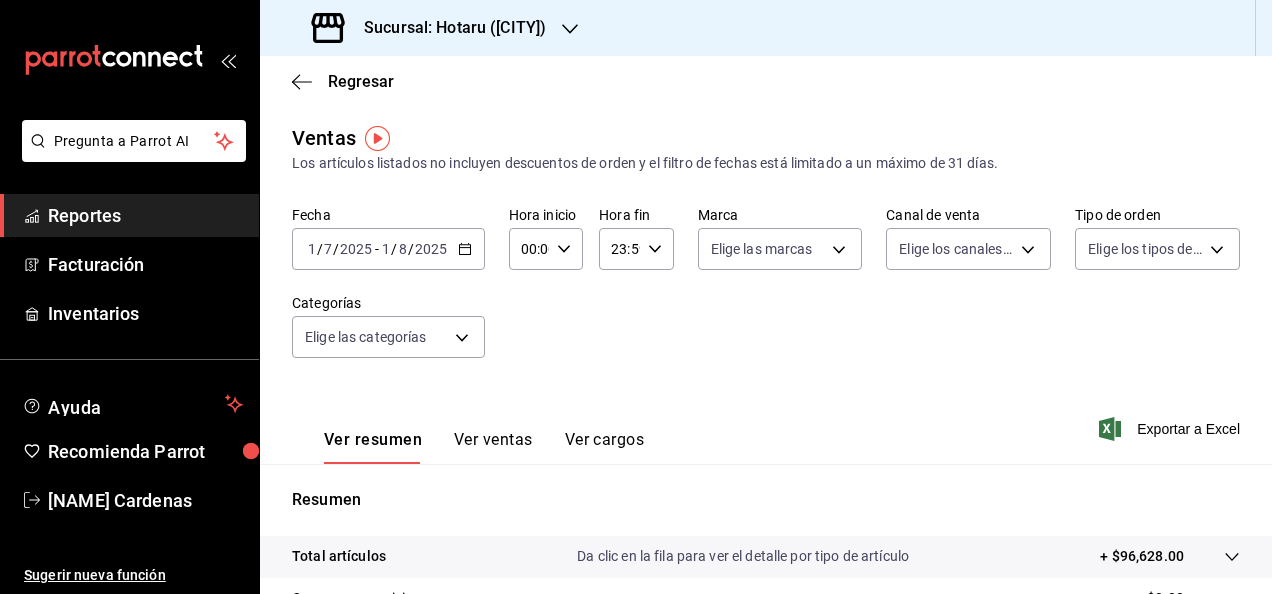 type on "87" 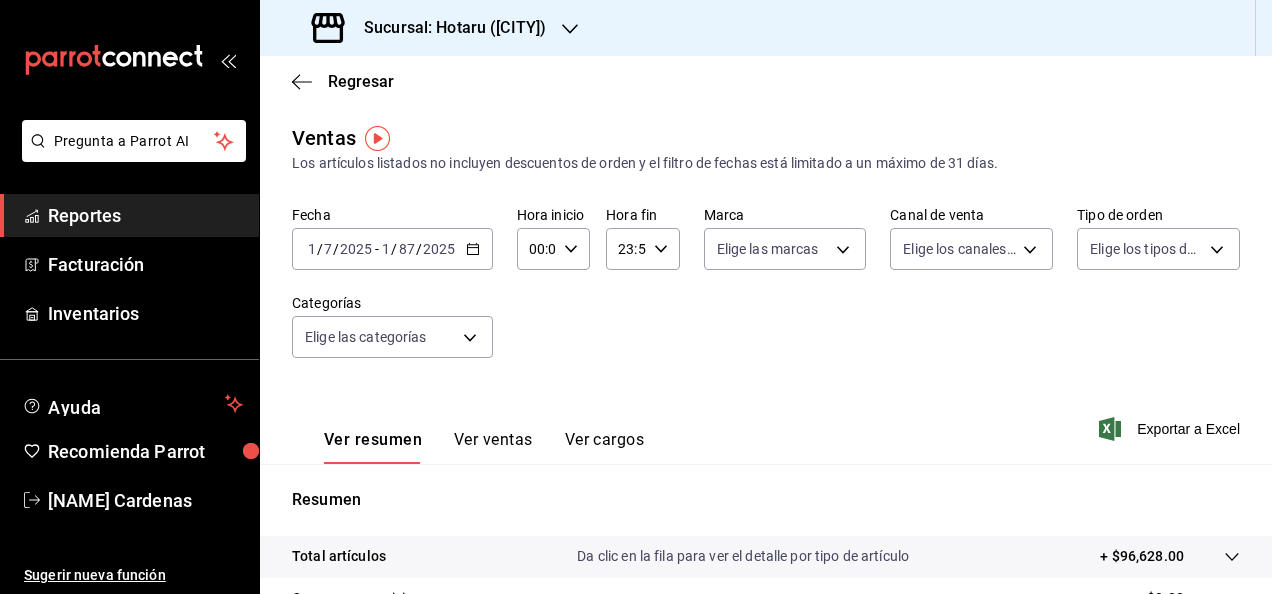 click on "87" at bounding box center (407, 249) 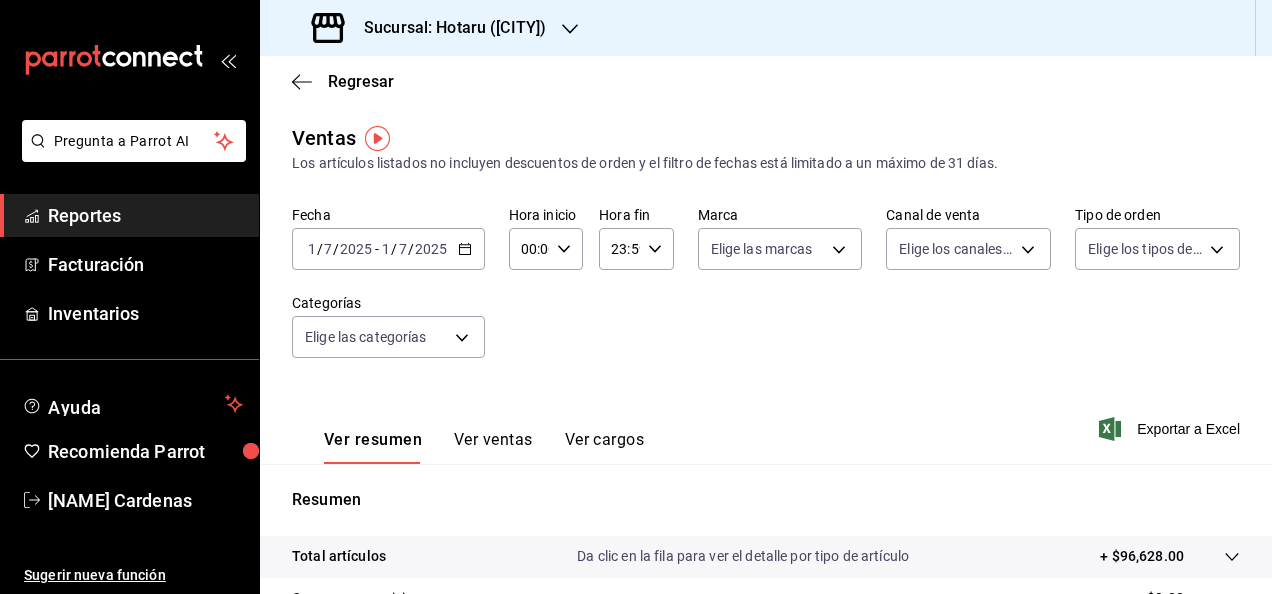 click on "[YEAR]-[MONTH]-[DAY] [DAY] / [MONTH] / [YEAR] - [YEAR]-[MONTH]-[DAY] [DAY] / [MONTH] / [YEAR]" at bounding box center (388, 249) 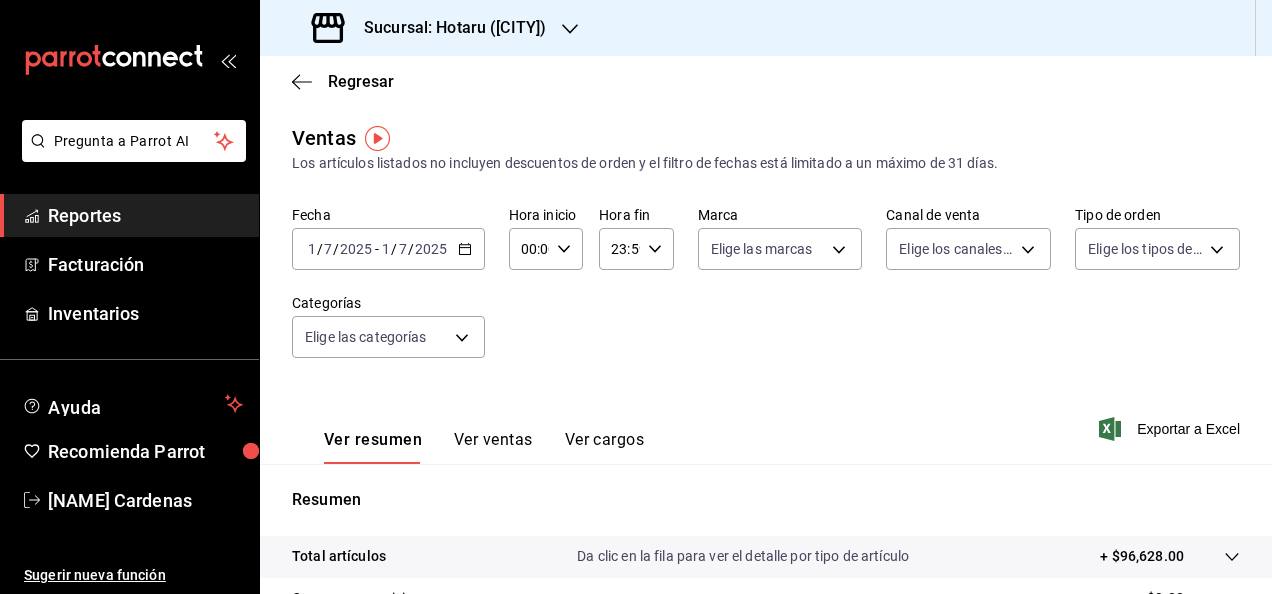 click on "7" at bounding box center (403, 249) 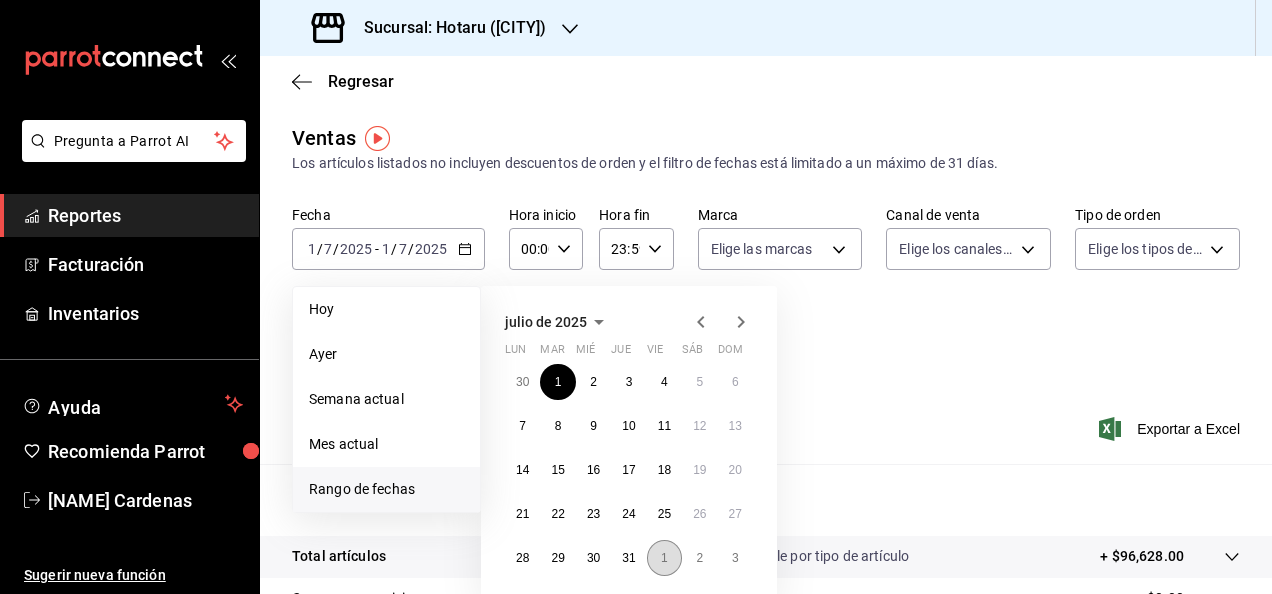 click on "1" at bounding box center (664, 558) 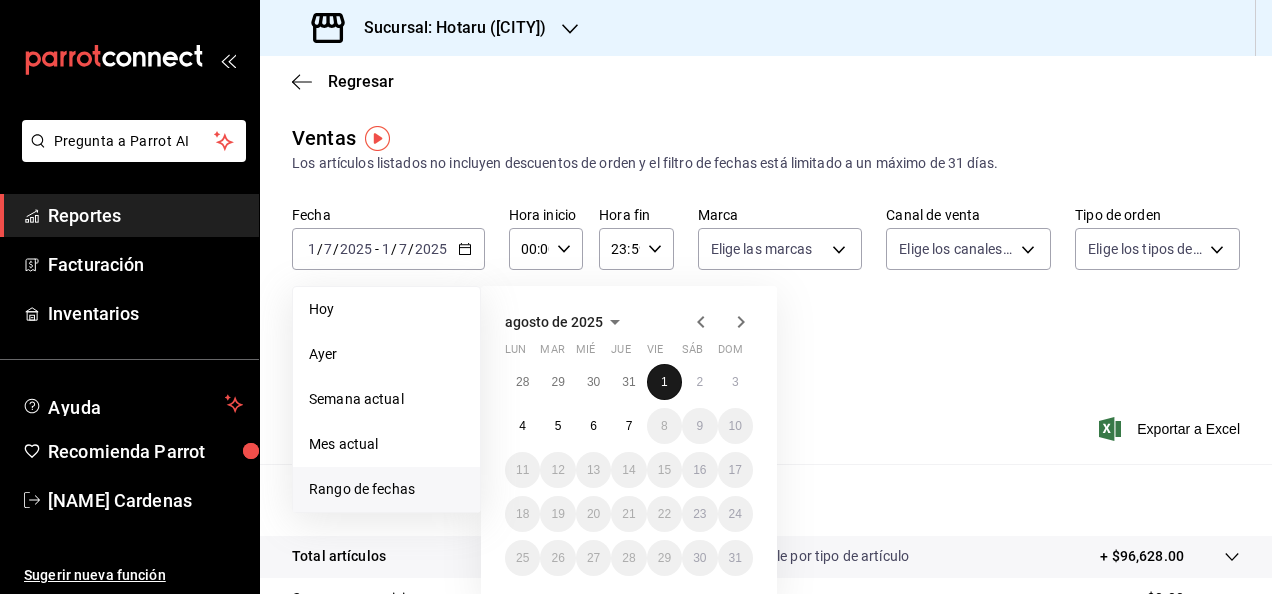 click on "1" at bounding box center [664, 382] 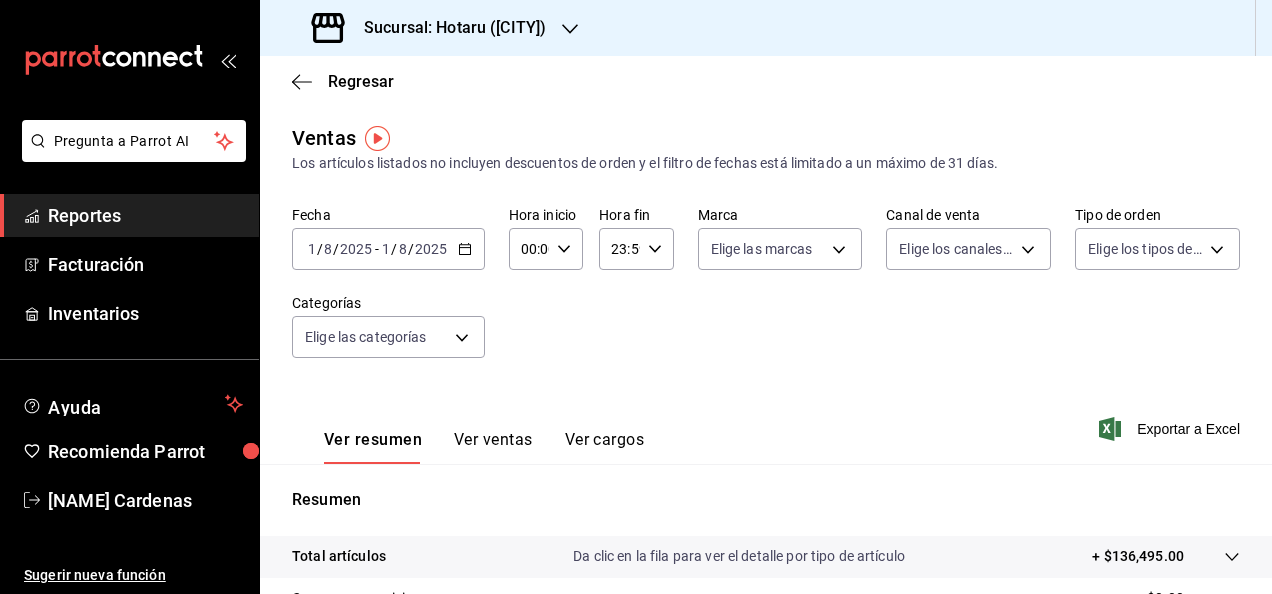 click on "8" at bounding box center [328, 249] 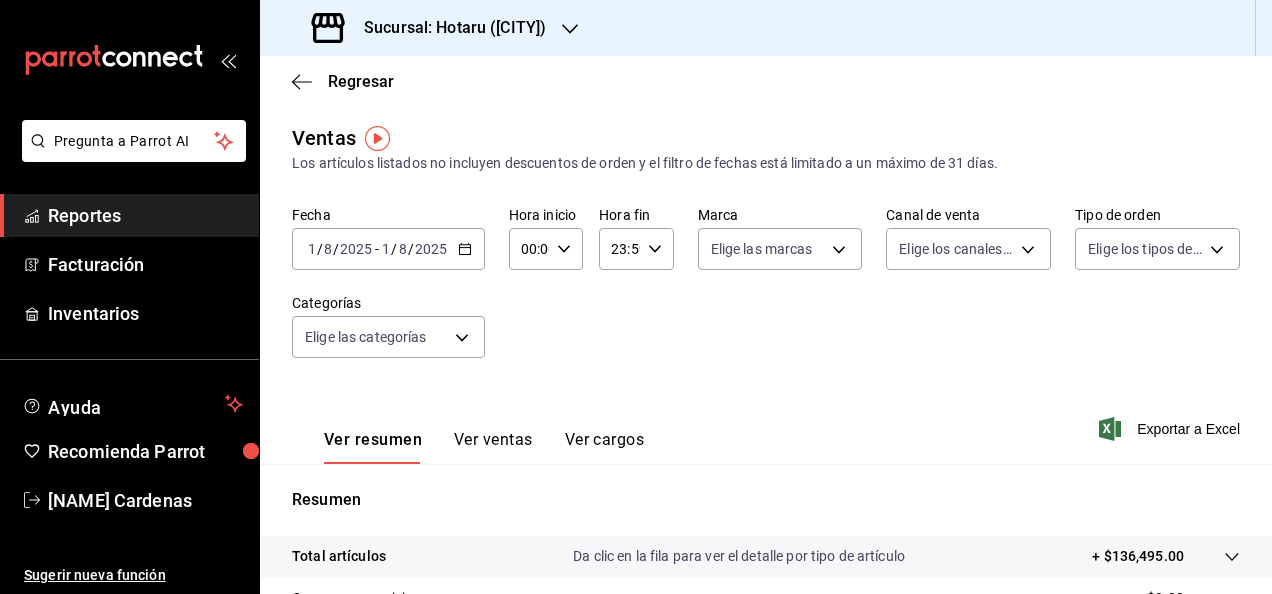 drag, startPoint x: 326, startPoint y: 245, endPoint x: 316, endPoint y: 248, distance: 10.440307 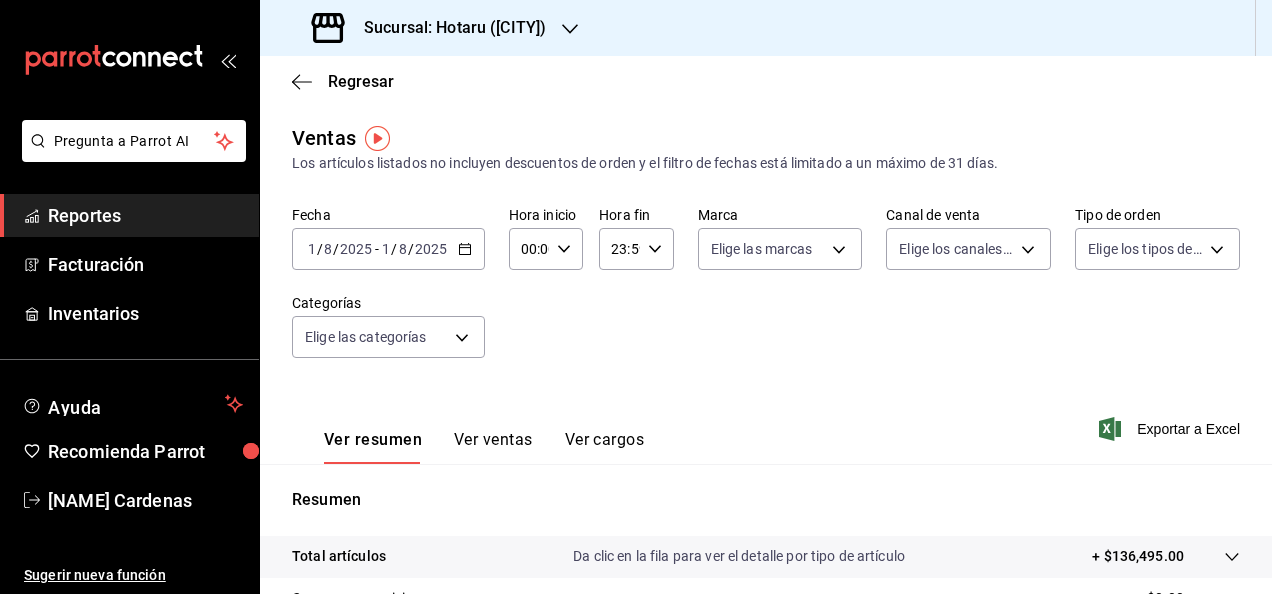 click on "8" at bounding box center (328, 249) 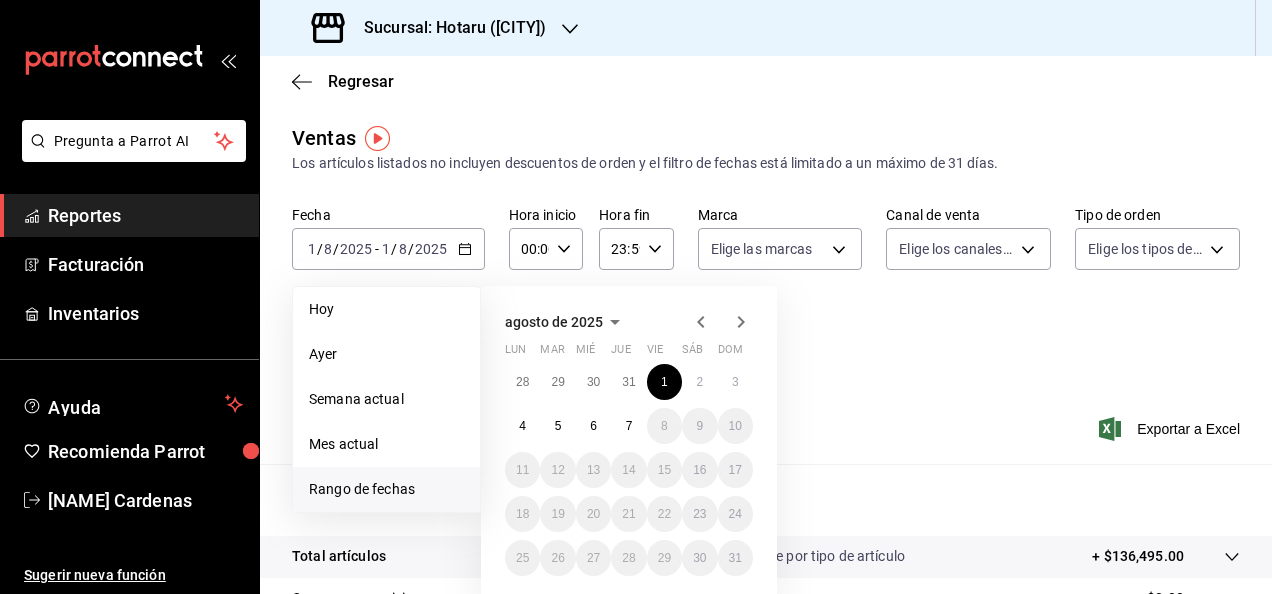 click 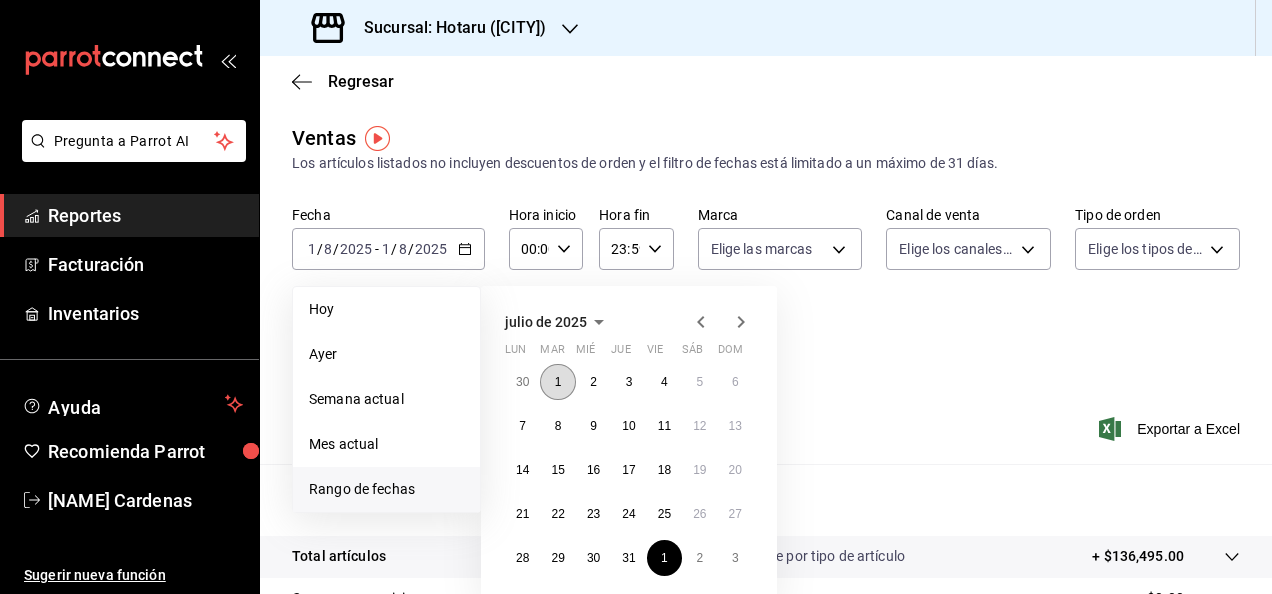 click on "1" at bounding box center [557, 382] 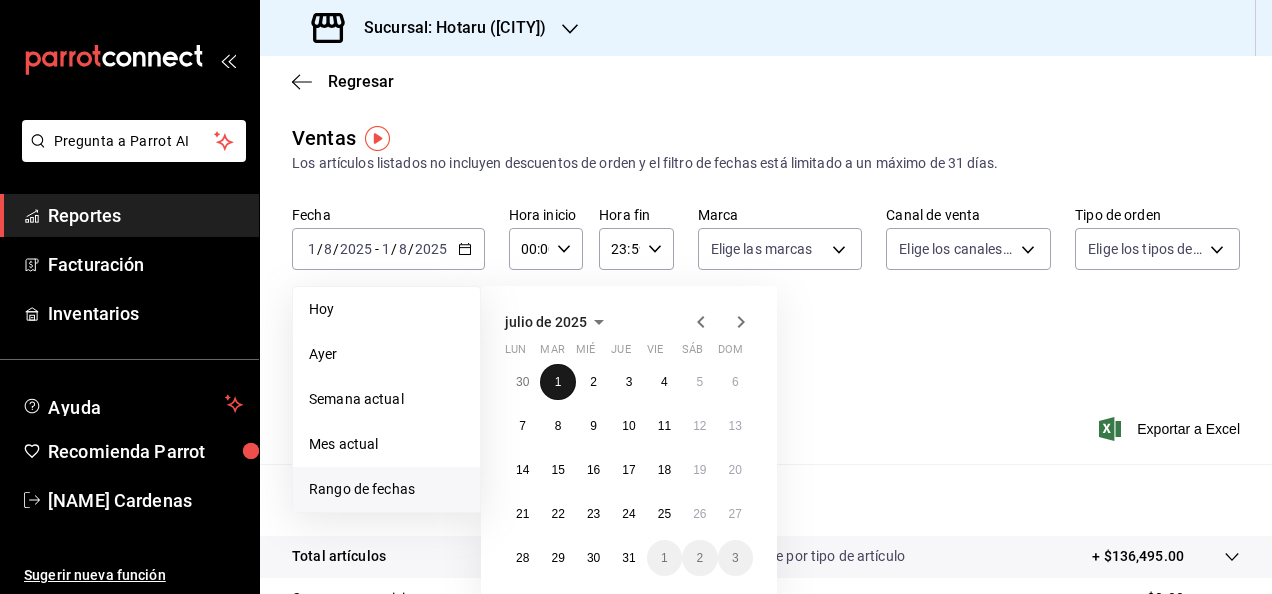 click on "1" at bounding box center (557, 382) 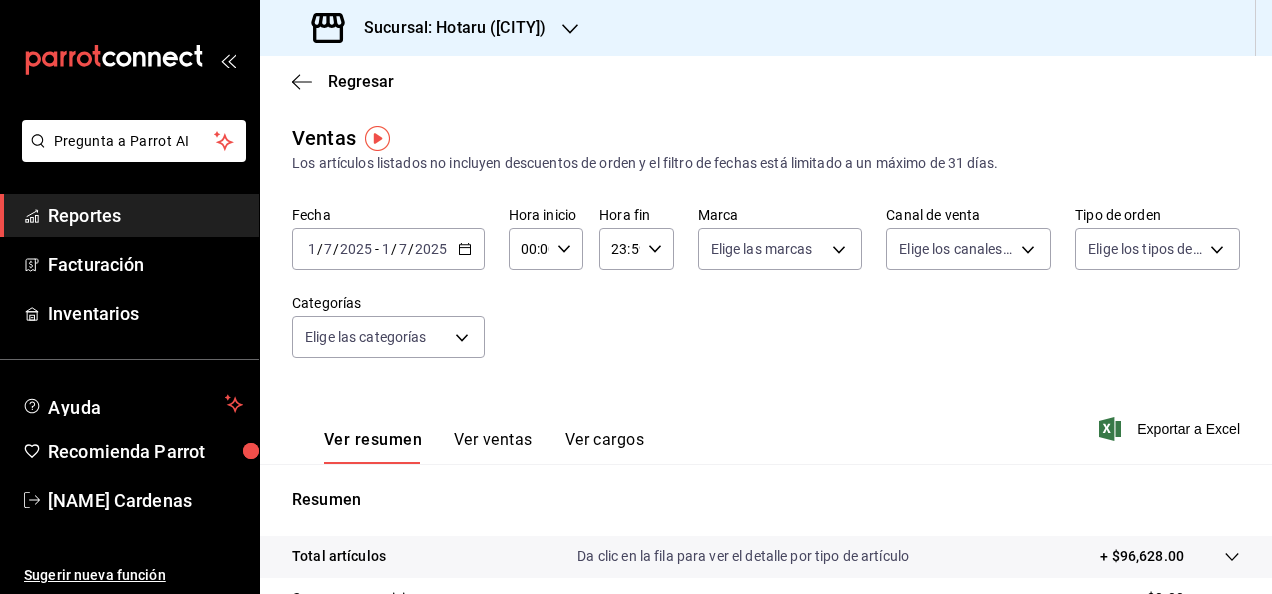 click on "7" at bounding box center [403, 249] 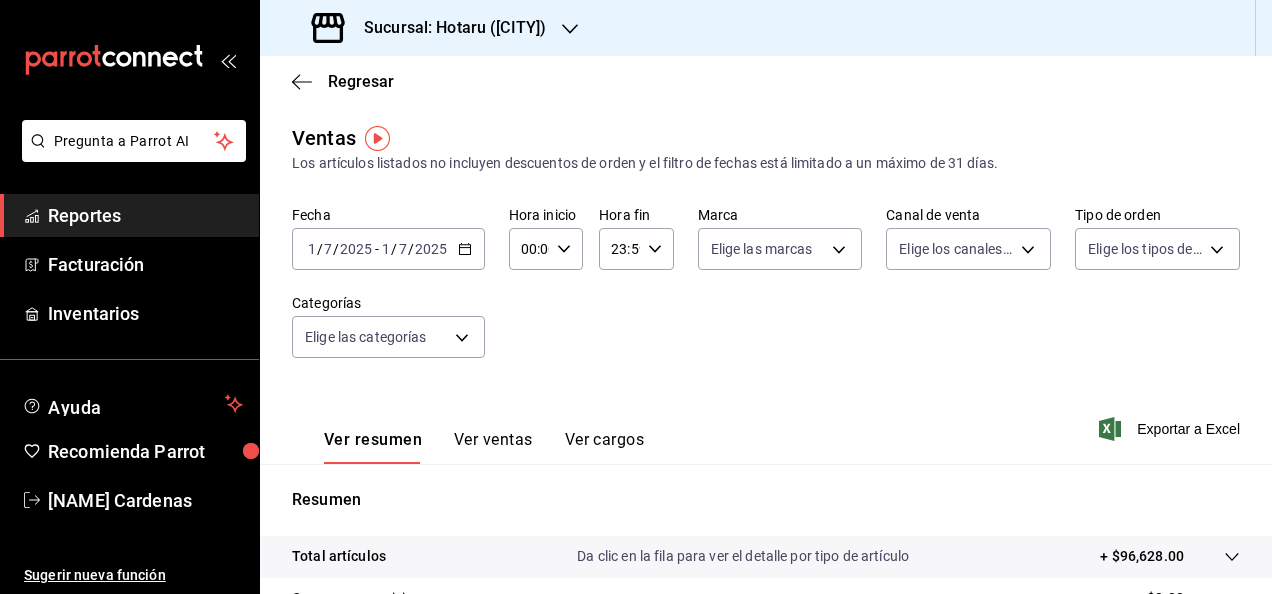 click on "7" at bounding box center (403, 249) 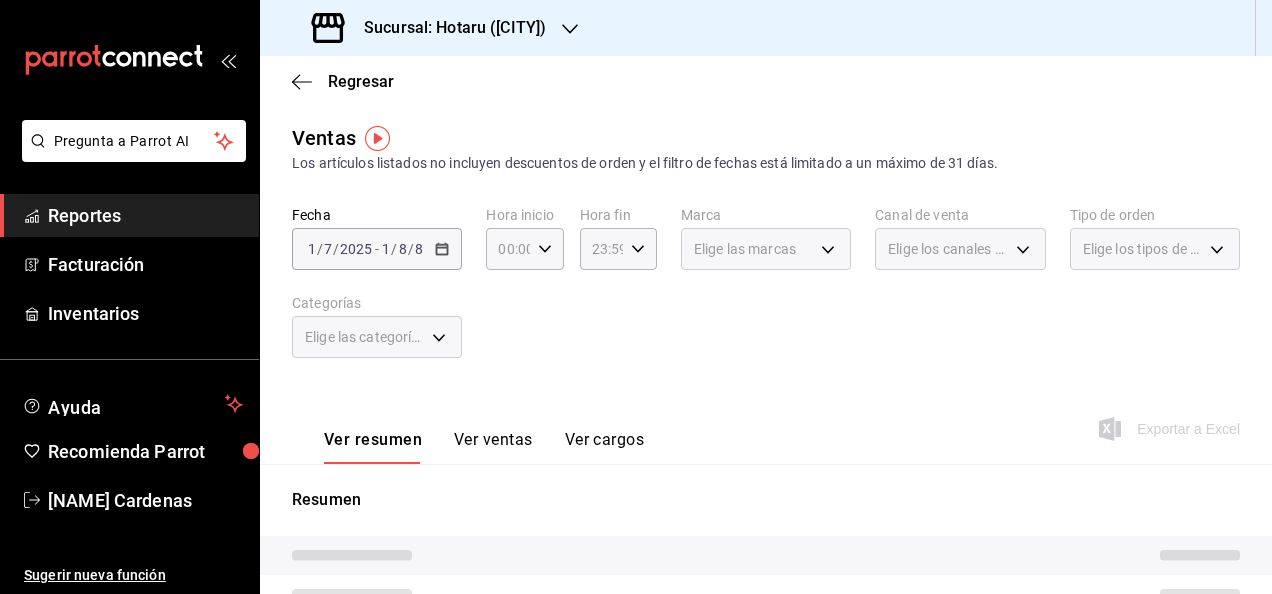 click on "Fecha [YEAR]-[MONTH]-[DAY] [DAY] / [MONTH] / [YEAR] - 0008-08-01 [DAY] / [MONTH] / [YEAR] Hora inicio 00:00 Hora inicio Hora fin 23:59 Hora fin Marca Elige las marcas Canal de venta Elige los canales de venta Tipo de orden Elige los tipos de orden Categorías Elige las categorías" at bounding box center [766, 294] 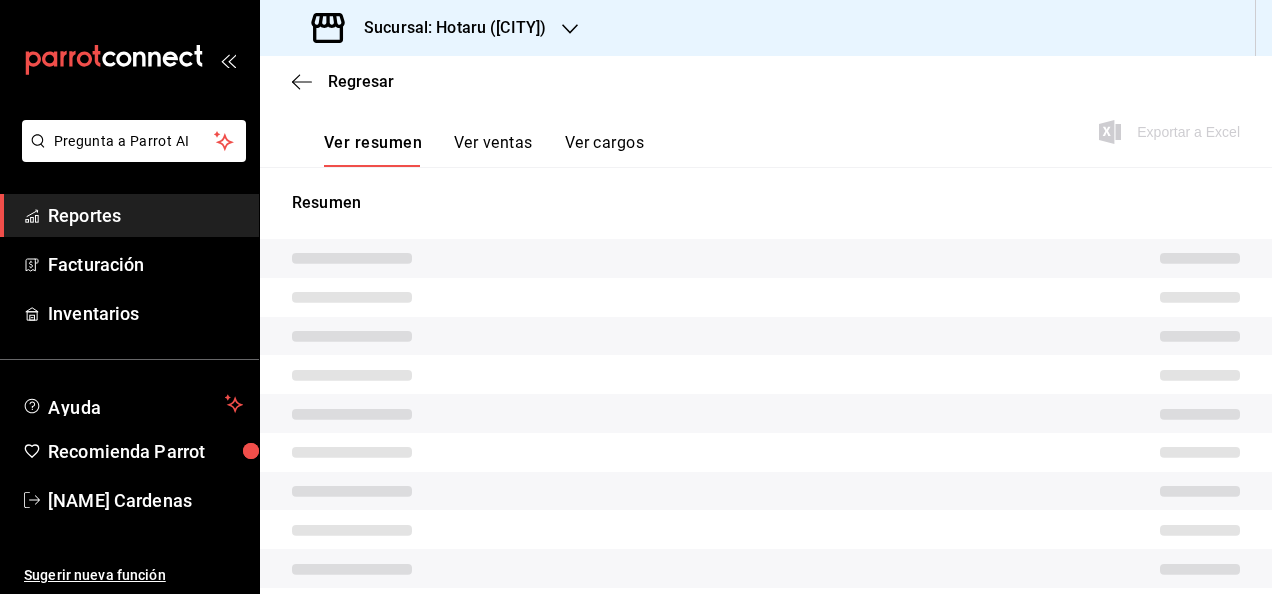 scroll, scrollTop: 0, scrollLeft: 0, axis: both 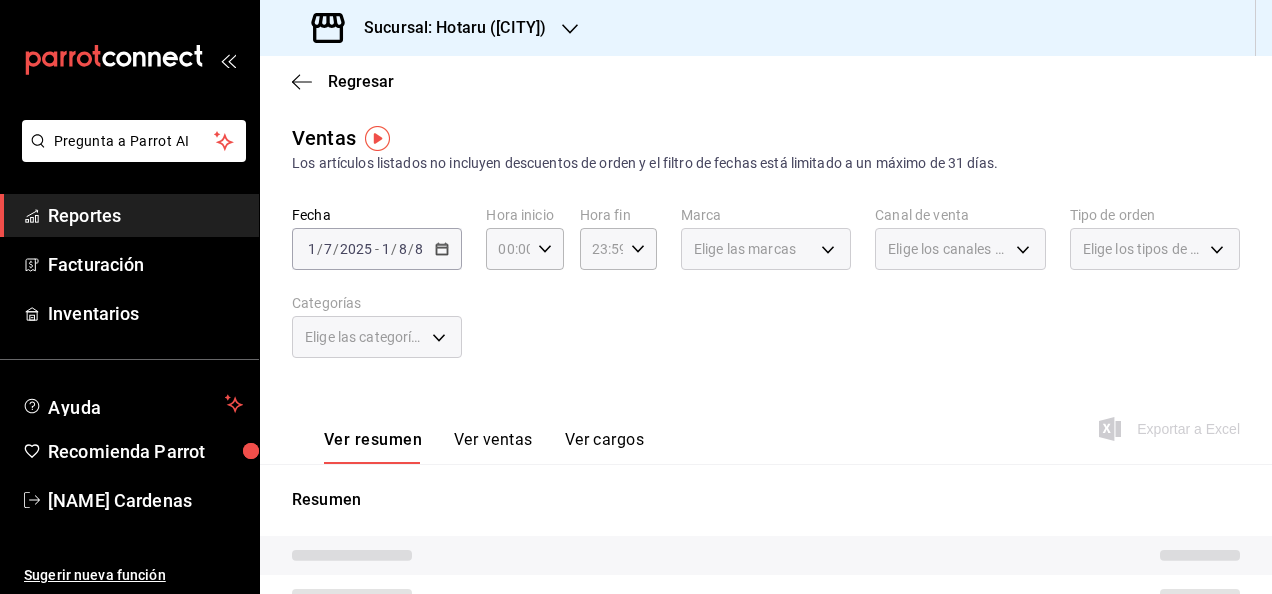 click on "0008-08-01 [DAY] / [MONTH] / [YEAR]" at bounding box center [402, 249] 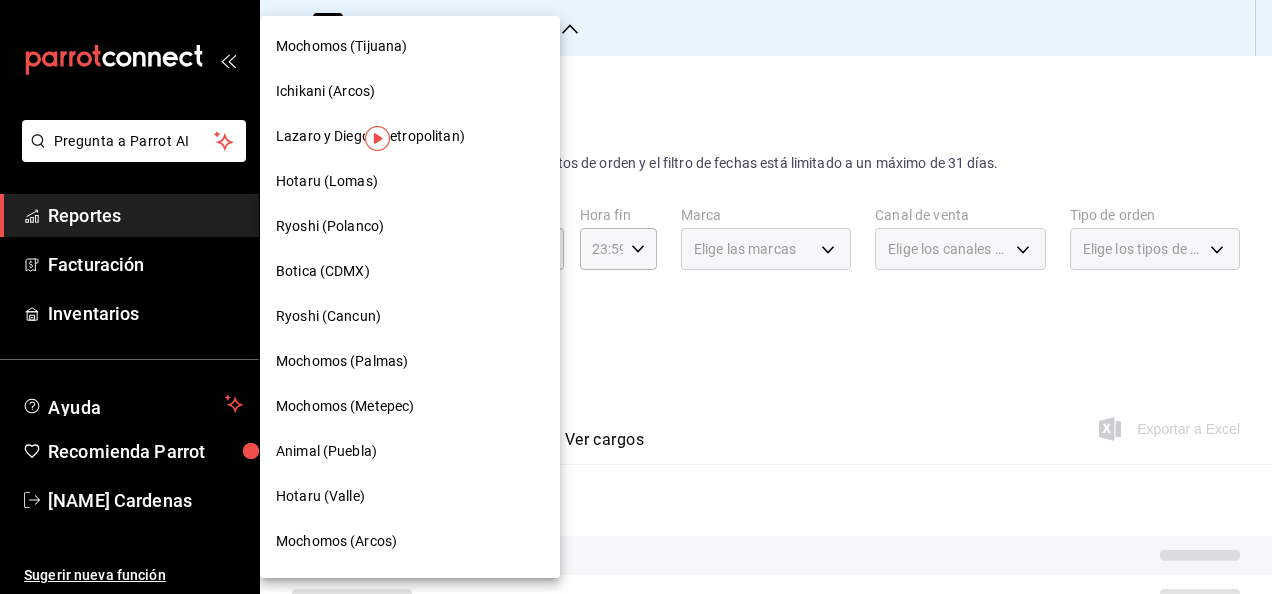 click at bounding box center (636, 297) 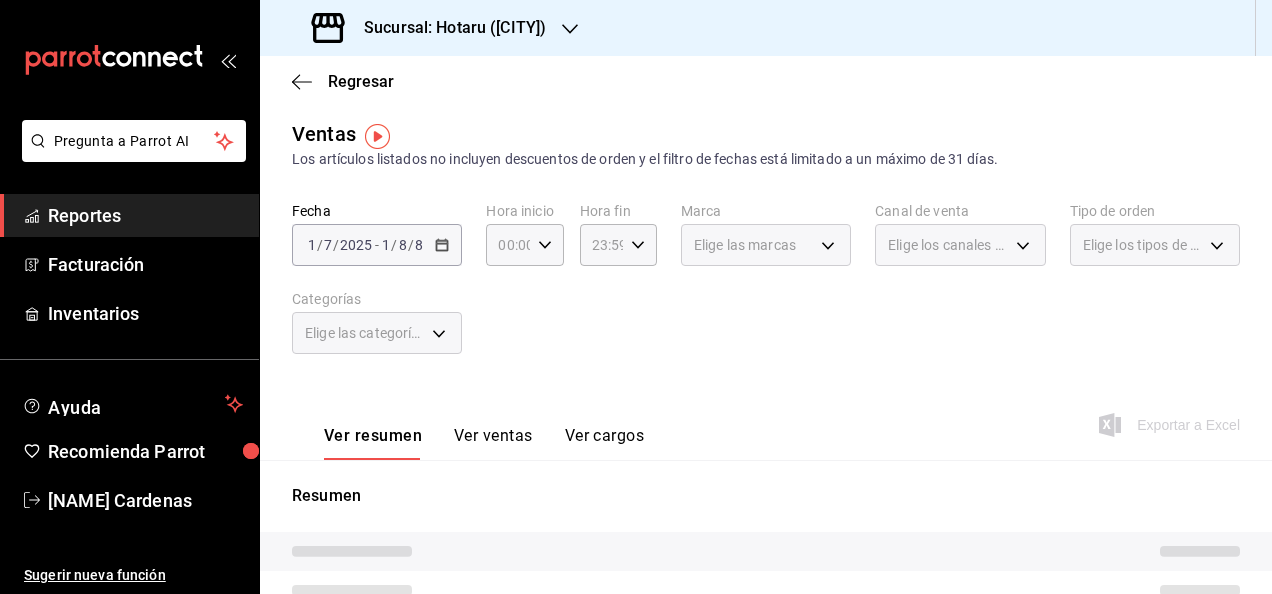 scroll, scrollTop: 0, scrollLeft: 0, axis: both 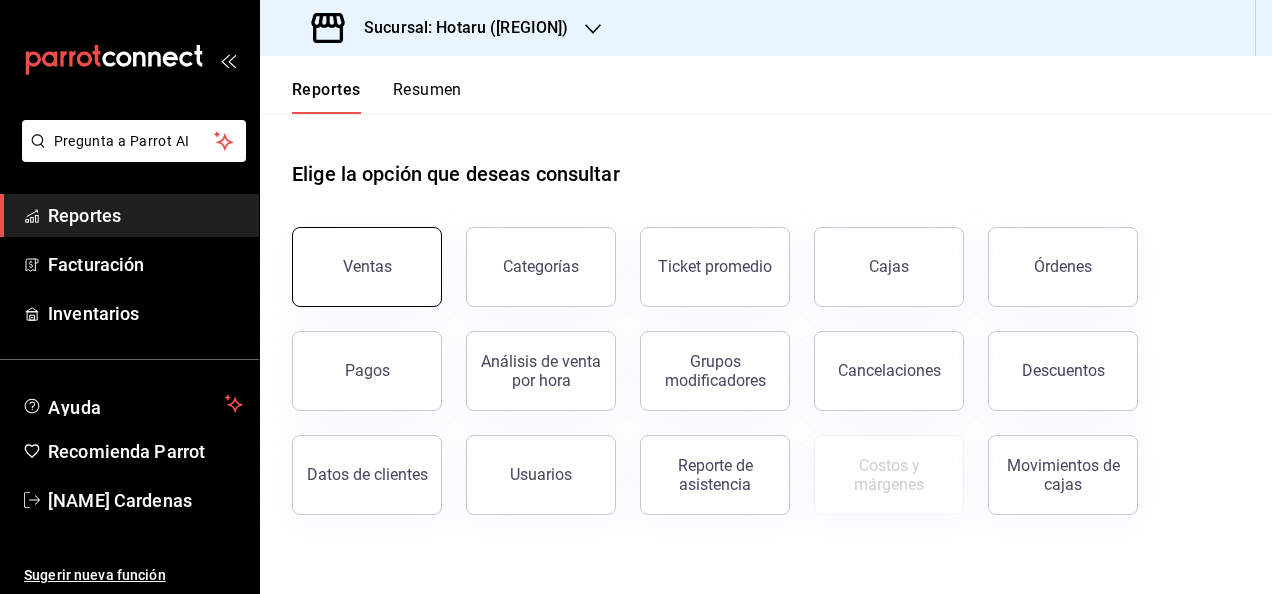 click on "Ventas" at bounding box center [367, 267] 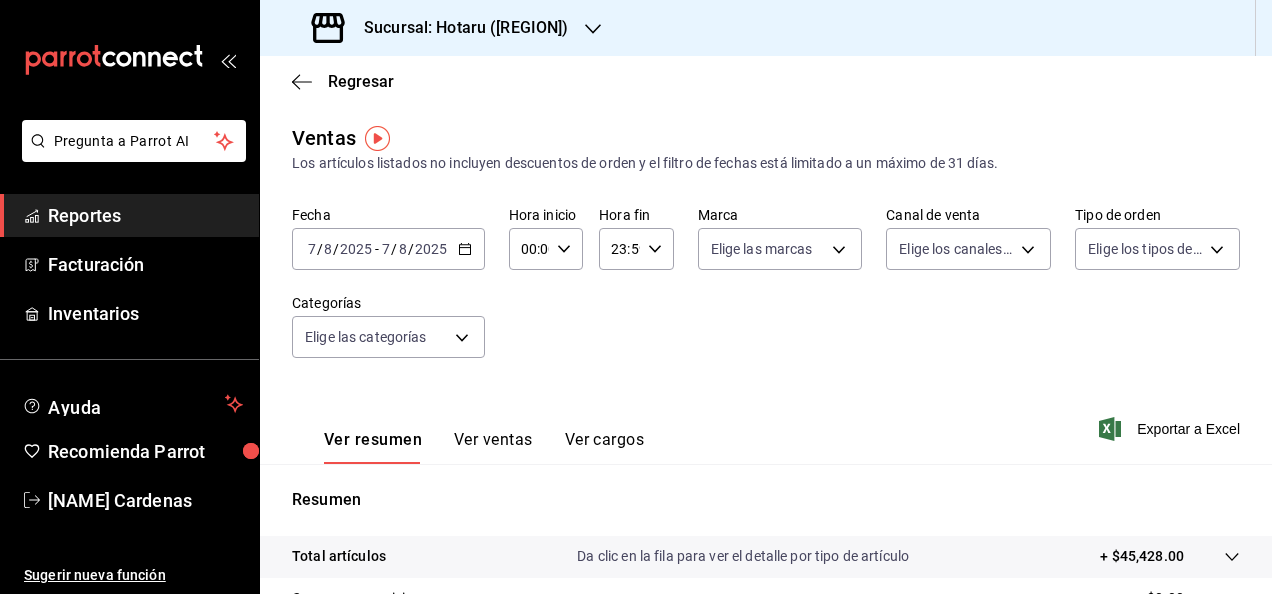 click 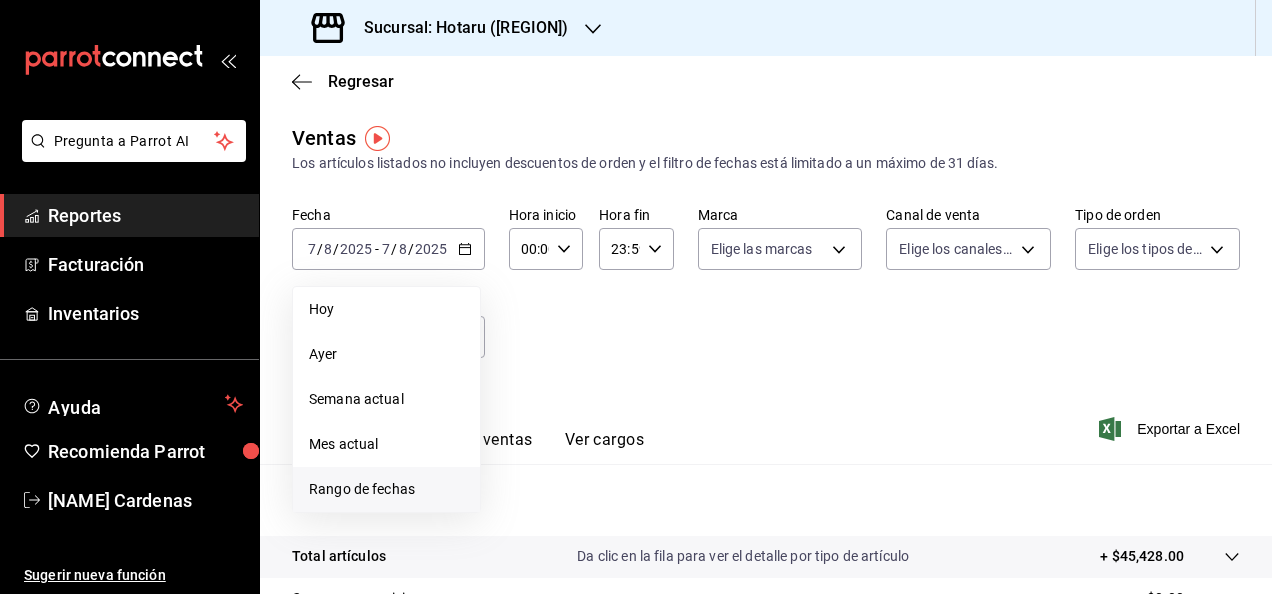 click on "Rango de fechas" at bounding box center [386, 489] 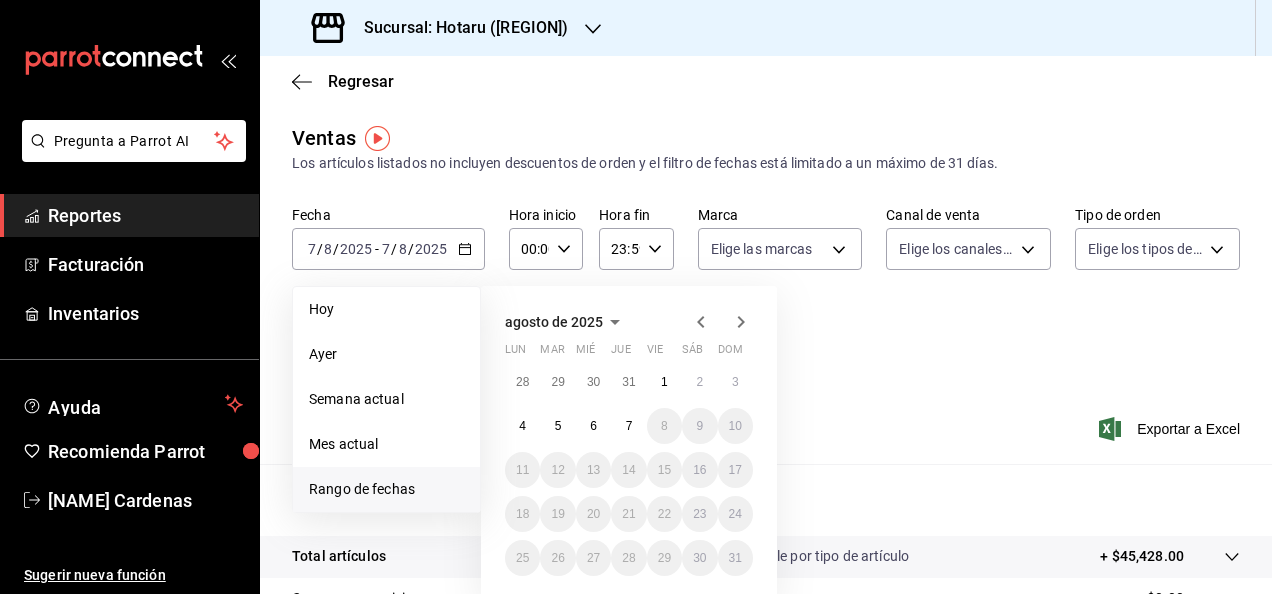 click 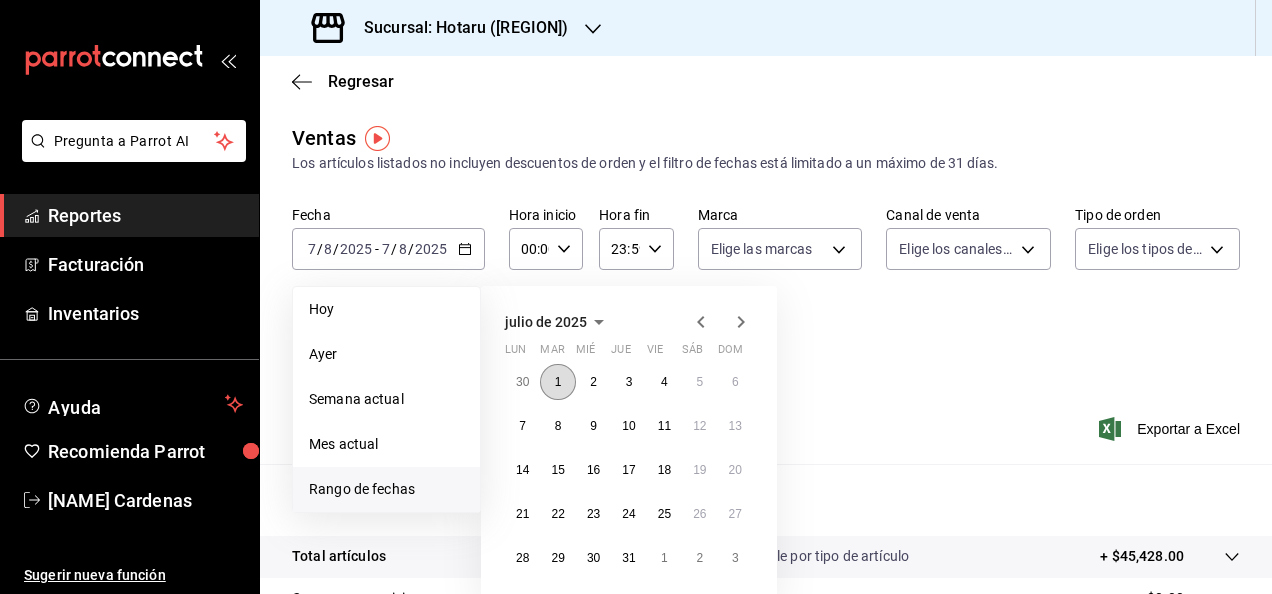 click on "1" at bounding box center [558, 382] 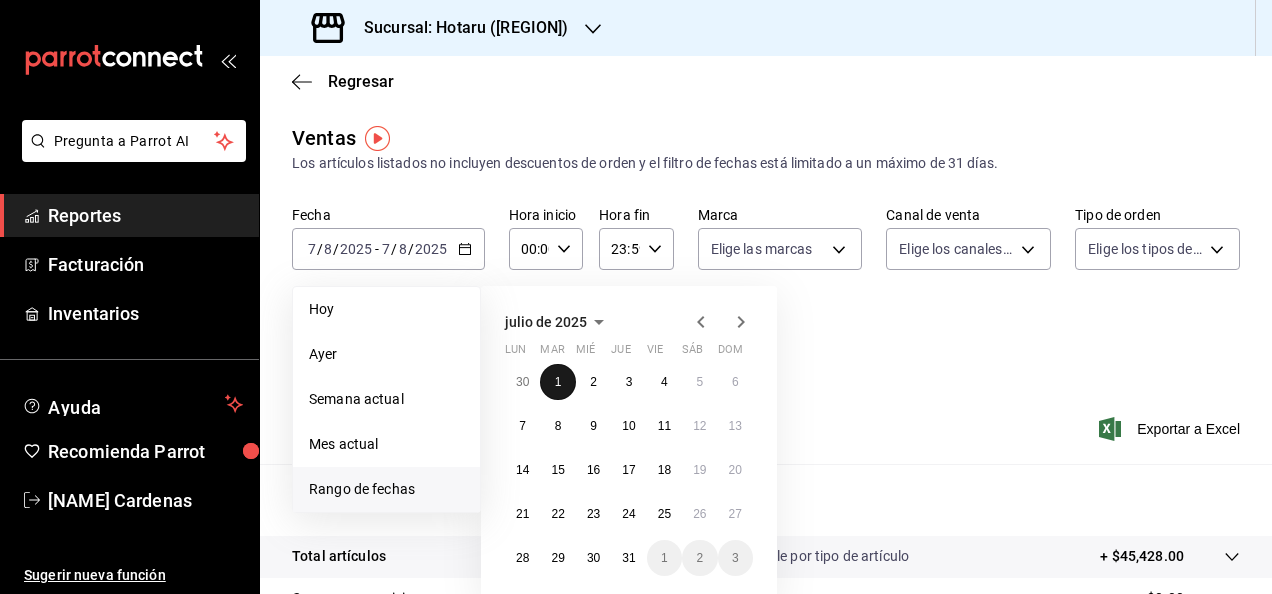 click on "1" at bounding box center [557, 382] 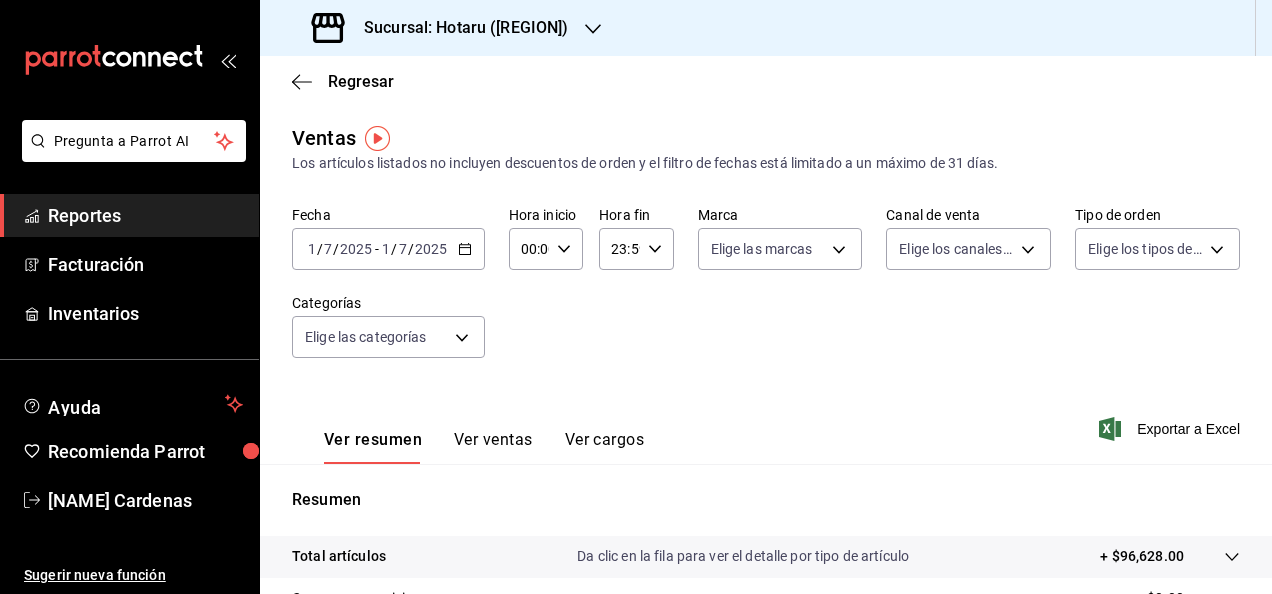 click on "7" at bounding box center [403, 249] 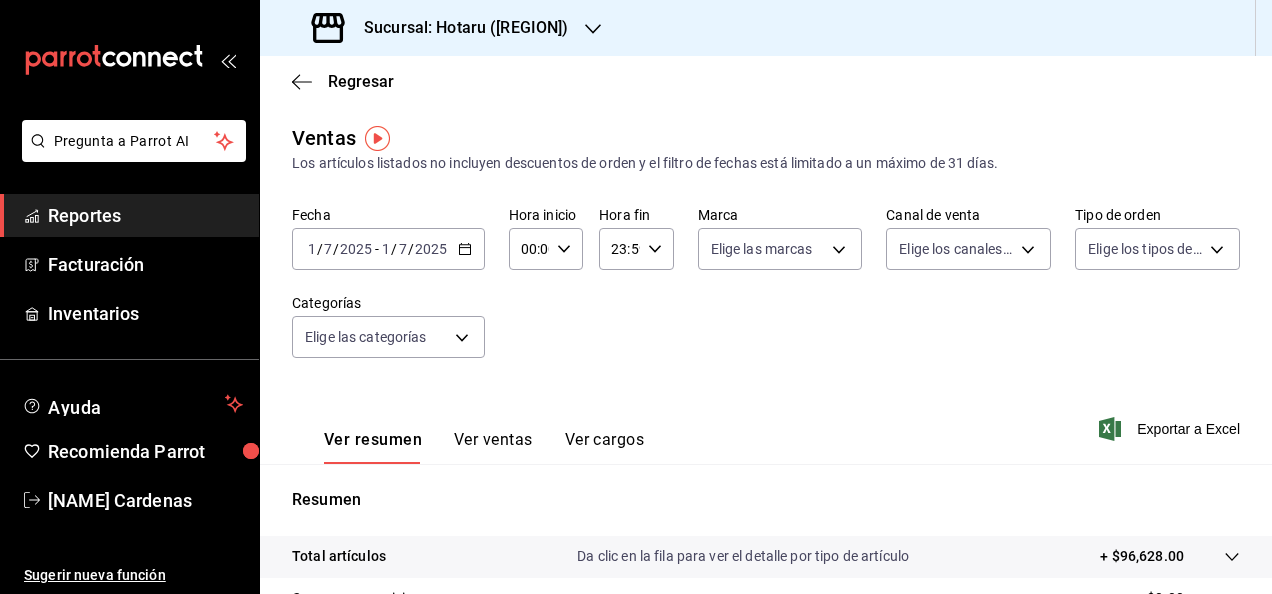 drag, startPoint x: 402, startPoint y: 246, endPoint x: 390, endPoint y: 246, distance: 12 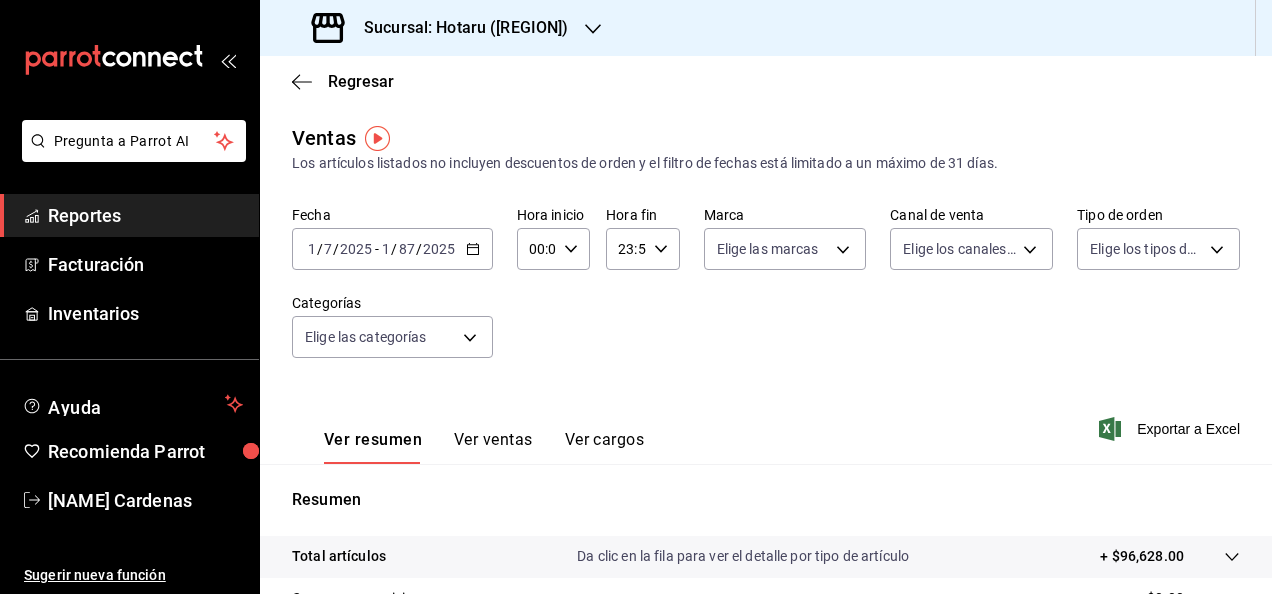 type on "87" 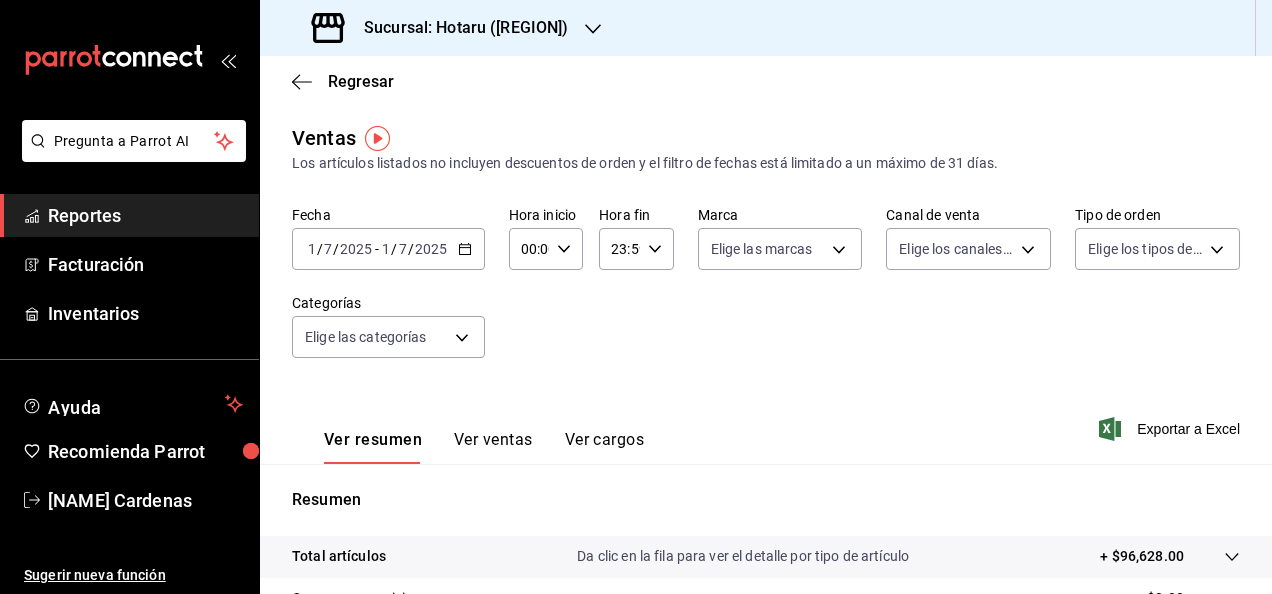 click on "7" at bounding box center [403, 249] 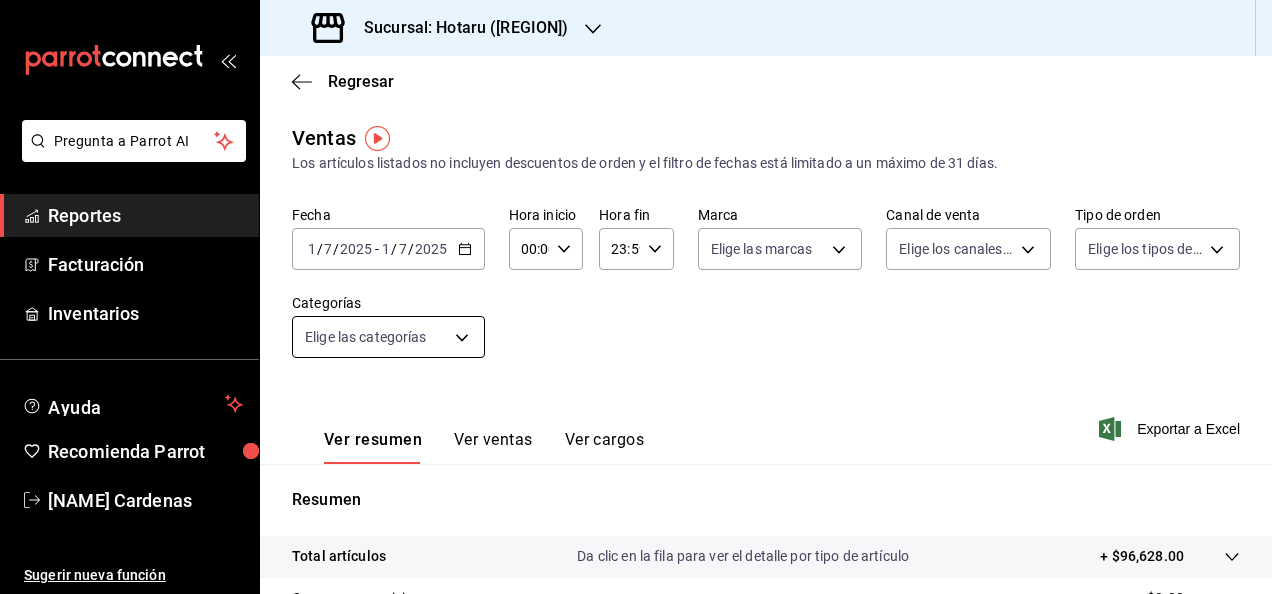 type 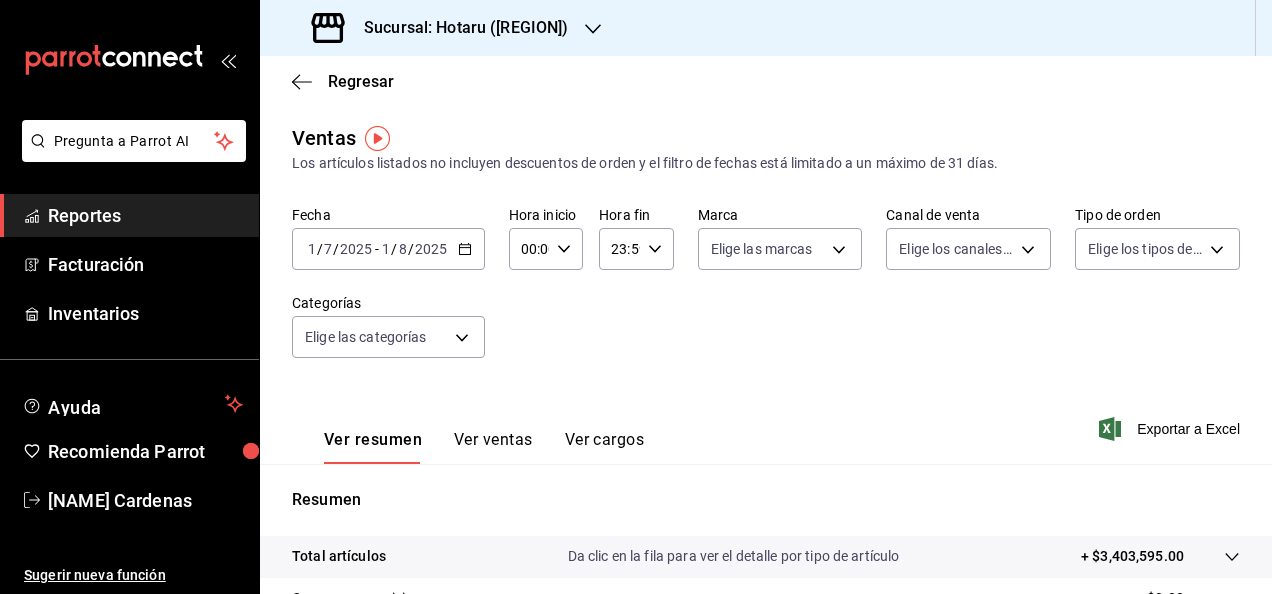 click 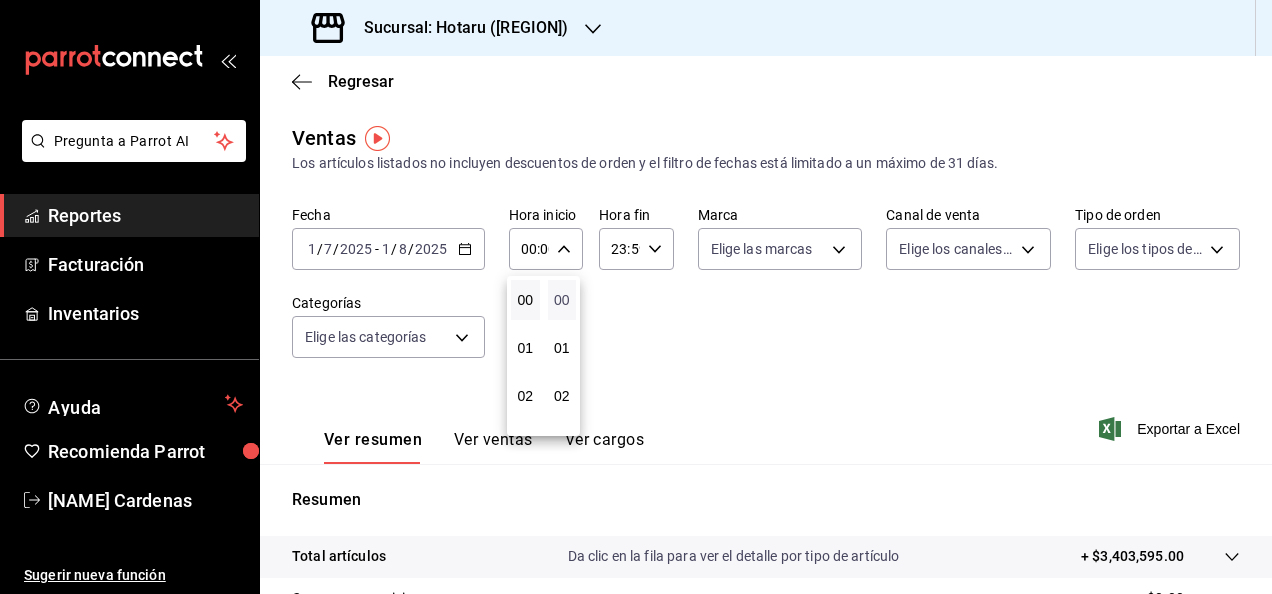 click on "00" at bounding box center (562, 300) 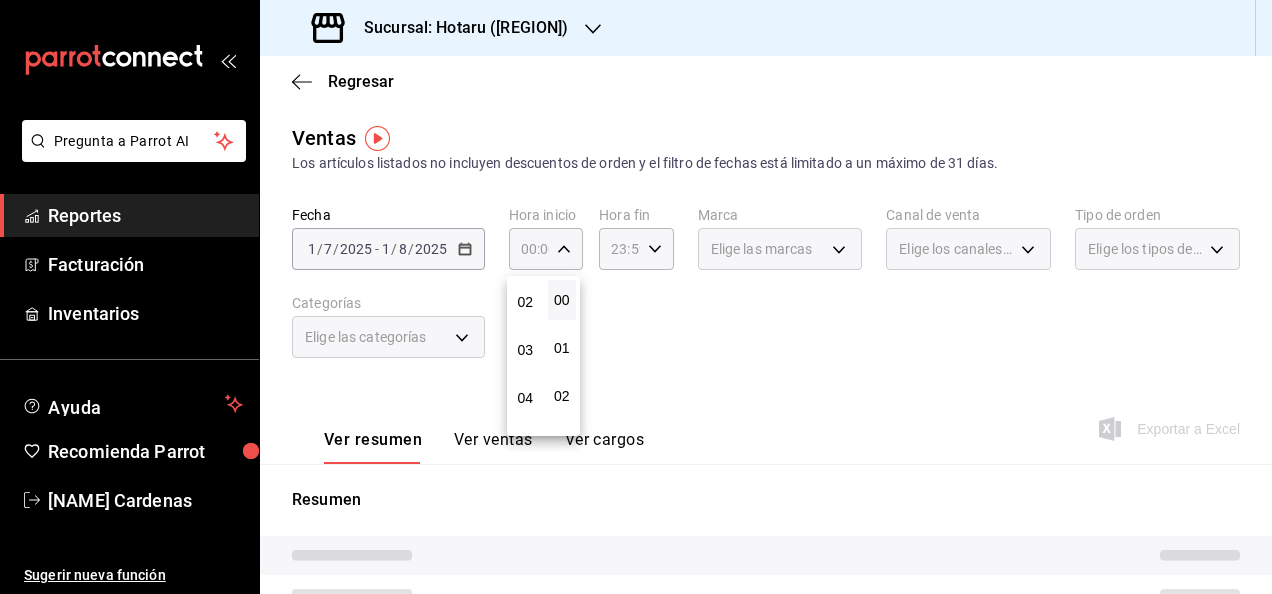 scroll, scrollTop: 200, scrollLeft: 0, axis: vertical 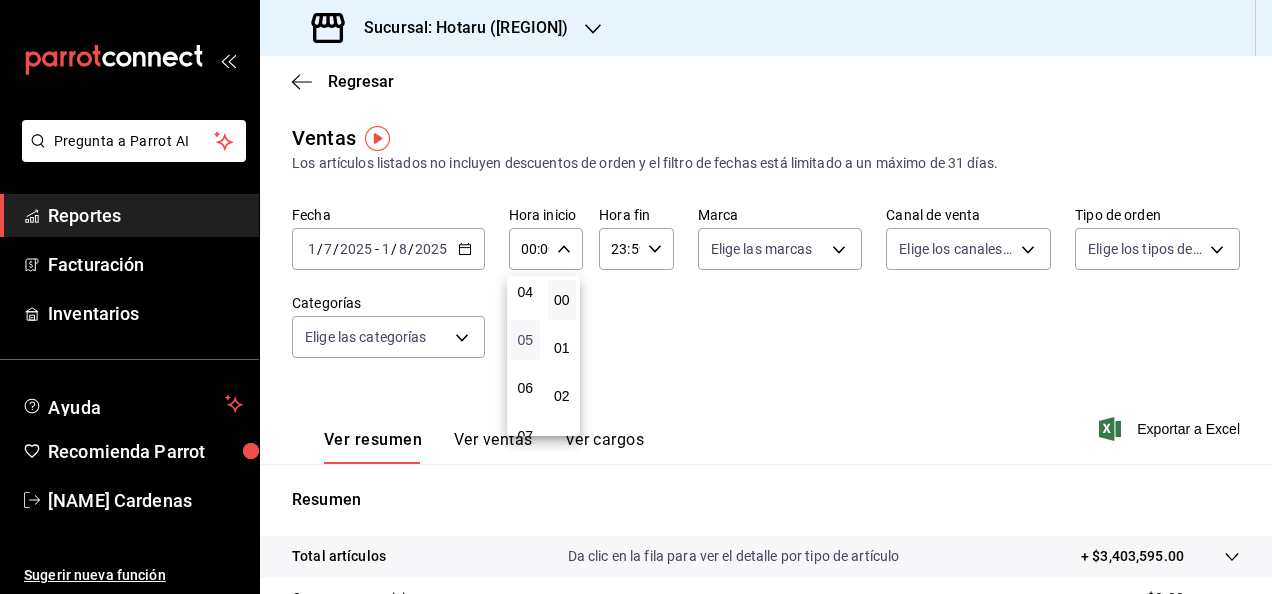 click on "05" at bounding box center (525, 340) 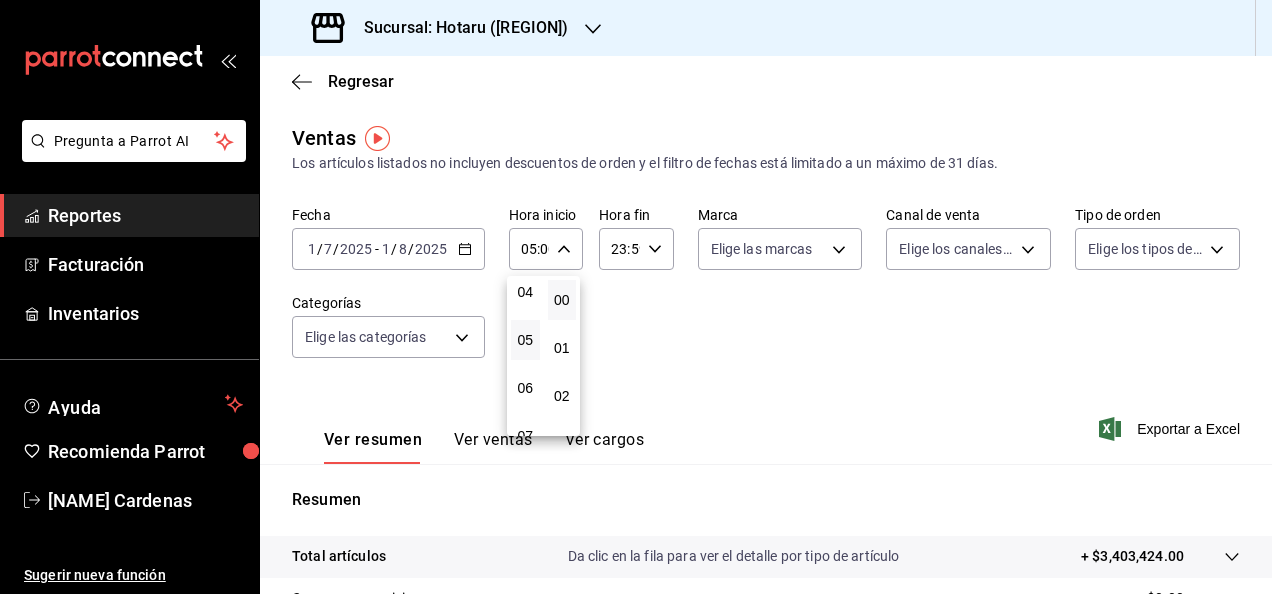 click at bounding box center (636, 297) 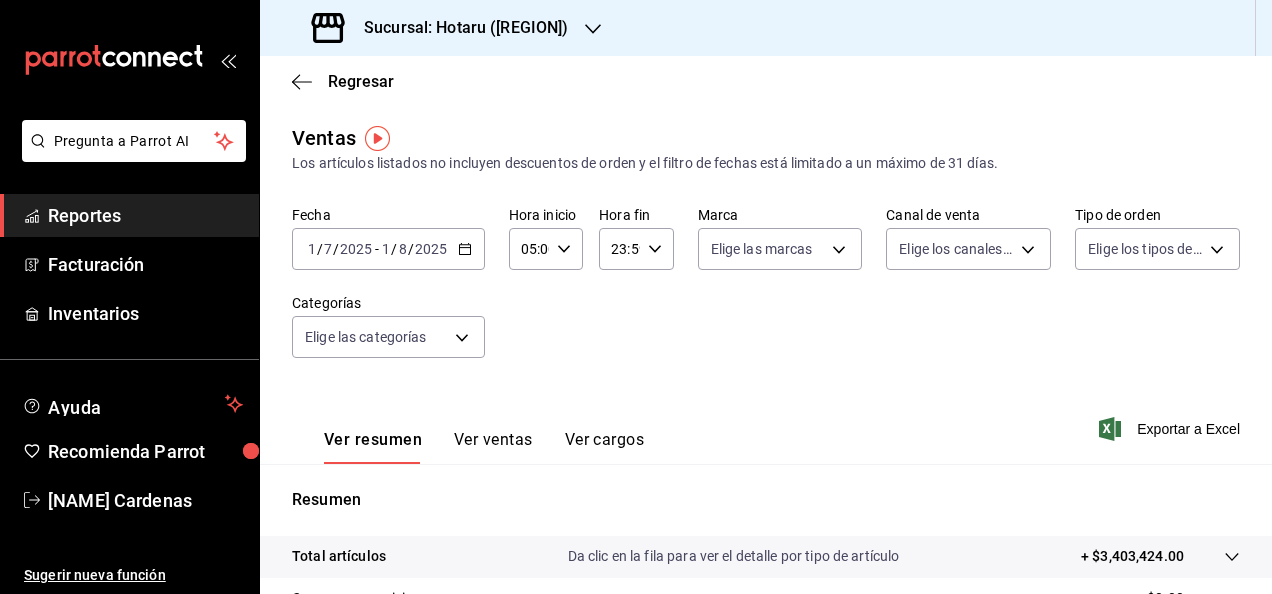click on "23:59 Hora fin" at bounding box center (636, 249) 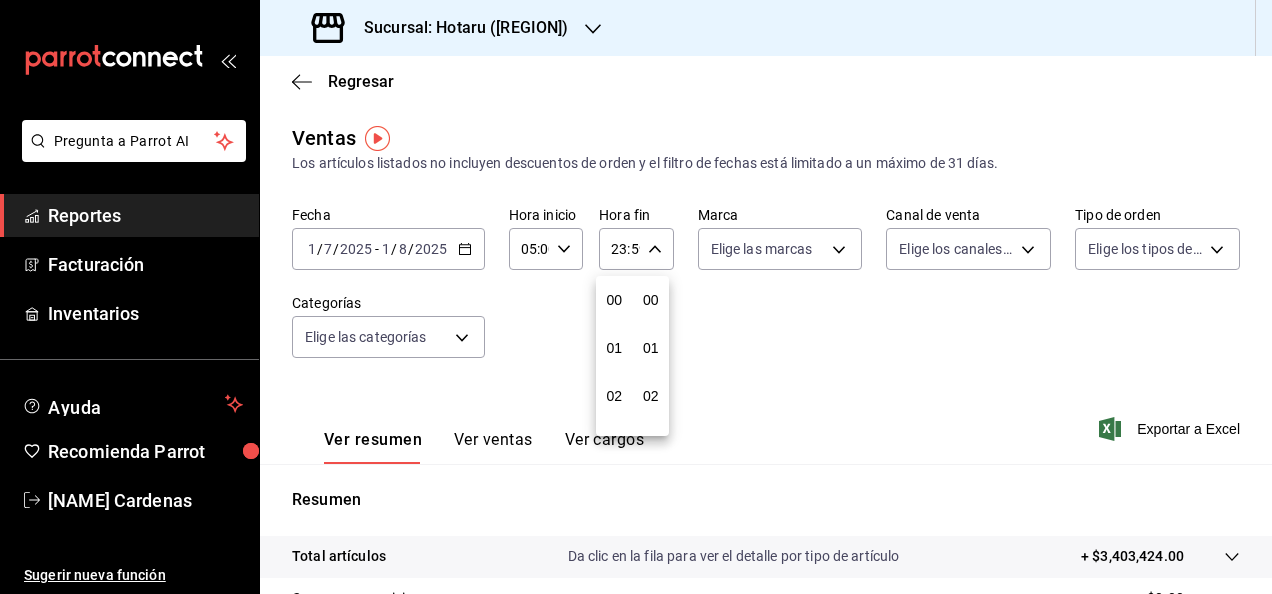 scroll, scrollTop: 992, scrollLeft: 0, axis: vertical 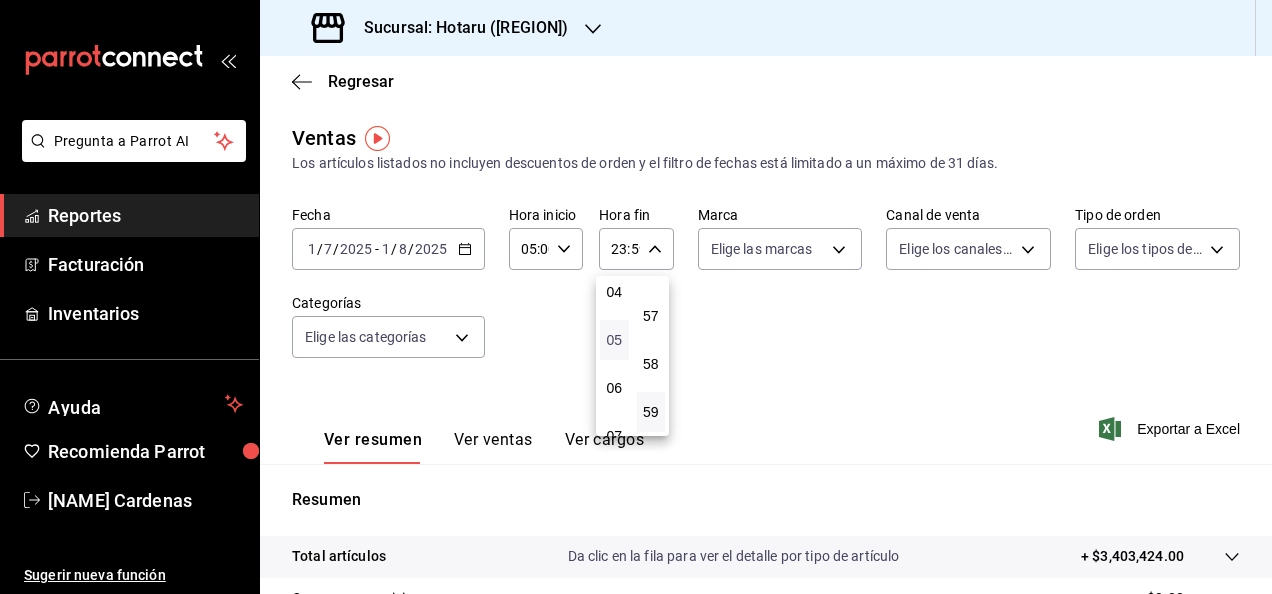 click on "05" at bounding box center (614, 340) 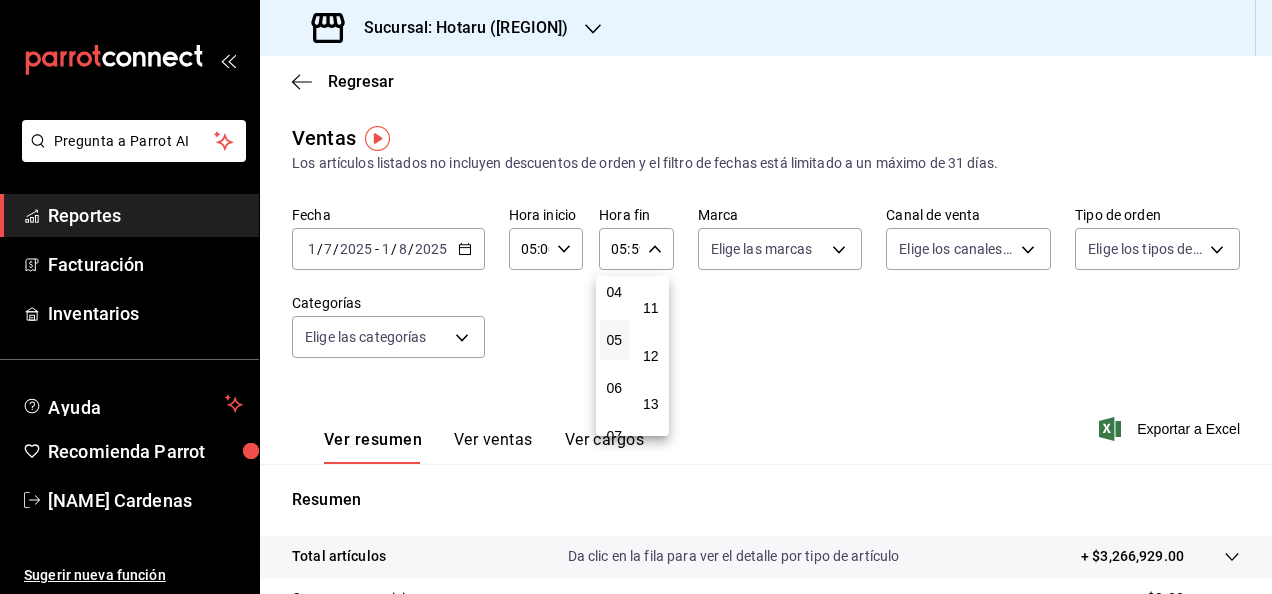scroll, scrollTop: 0, scrollLeft: 0, axis: both 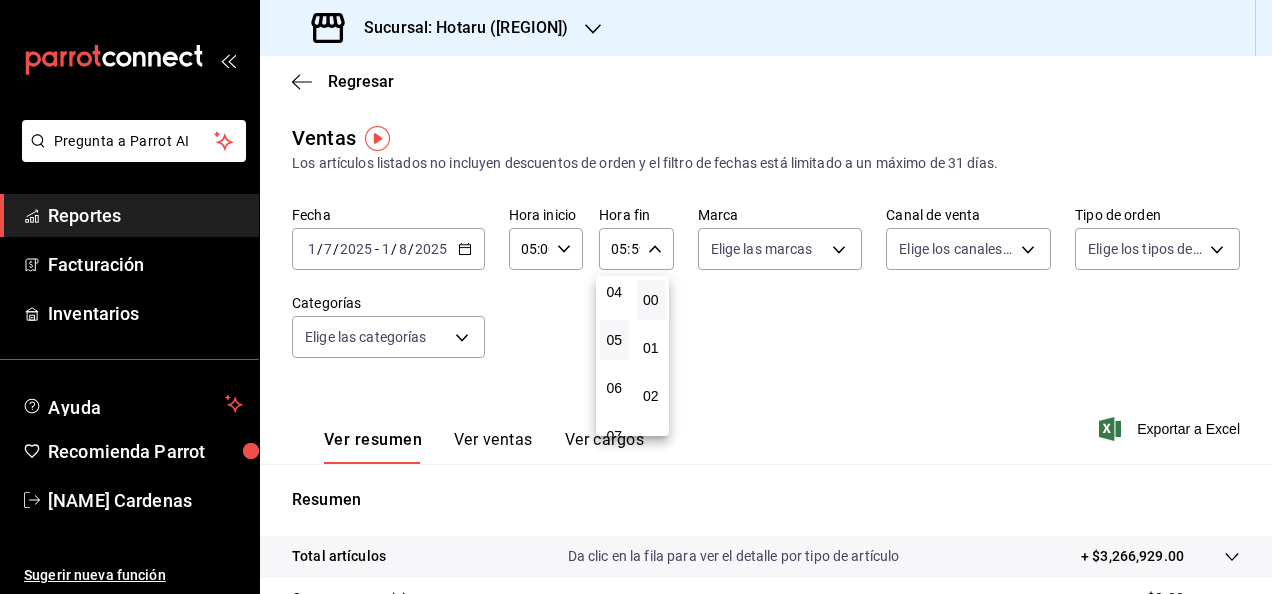 click on "00" at bounding box center (651, 300) 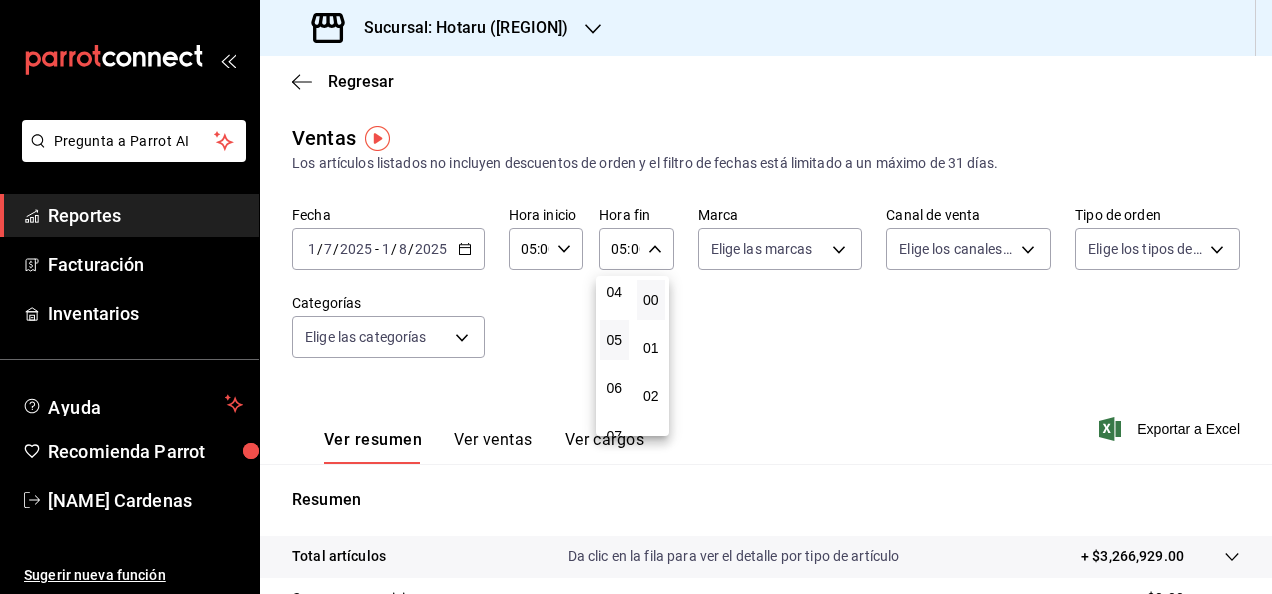 click on "00" at bounding box center (651, 300) 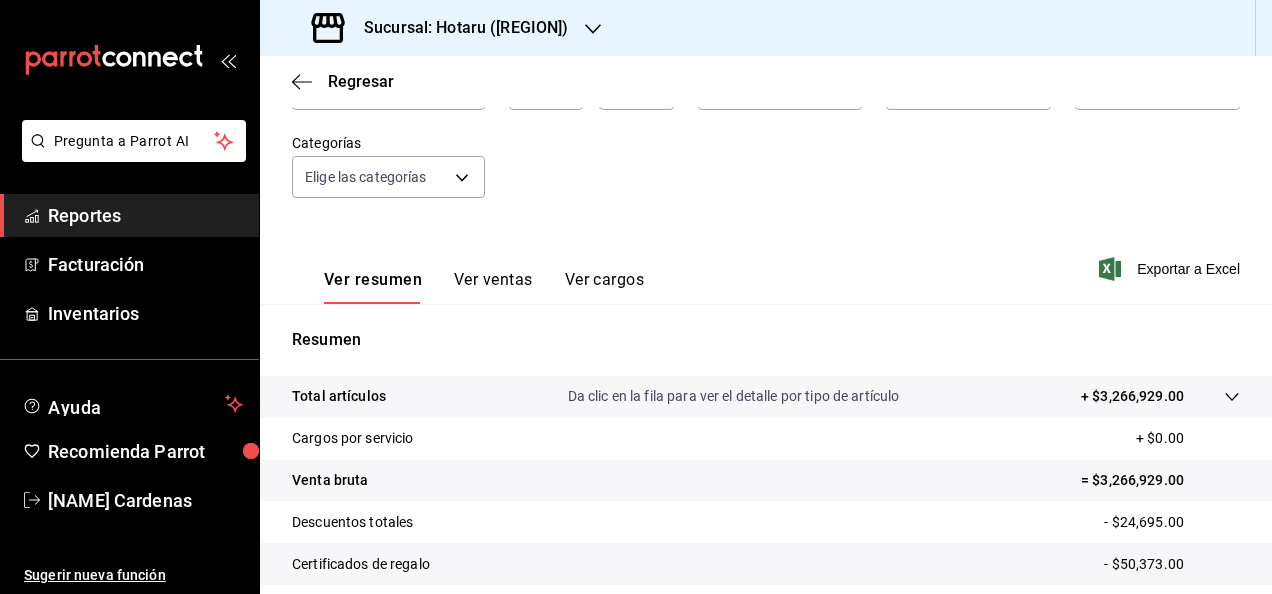 scroll, scrollTop: 364, scrollLeft: 0, axis: vertical 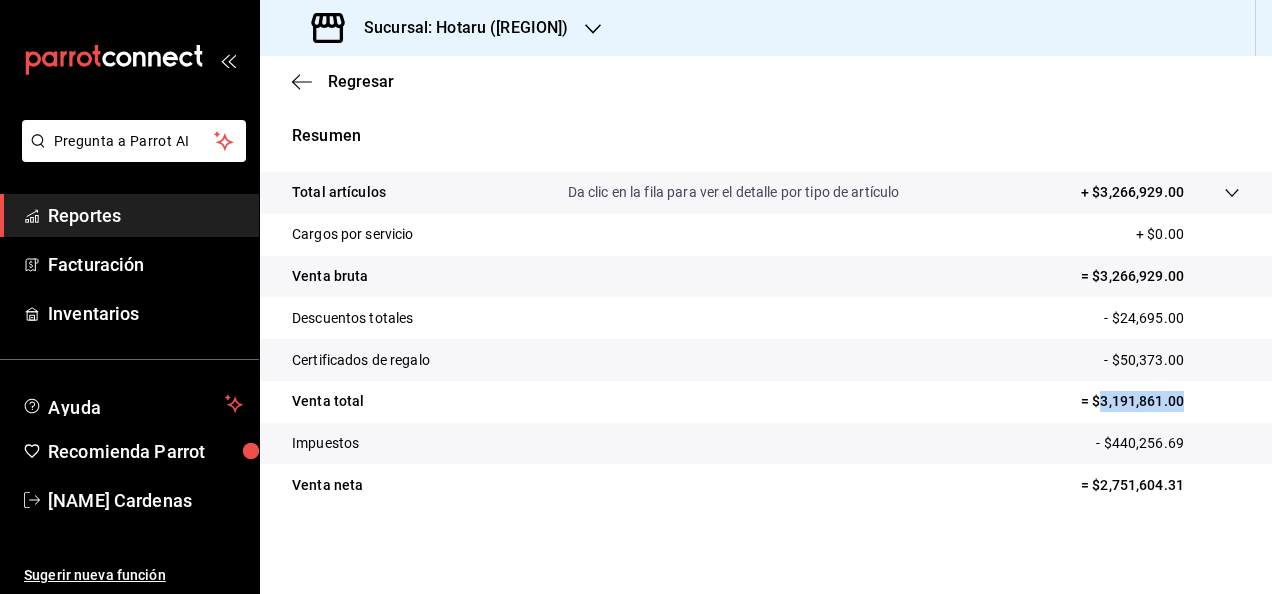 drag, startPoint x: 1086, startPoint y: 399, endPoint x: 1176, endPoint y: 401, distance: 90.02222 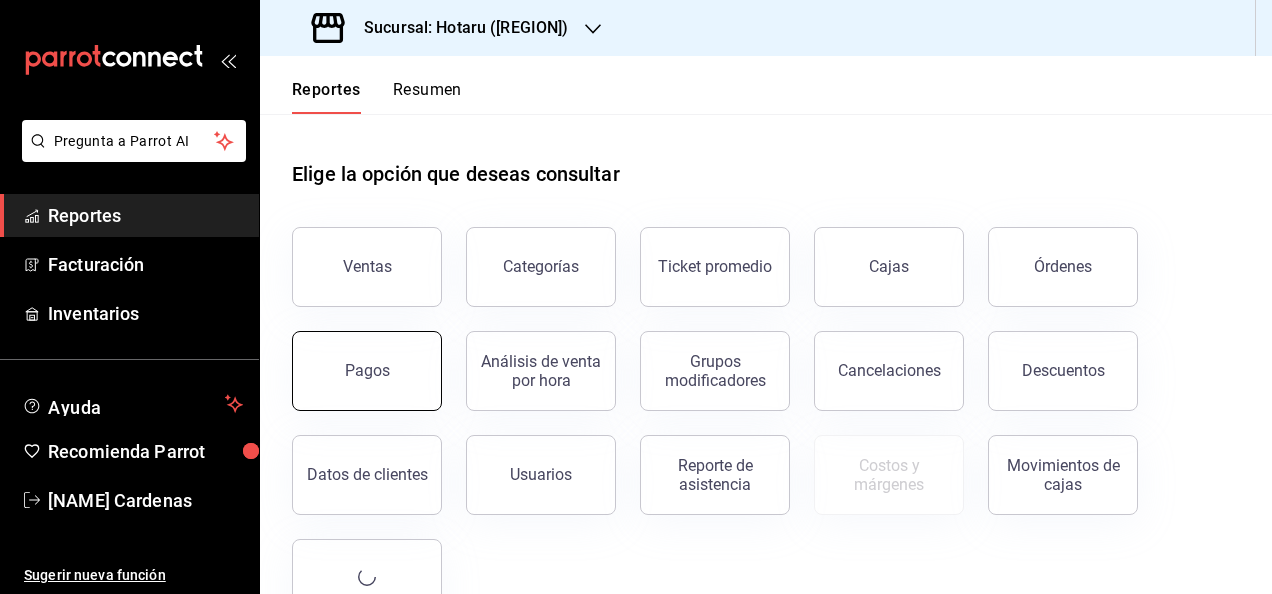 click on "Pagos" at bounding box center [367, 371] 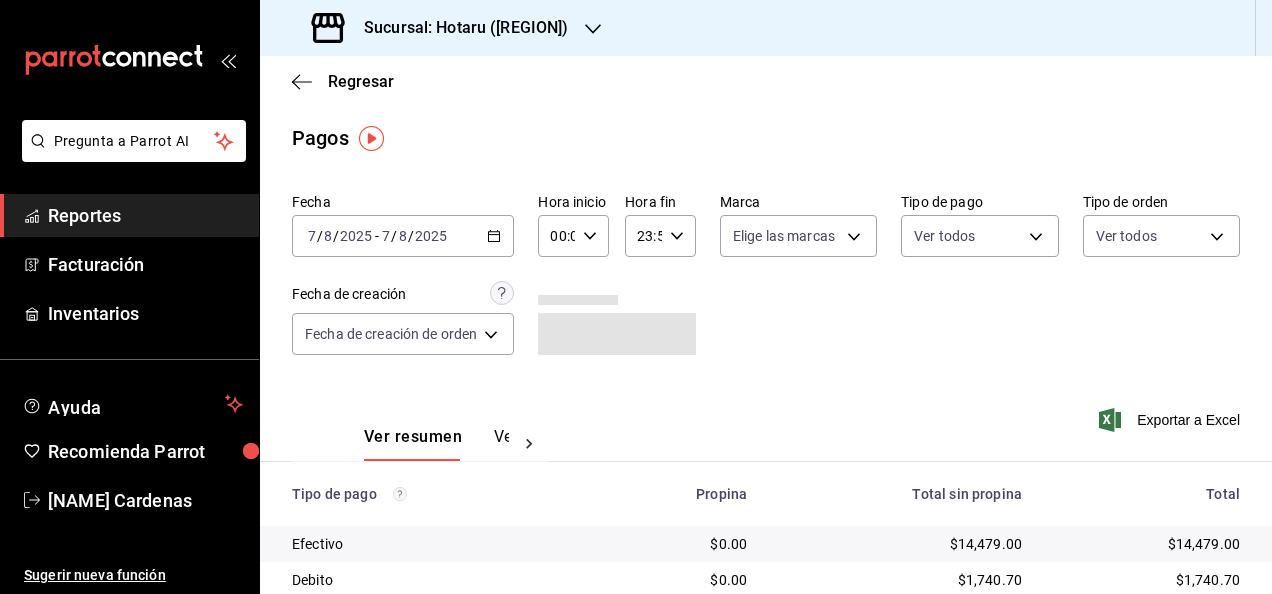 click 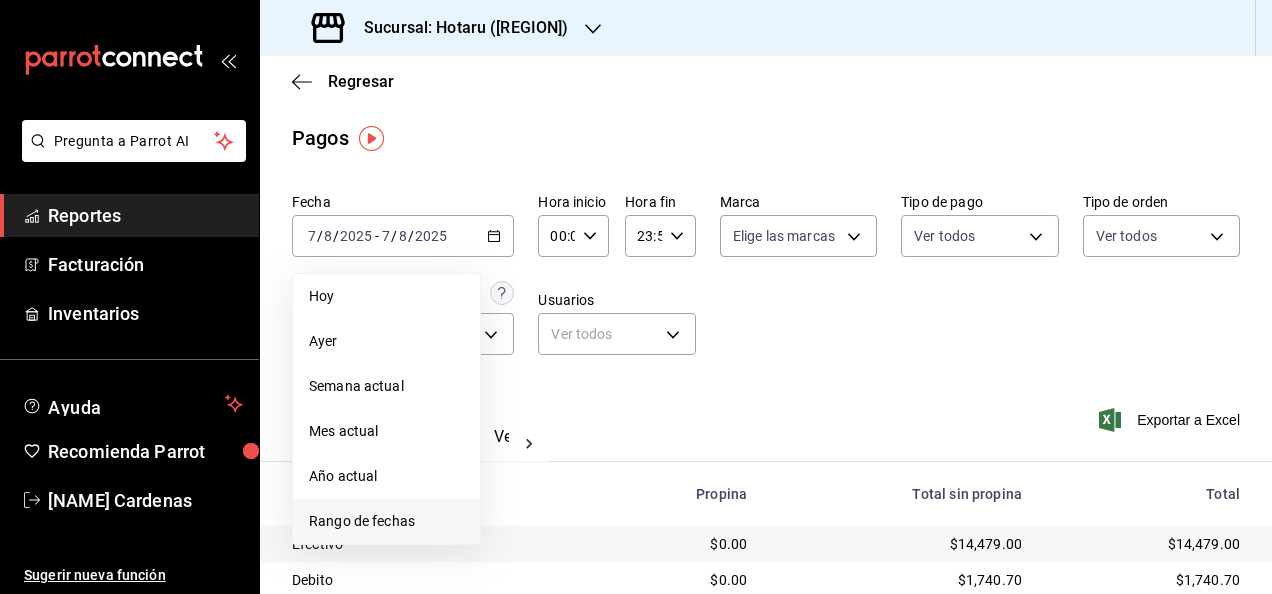 click on "Rango de fechas" at bounding box center (386, 521) 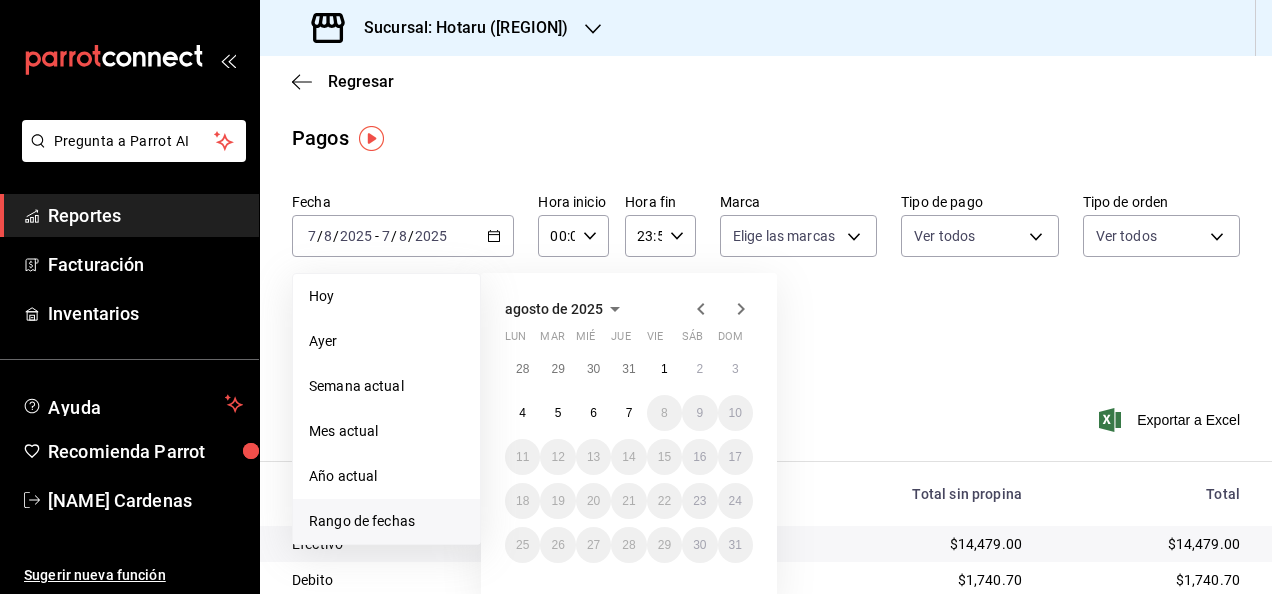 click 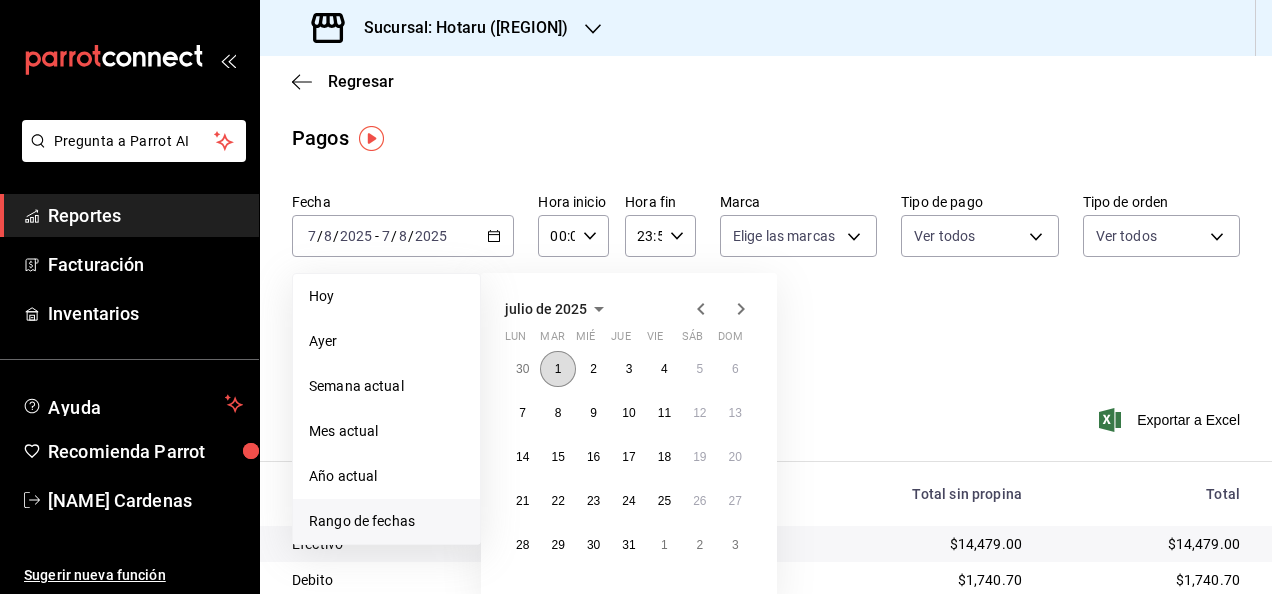 click on "1" at bounding box center [557, 369] 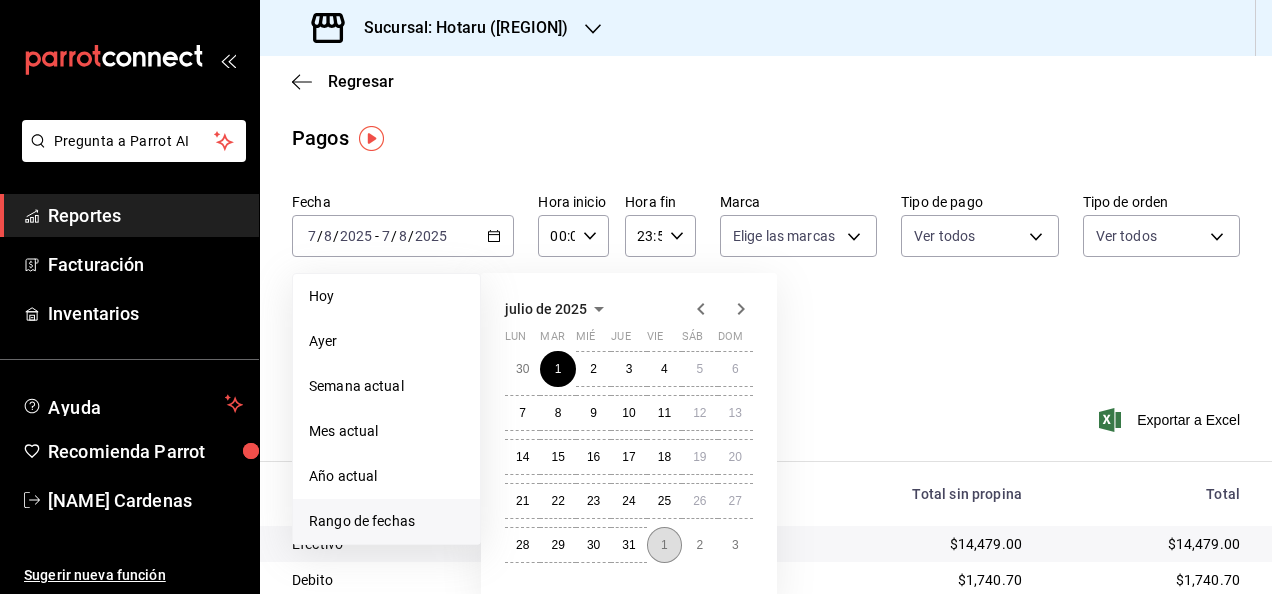 click on "1" at bounding box center [664, 545] 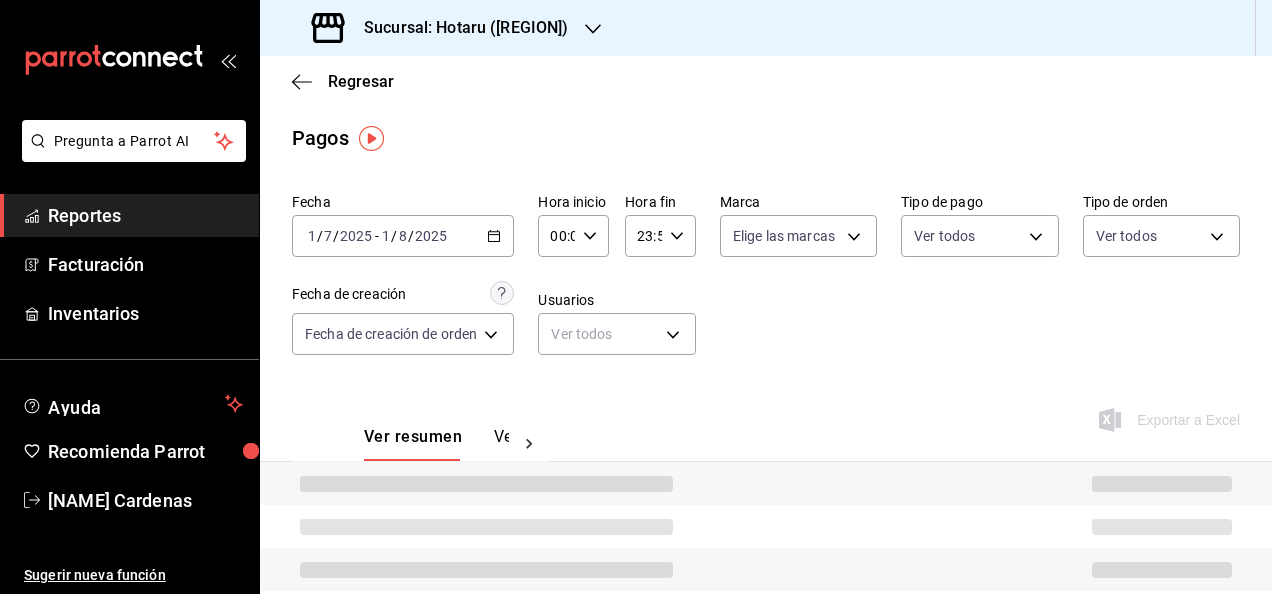 click 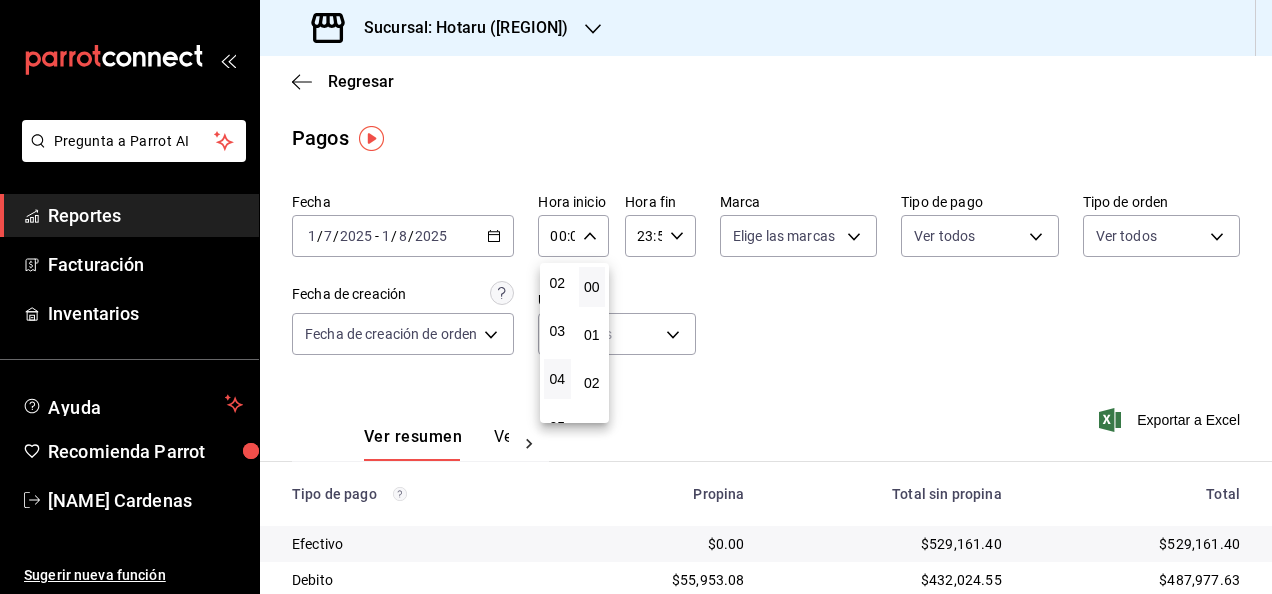 scroll, scrollTop: 200, scrollLeft: 0, axis: vertical 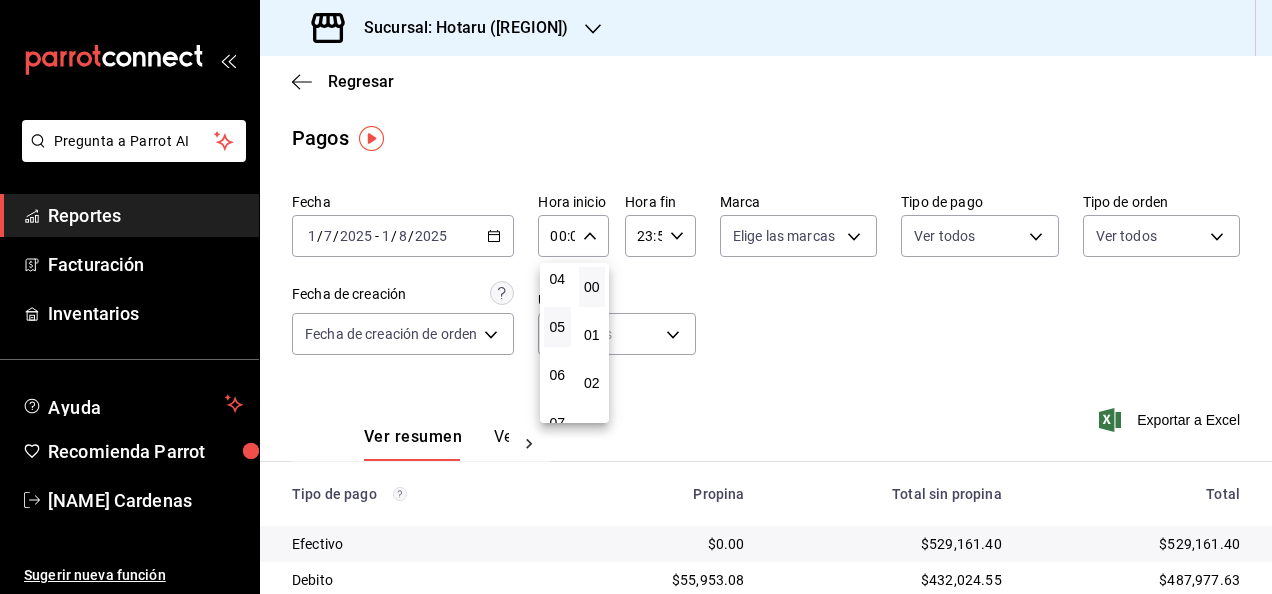 click on "05" at bounding box center [557, 327] 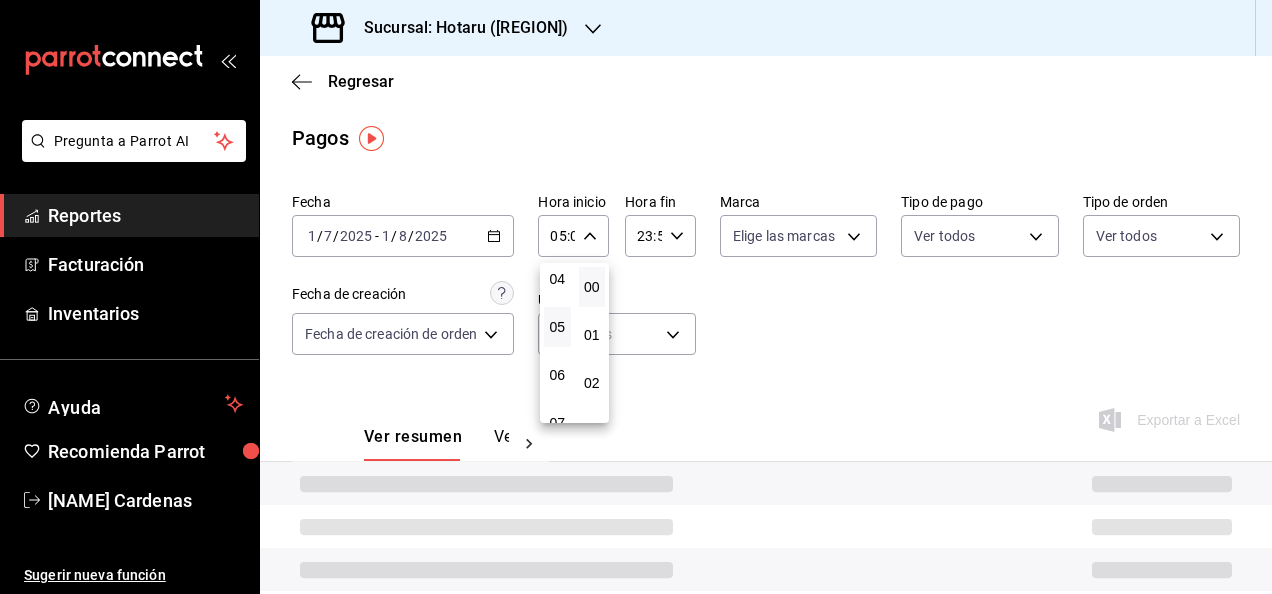 click at bounding box center [636, 297] 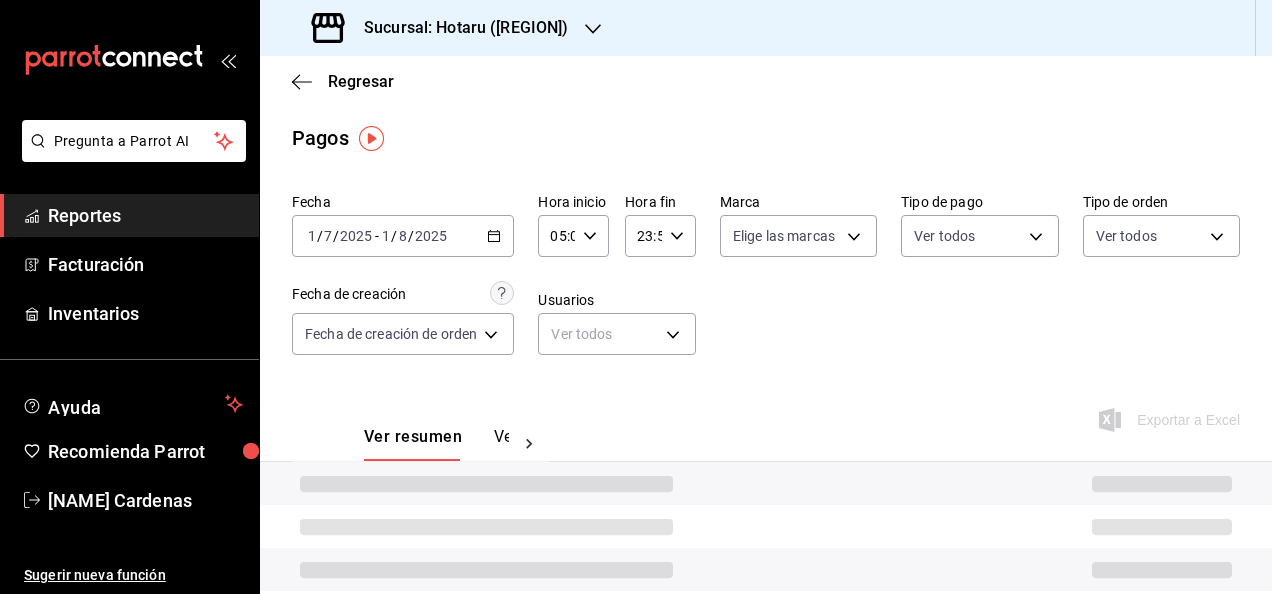 click 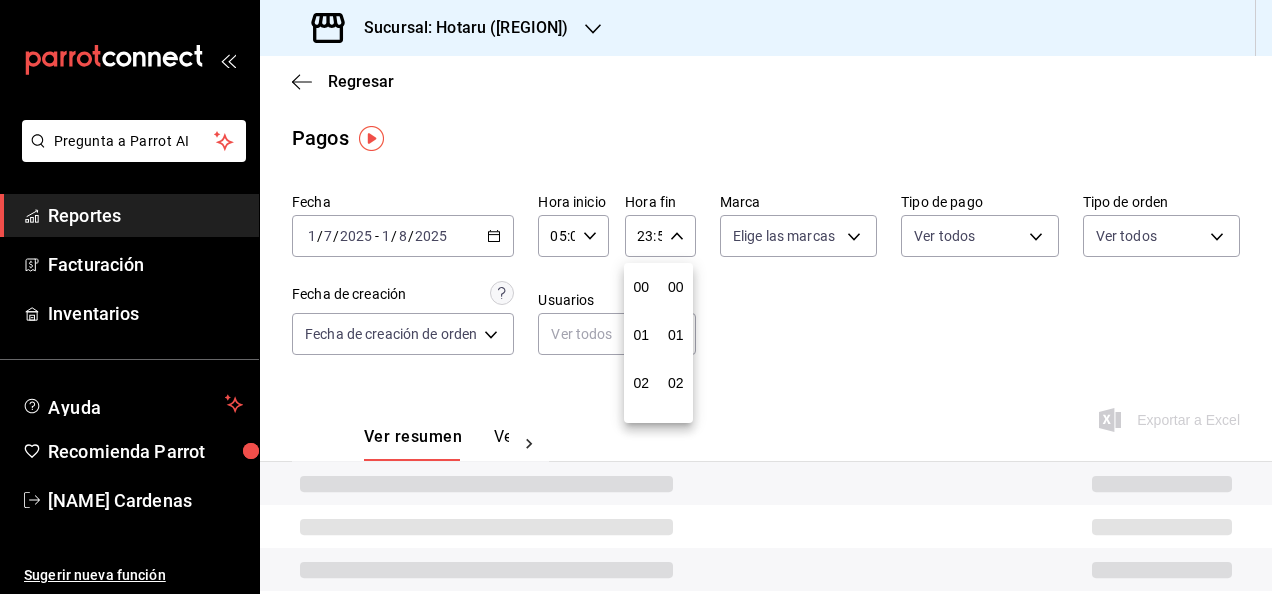 scroll, scrollTop: 992, scrollLeft: 0, axis: vertical 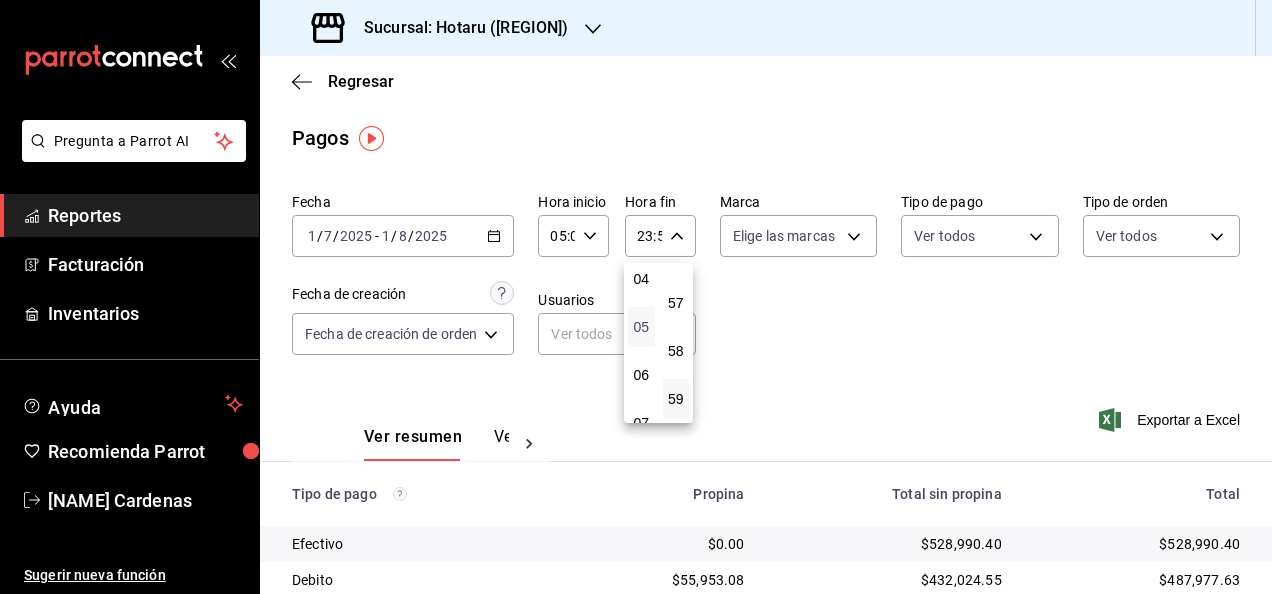 click on "05" at bounding box center (641, 327) 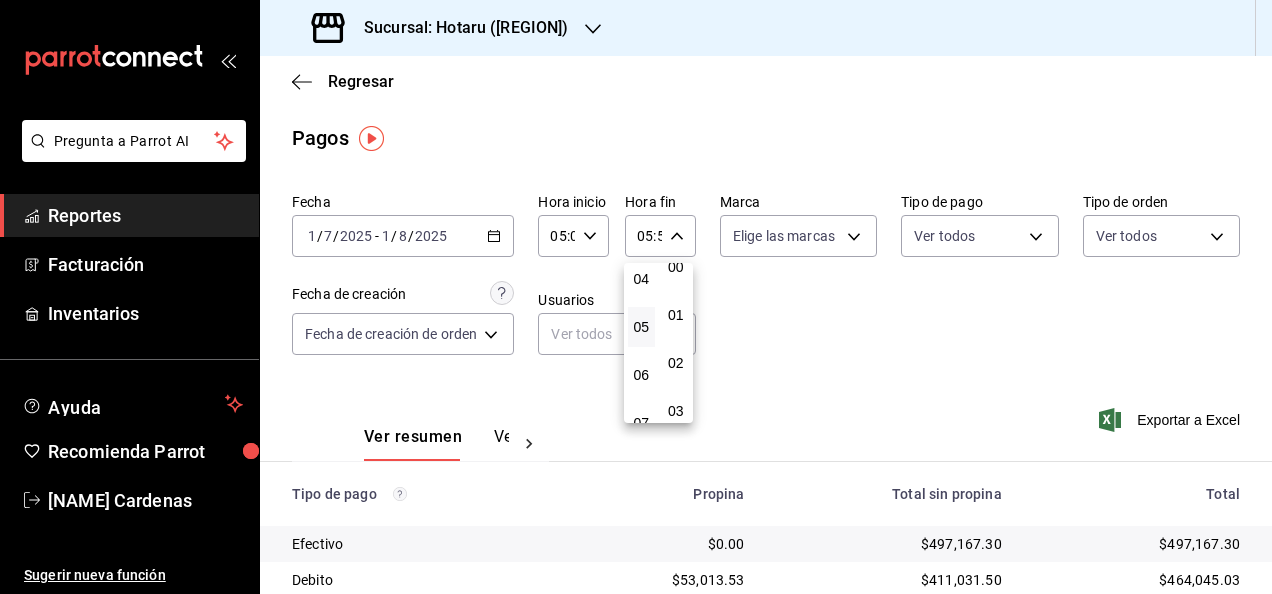 scroll, scrollTop: 0, scrollLeft: 0, axis: both 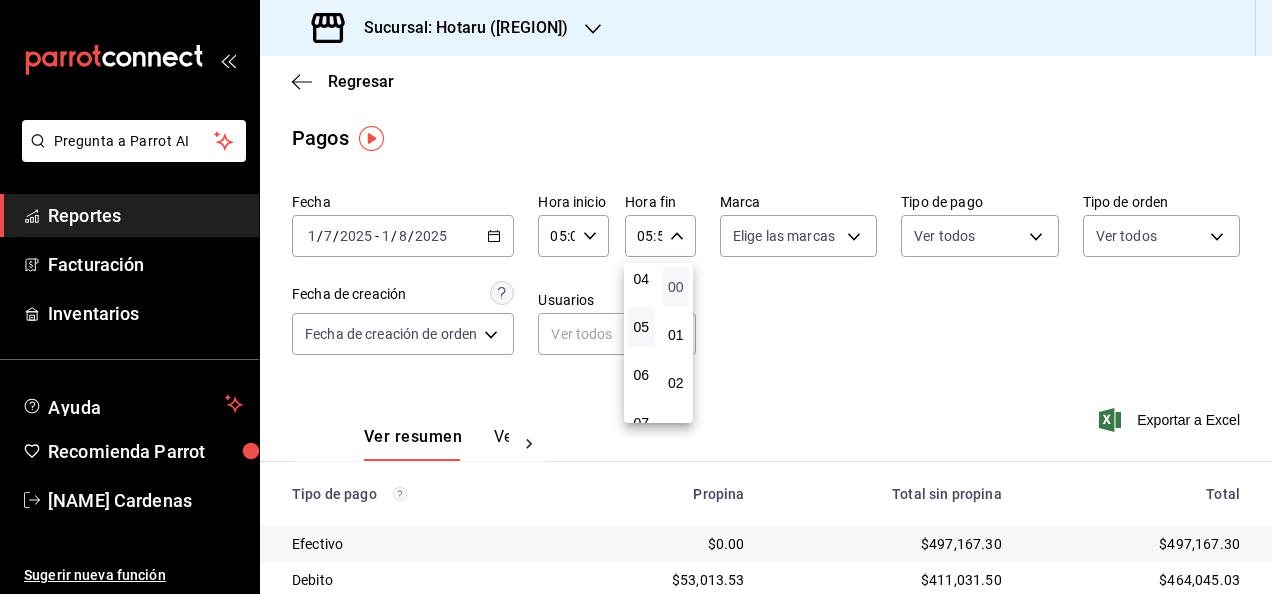 click on "00" at bounding box center [676, 287] 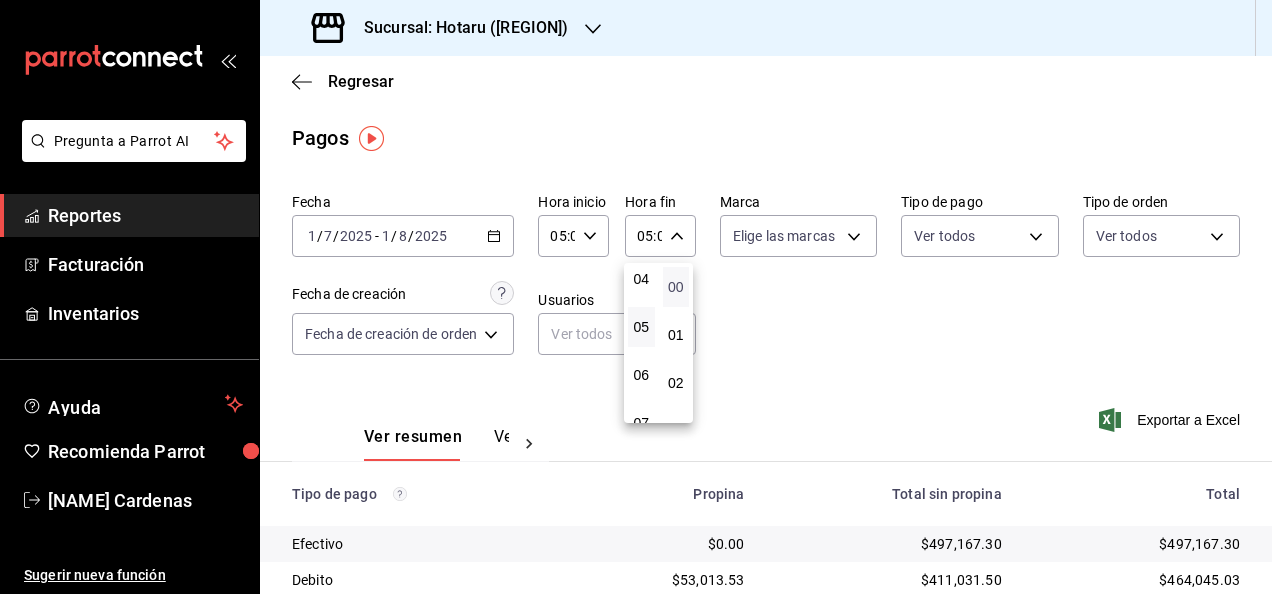 click on "00" at bounding box center (676, 287) 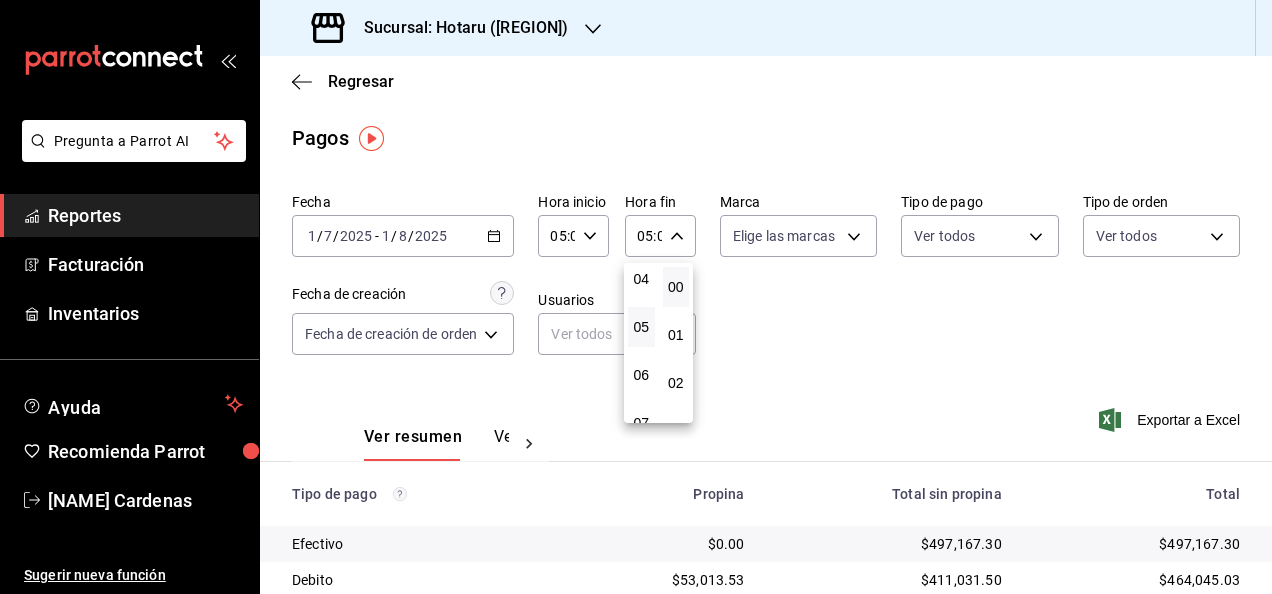 click at bounding box center [636, 297] 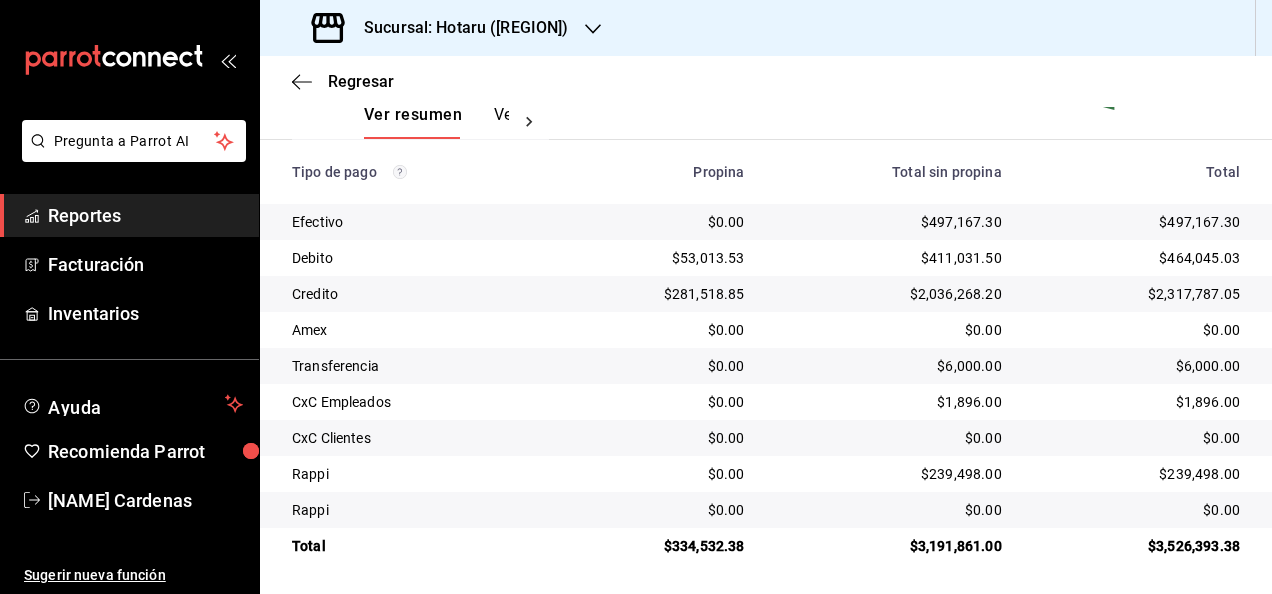 scroll, scrollTop: 324, scrollLeft: 0, axis: vertical 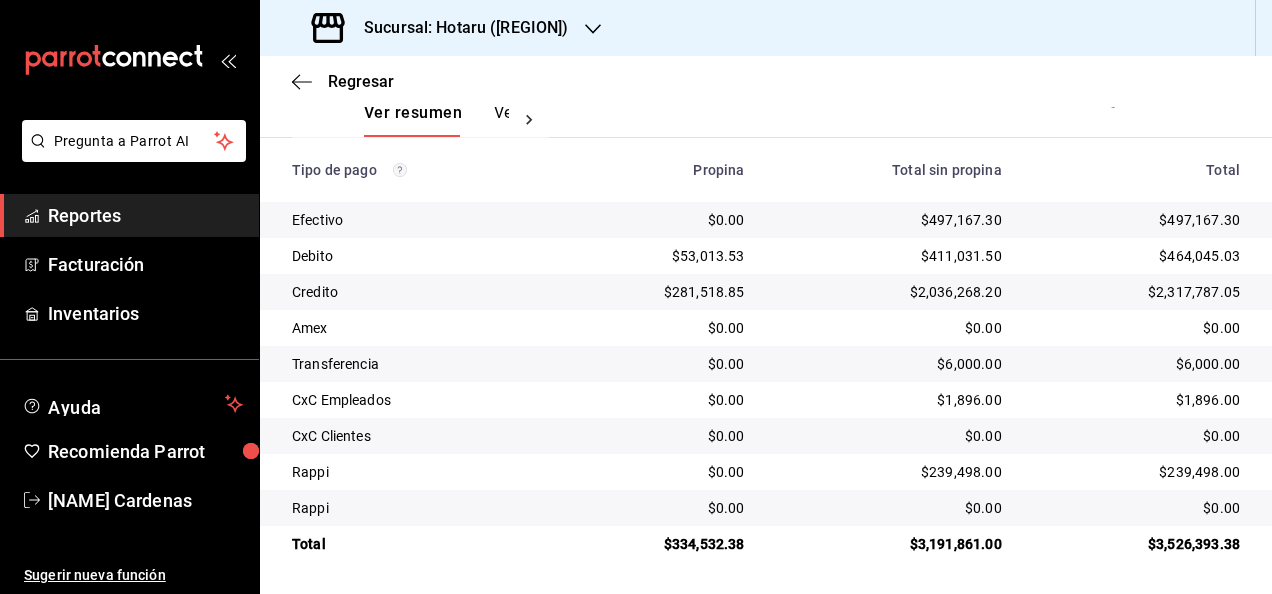 type 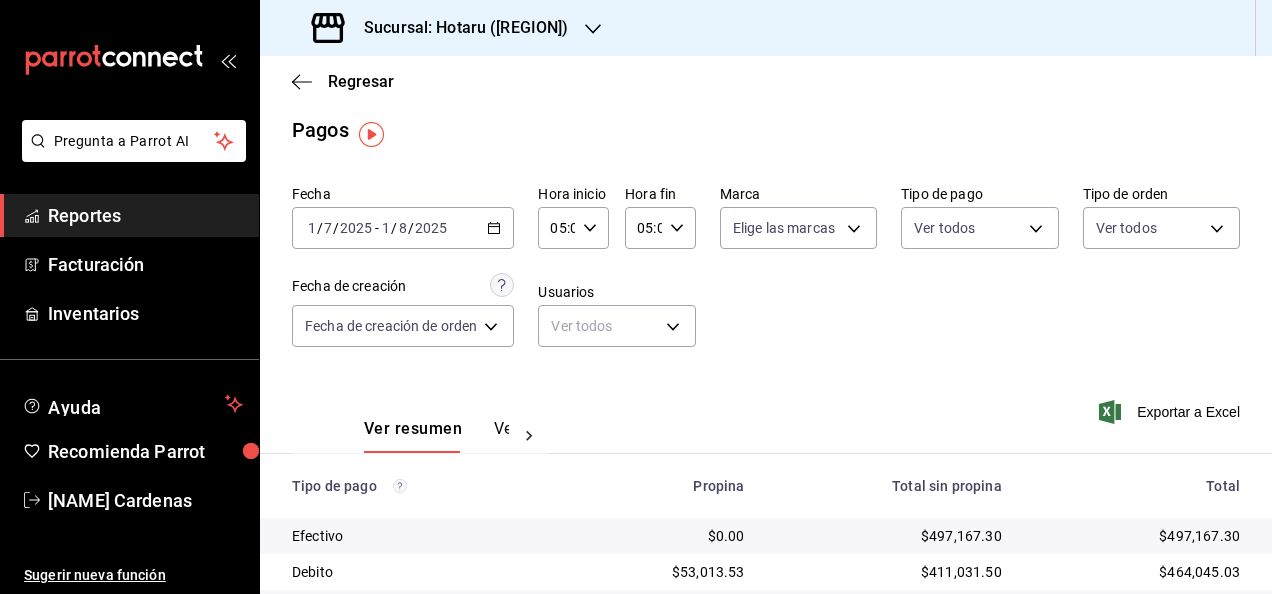 scroll, scrollTop: 4, scrollLeft: 0, axis: vertical 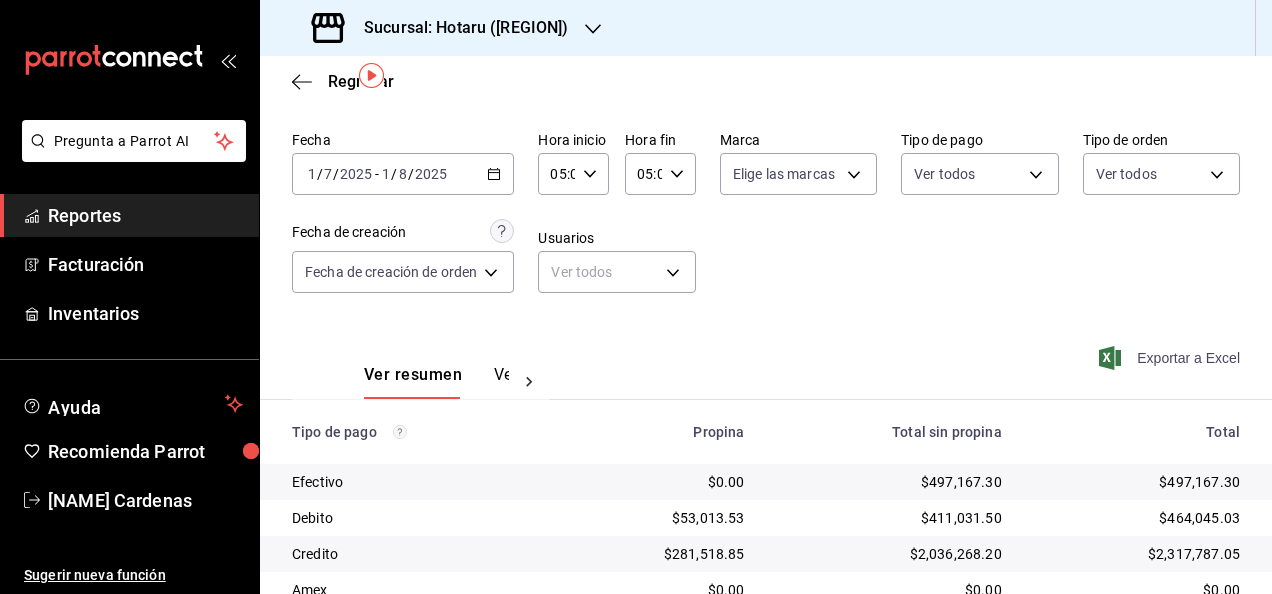 click on "Exportar a Excel" at bounding box center [1171, 358] 